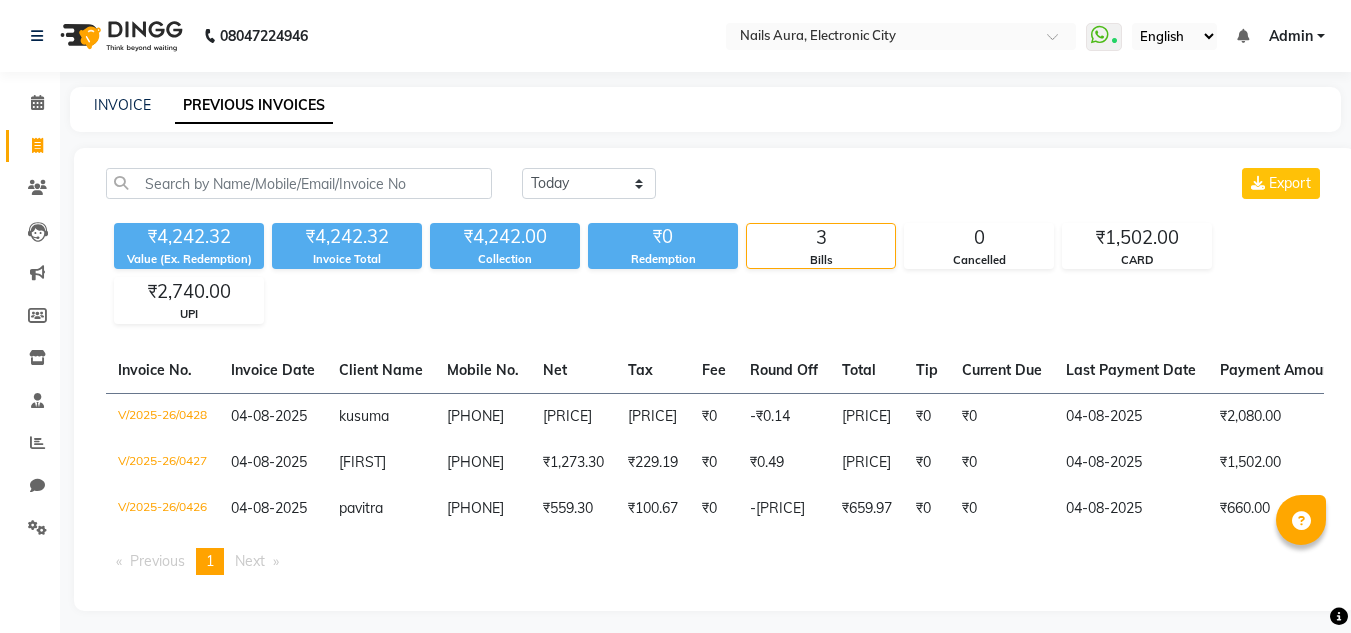 scroll, scrollTop: 23, scrollLeft: 0, axis: vertical 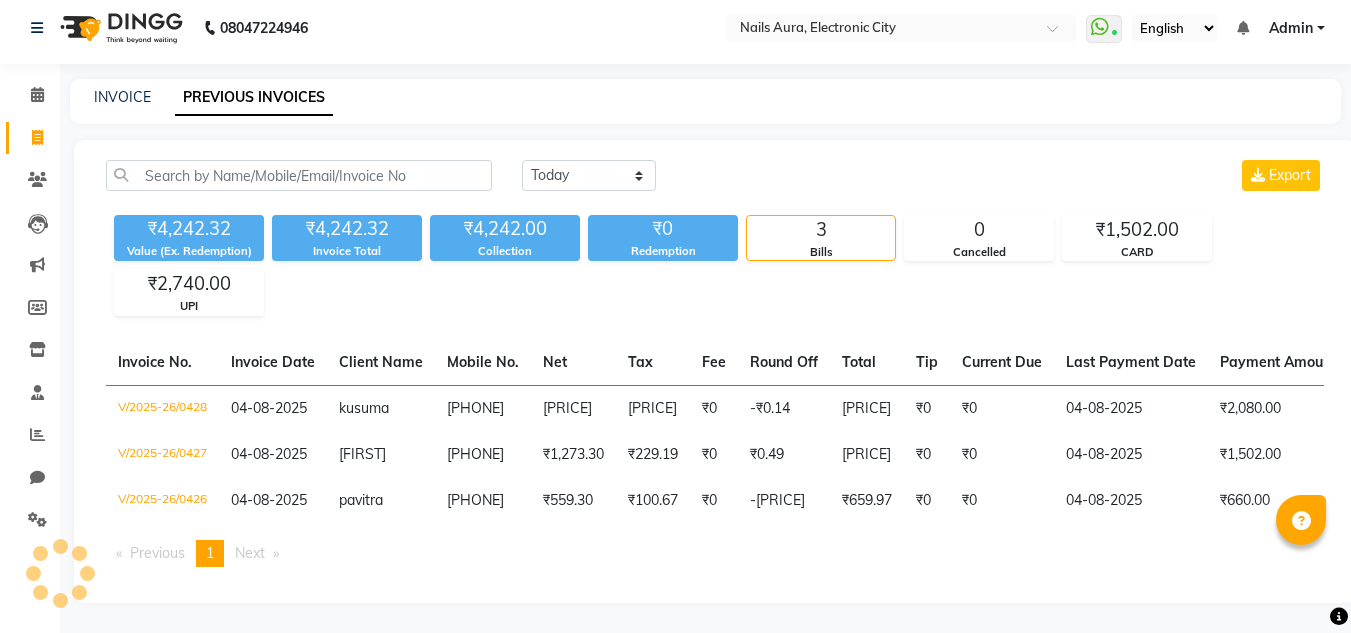 click on "Clients" 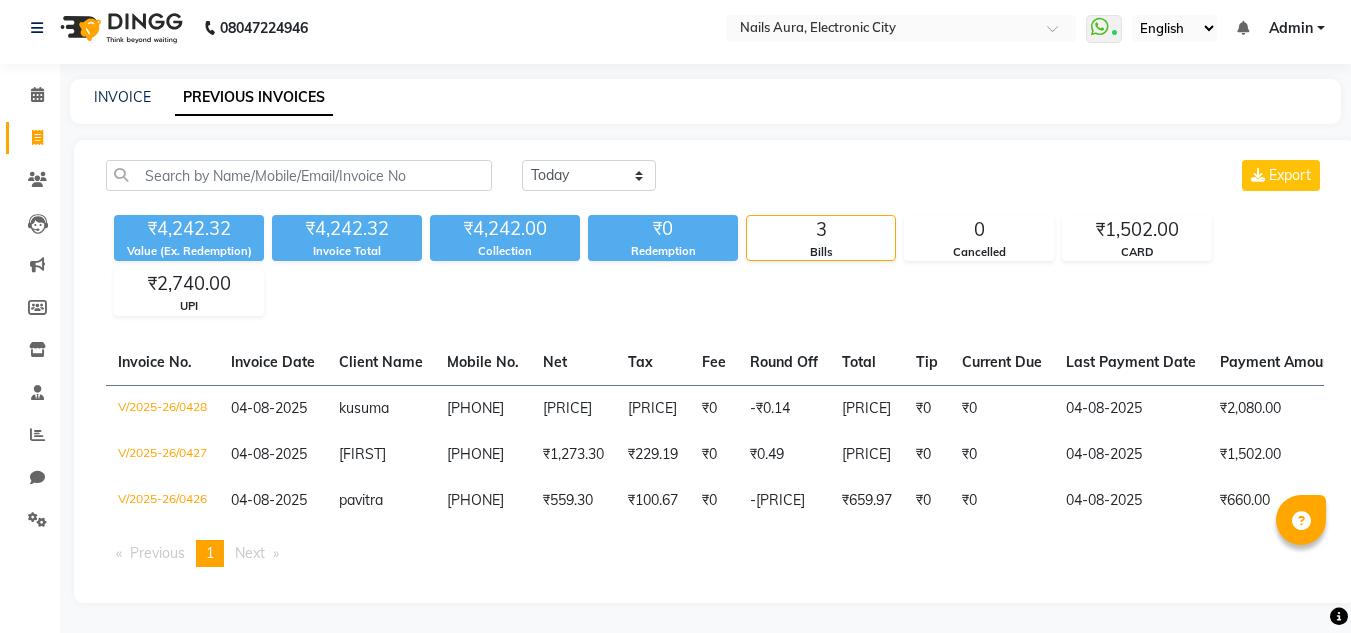 scroll, scrollTop: 0, scrollLeft: 0, axis: both 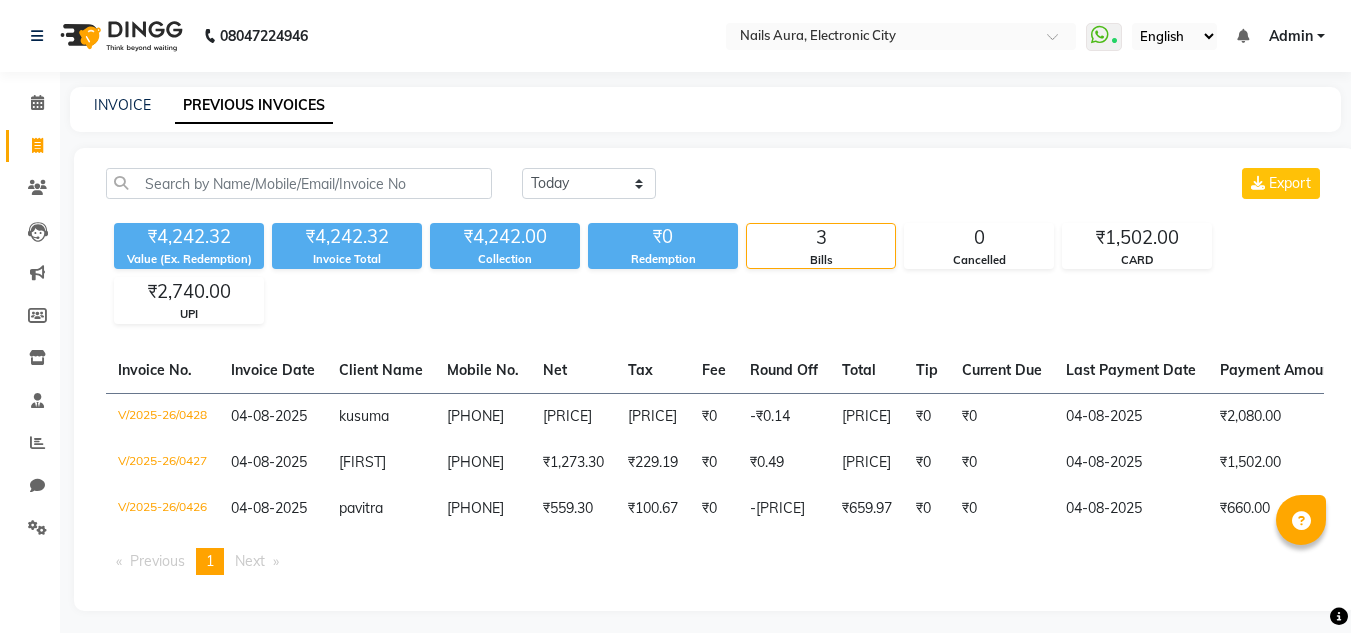 click on "Today Yesterday Custom Range Export" 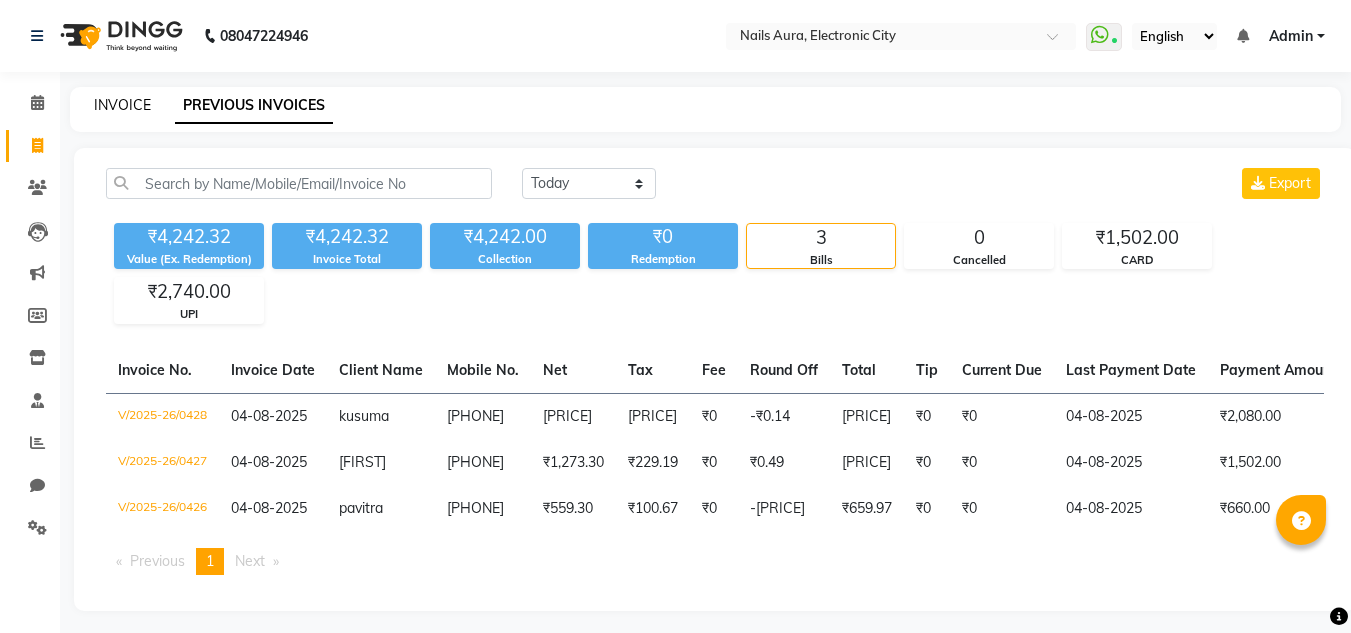 click on "INVOICE" 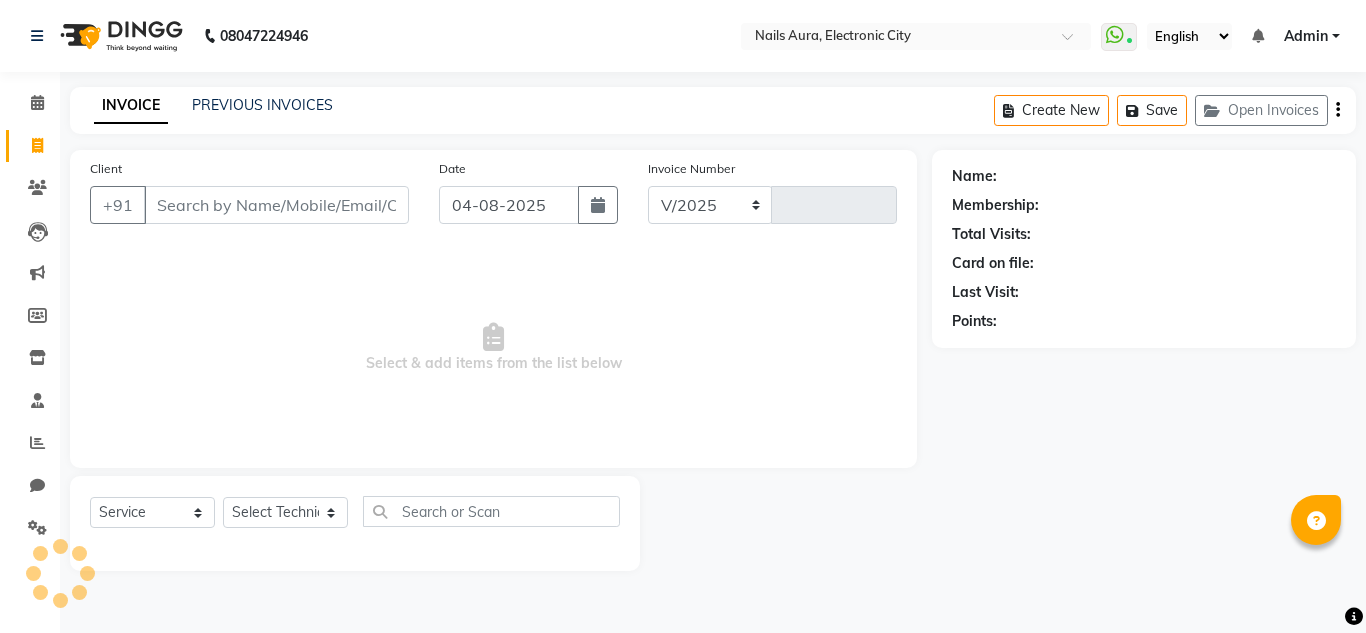 select on "8179" 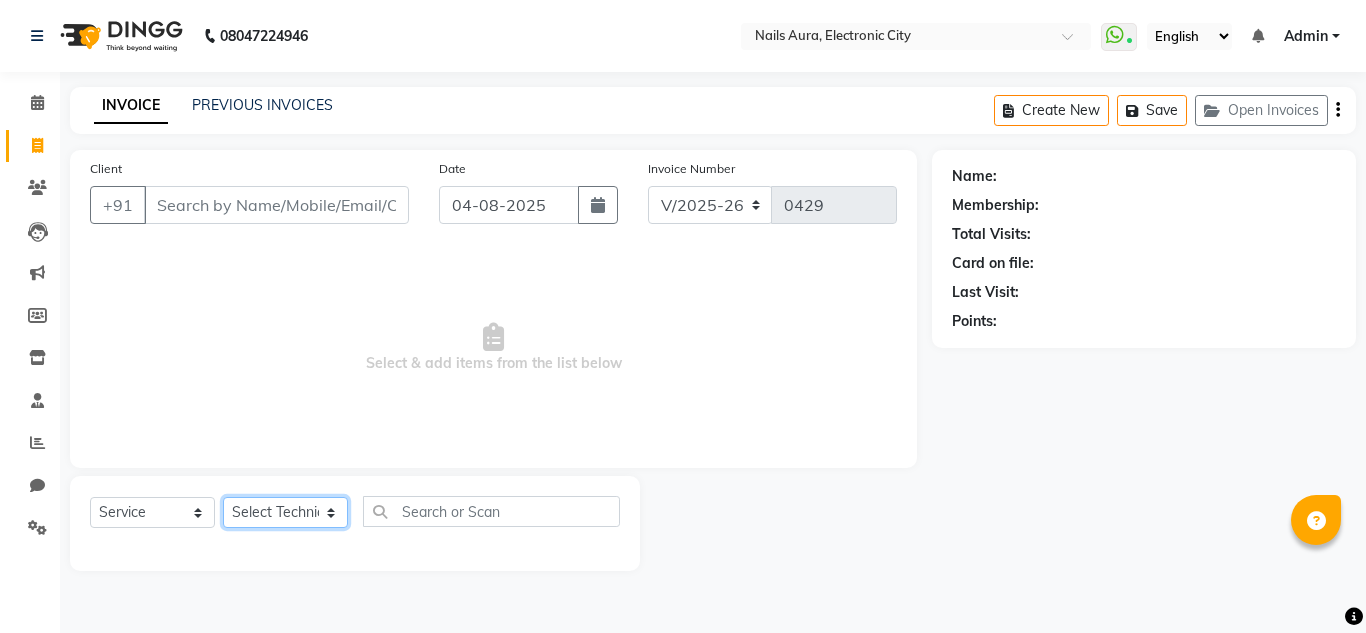 click on "Select Technician" 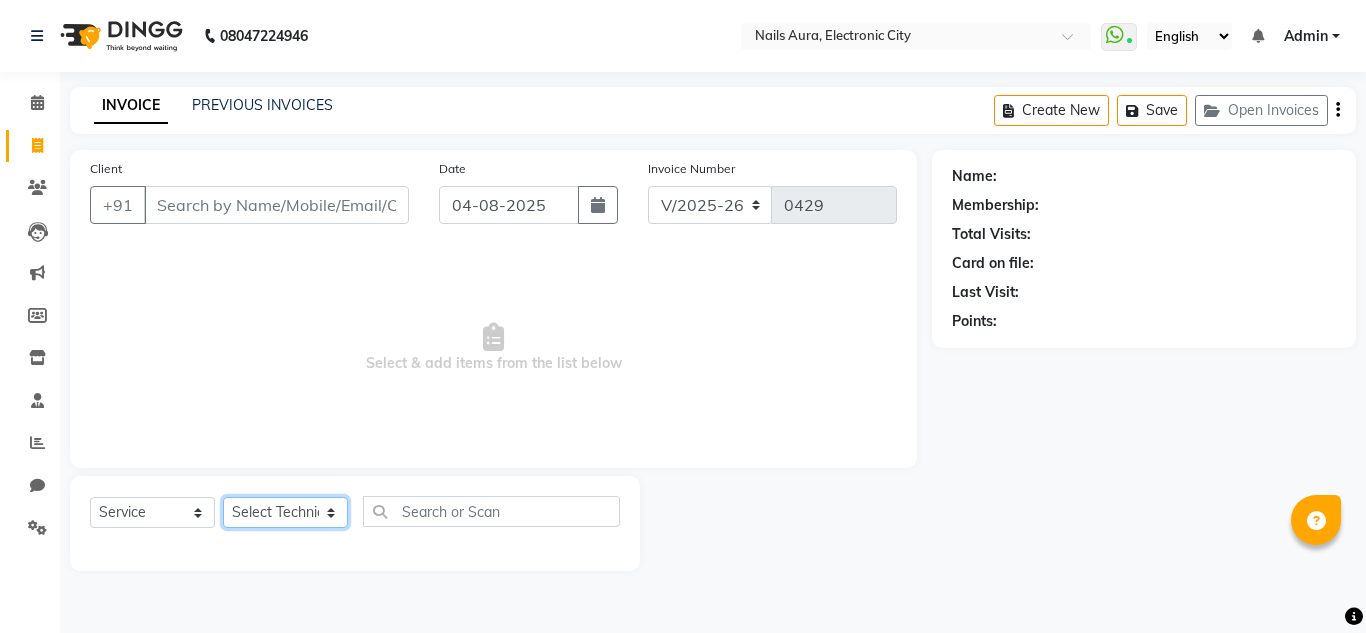 select on "[NUMBER]" 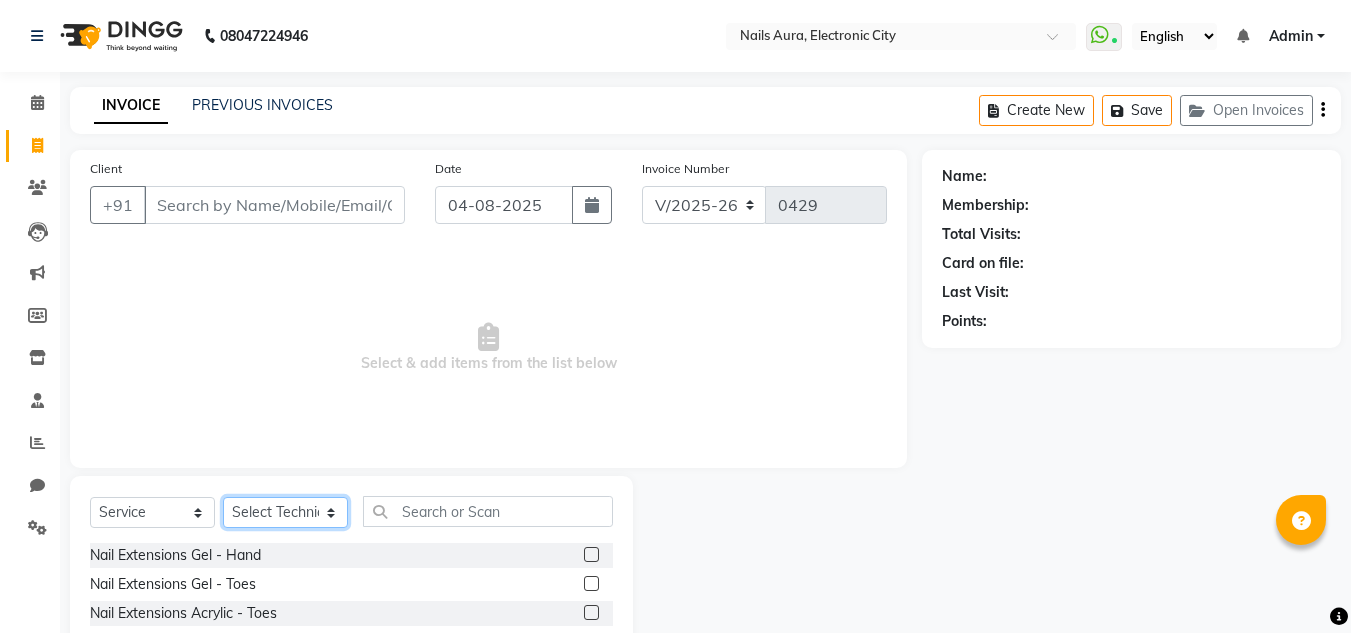 scroll, scrollTop: 168, scrollLeft: 0, axis: vertical 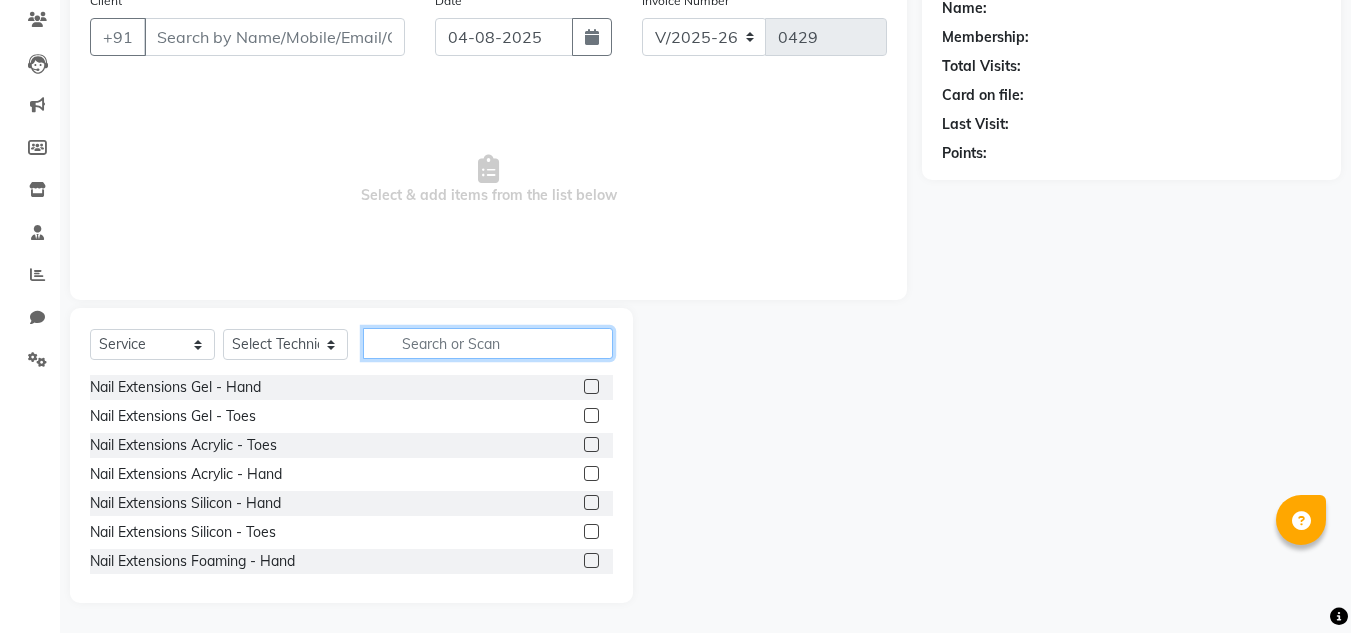 click 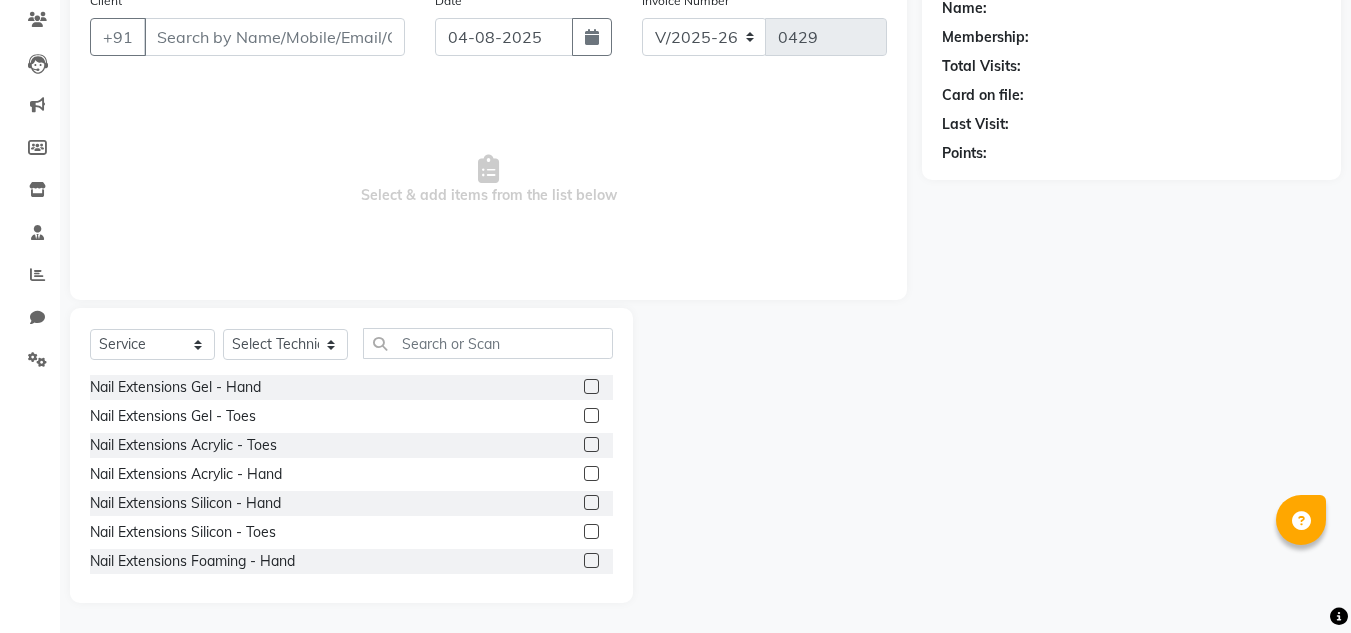 click 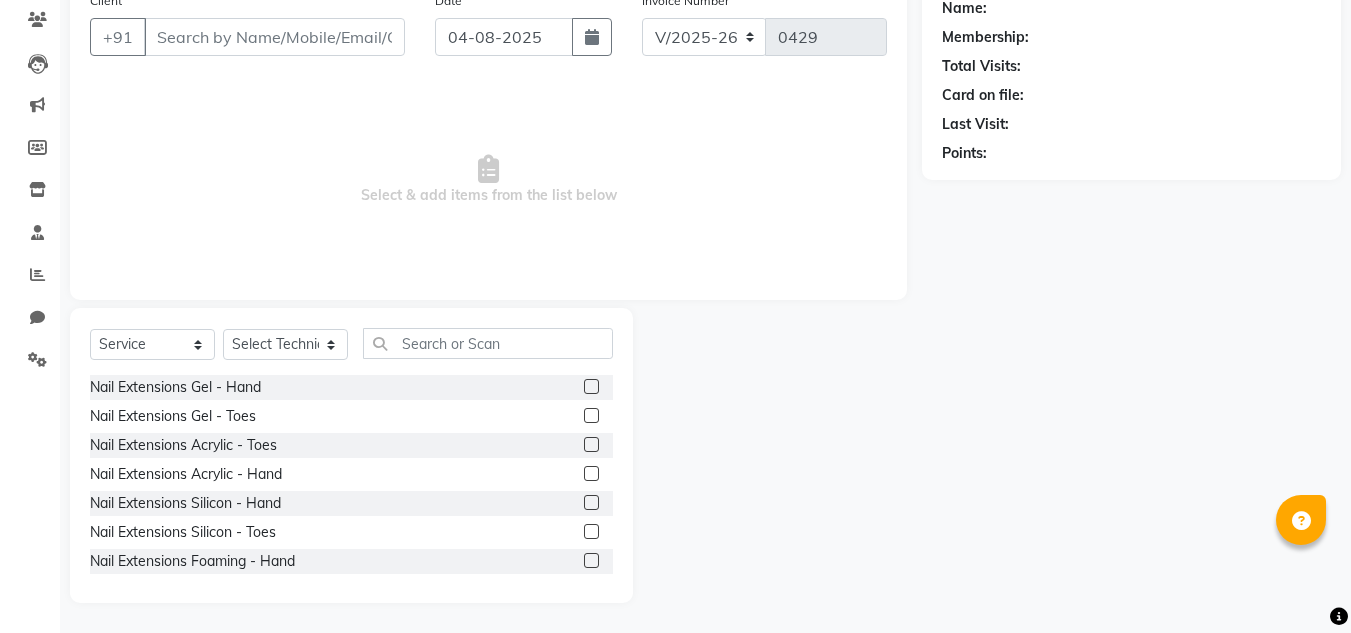 click at bounding box center [590, 474] 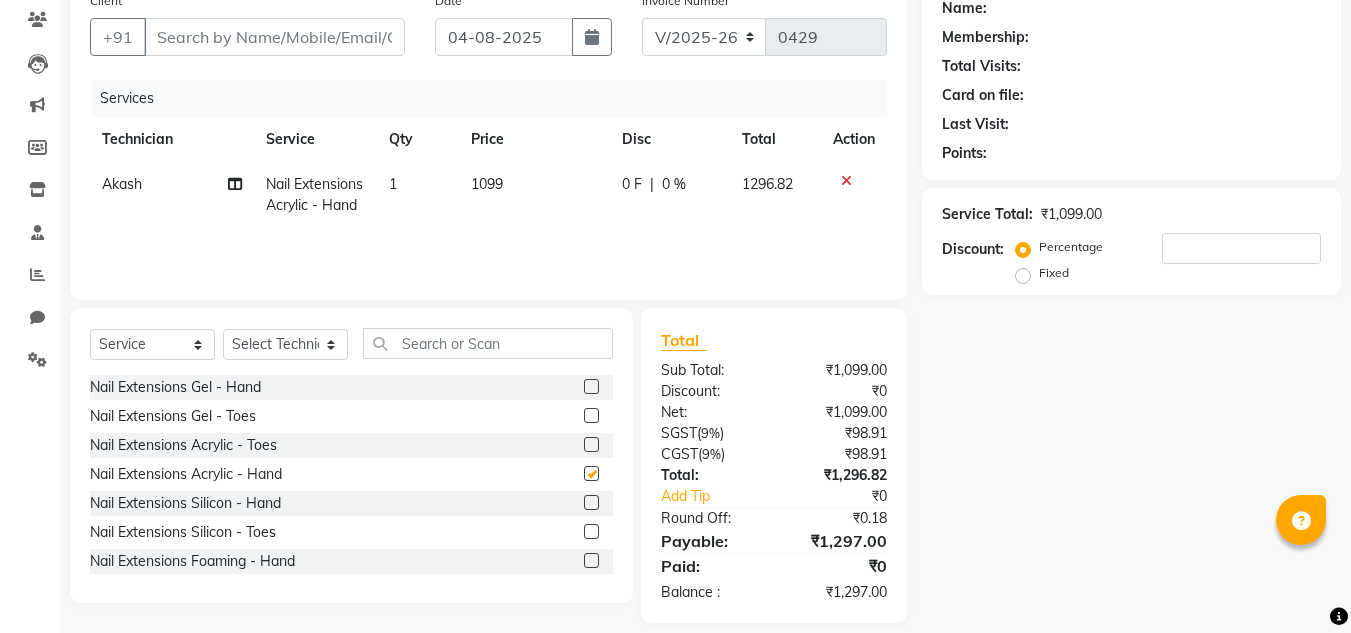 checkbox on "false" 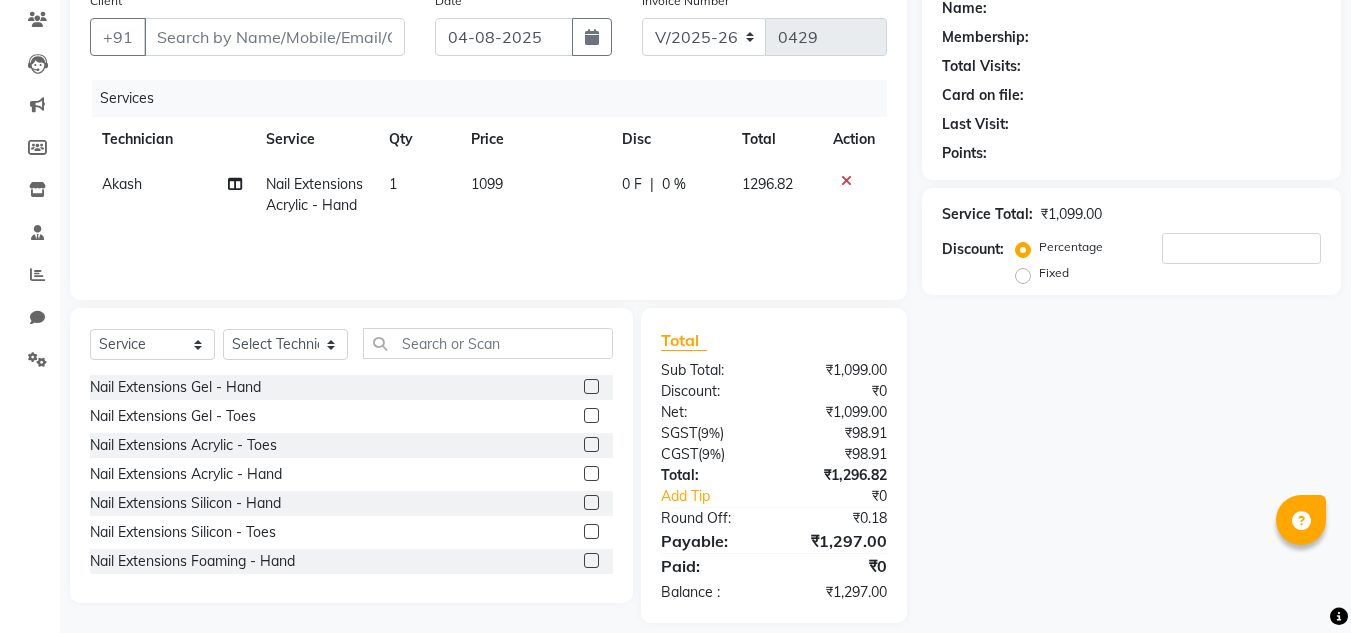 scroll, scrollTop: 188, scrollLeft: 0, axis: vertical 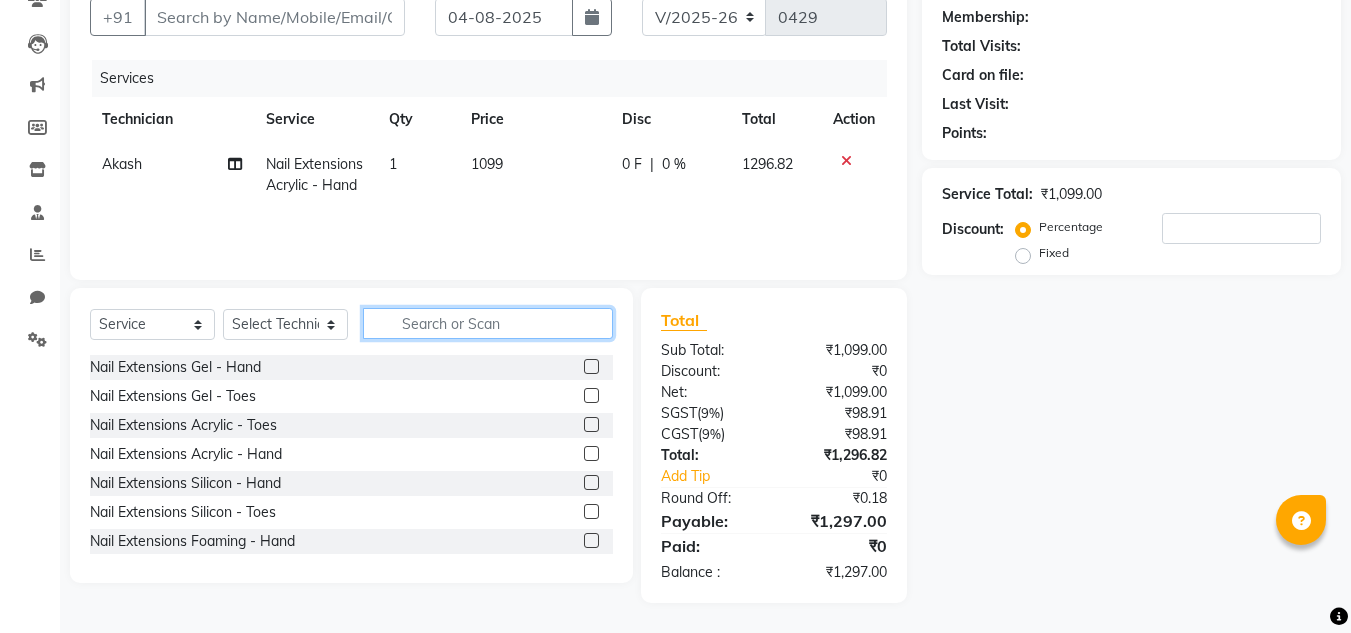 click 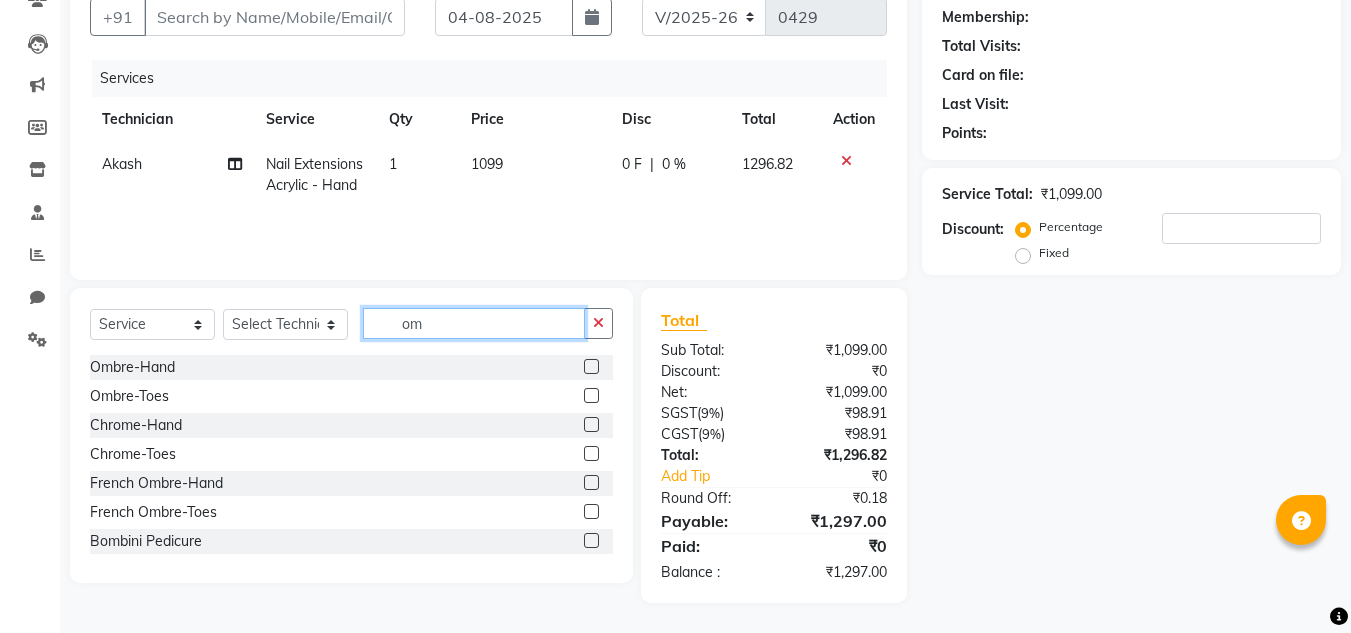 type on "om" 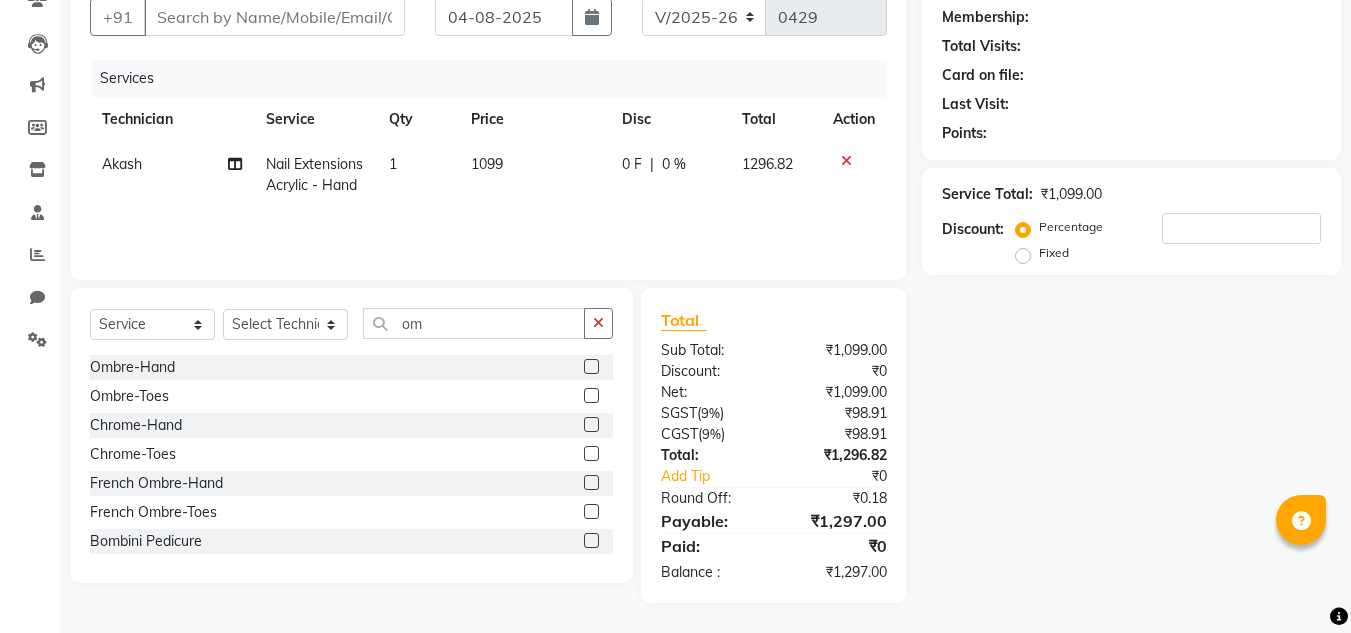 click 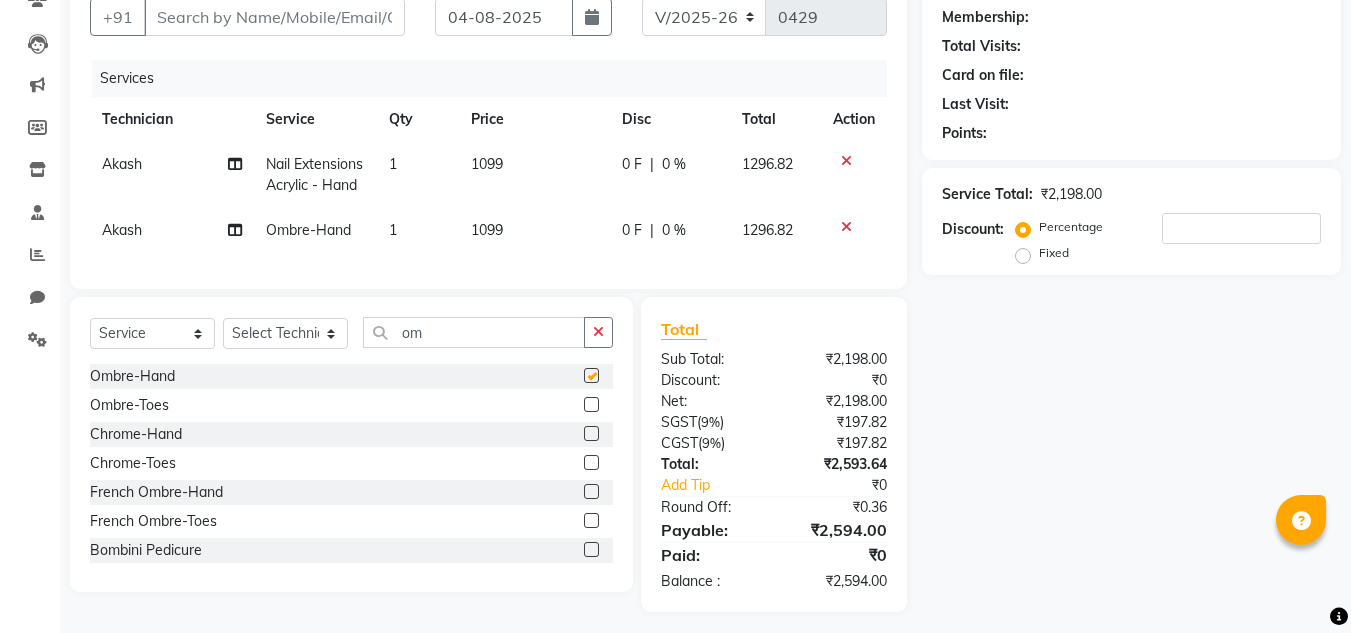 checkbox on "false" 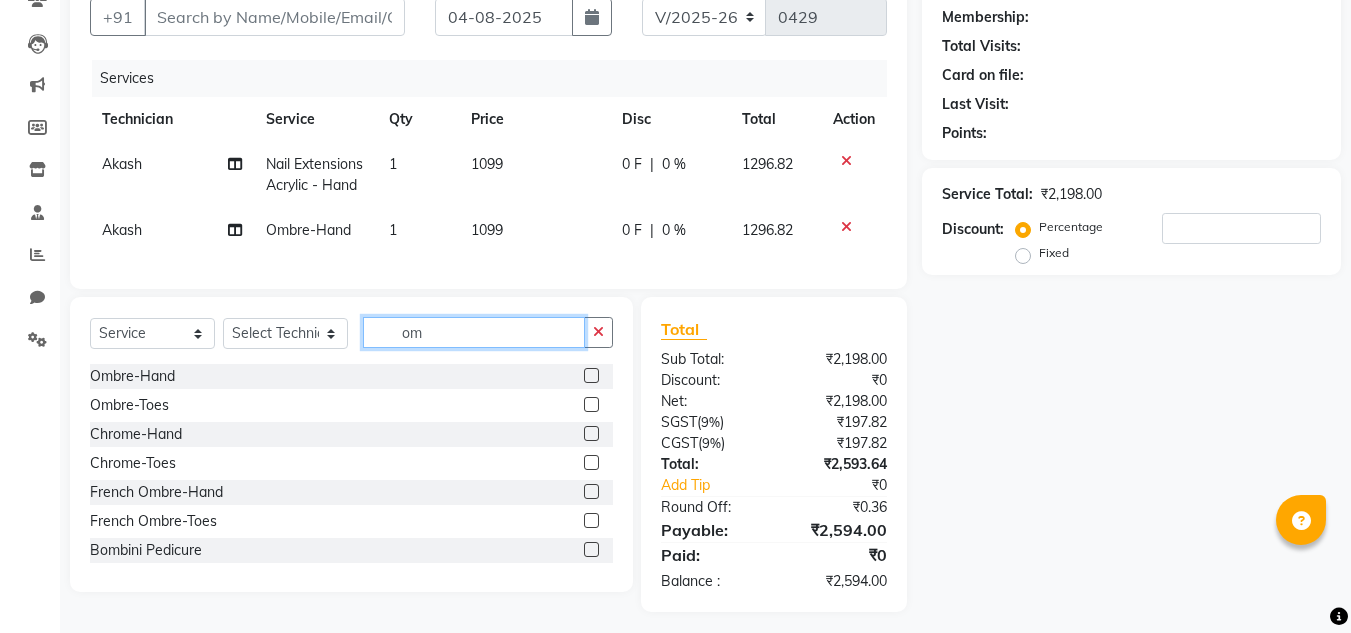 click on "om" 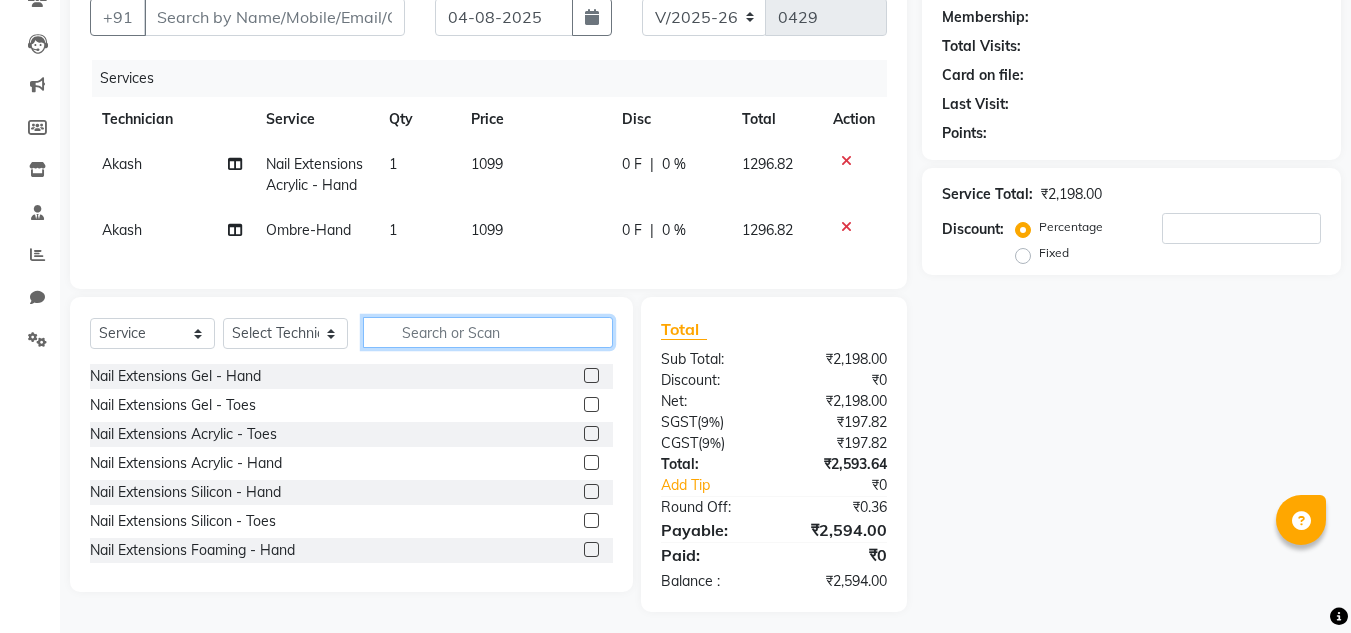 click 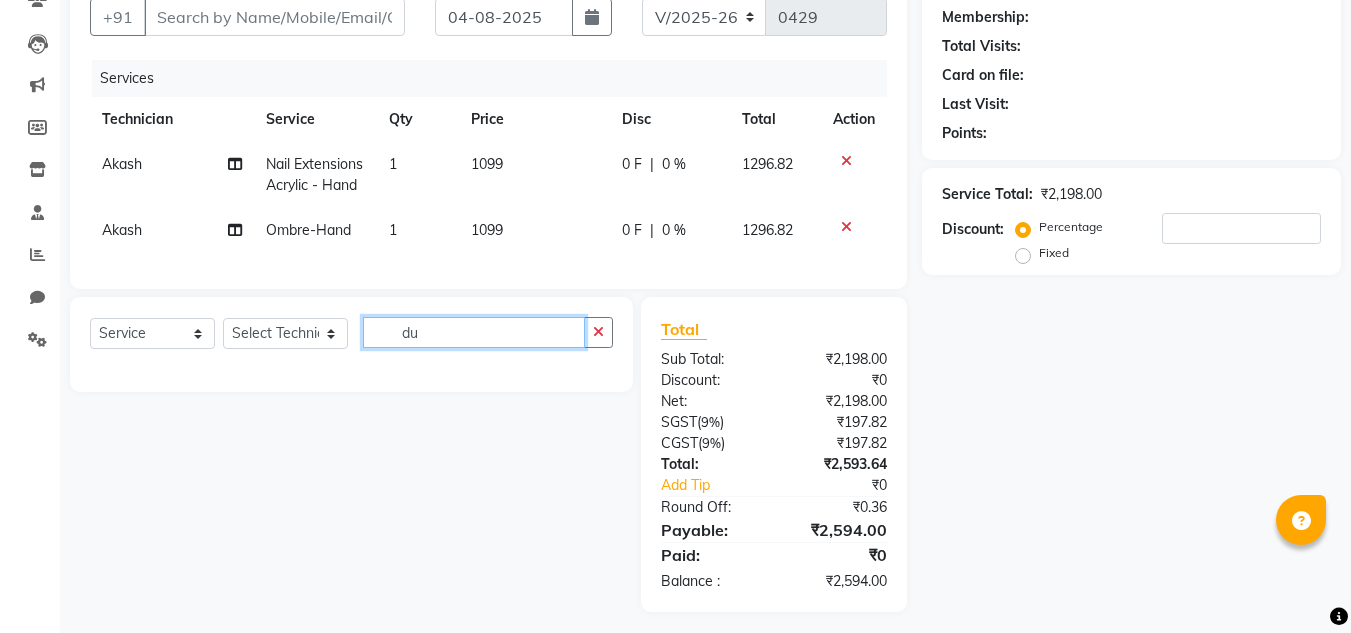 type on "d" 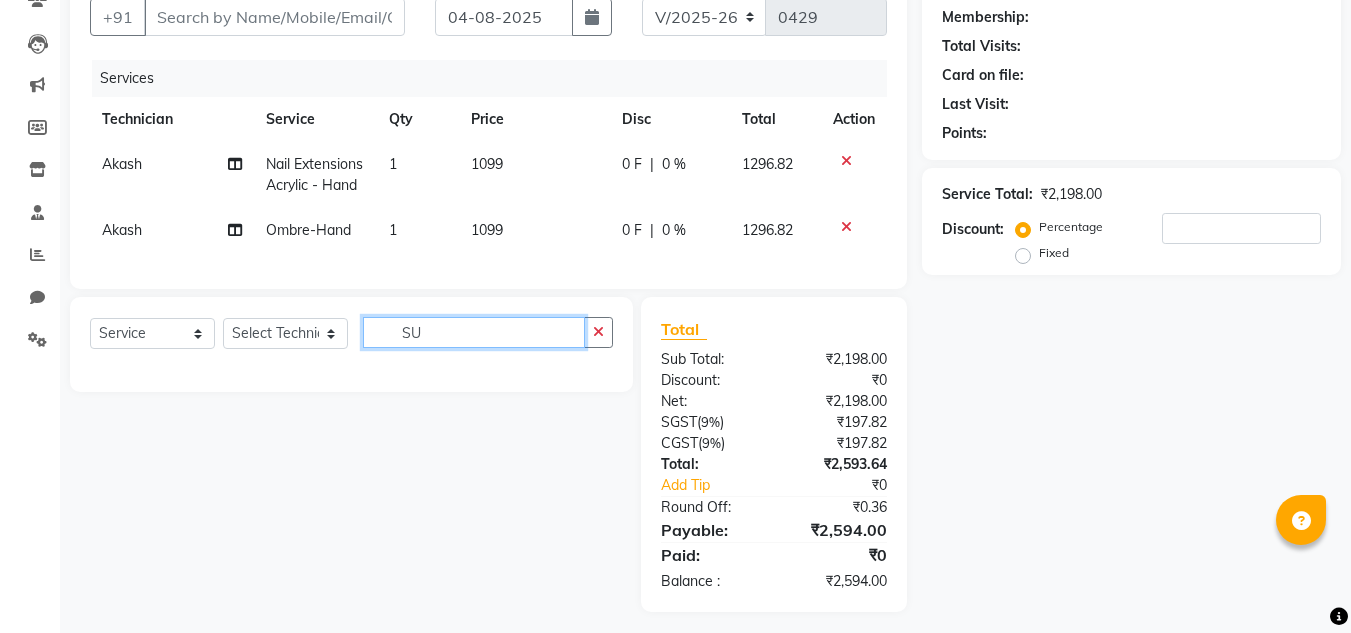 type on "S" 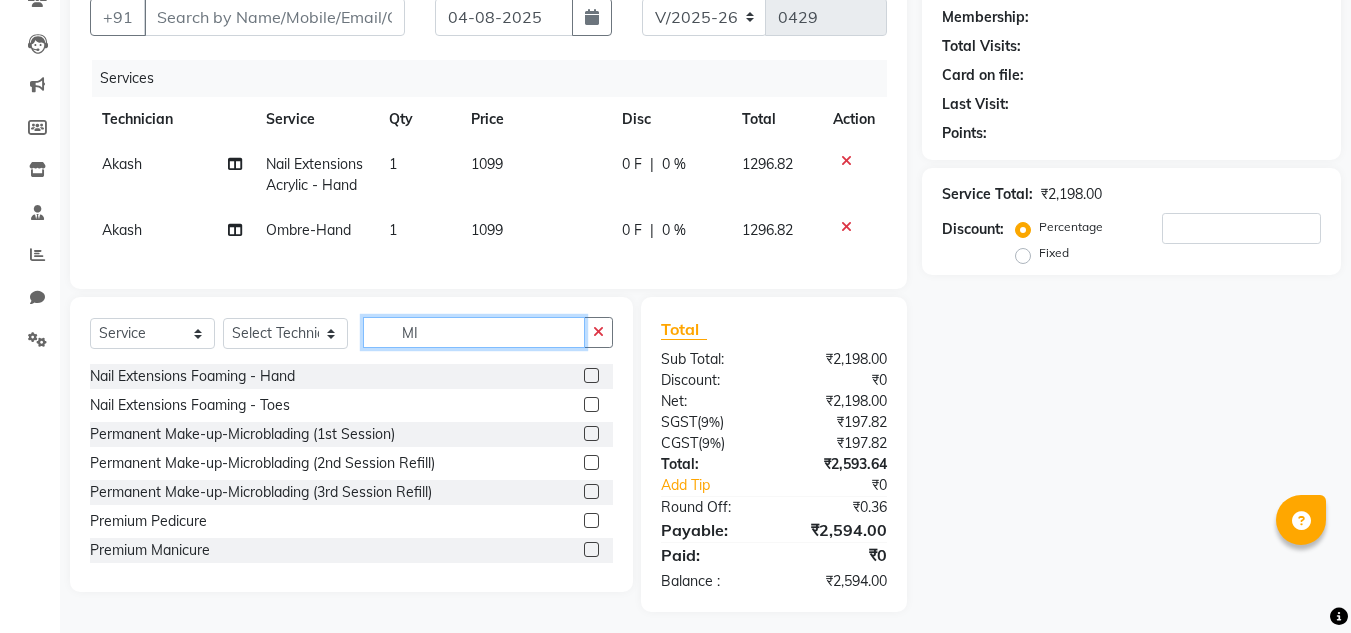 scroll, scrollTop: 90, scrollLeft: 0, axis: vertical 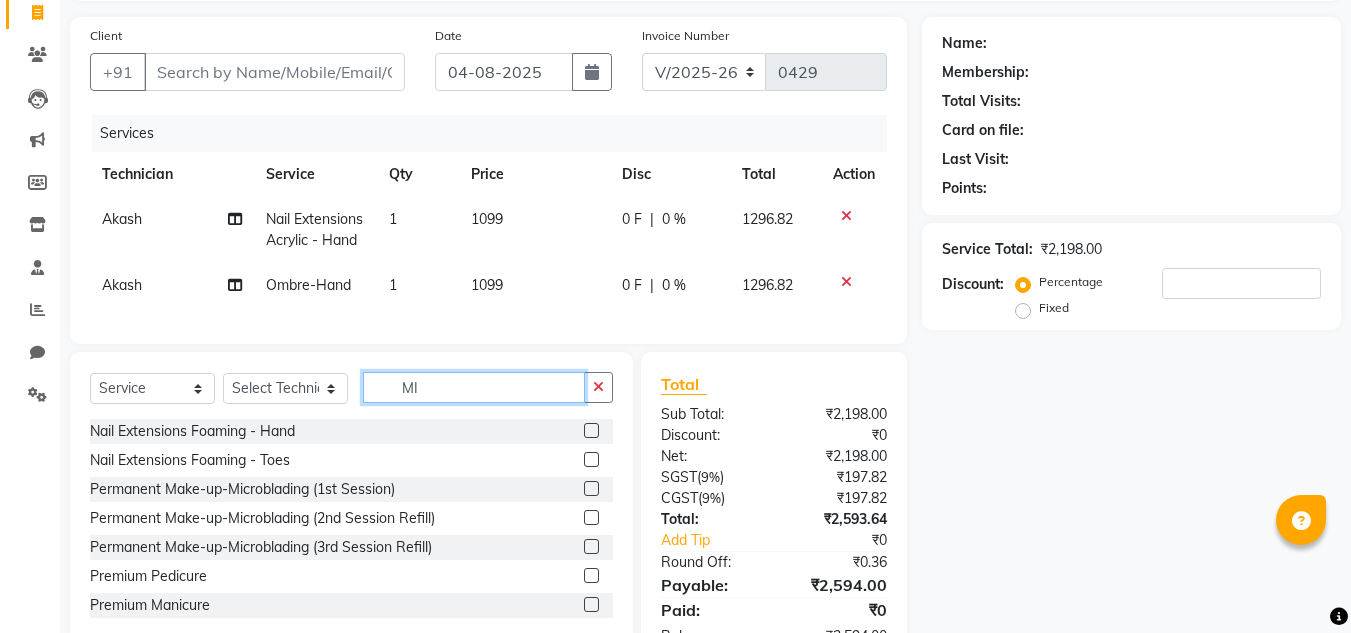 click on "MI" 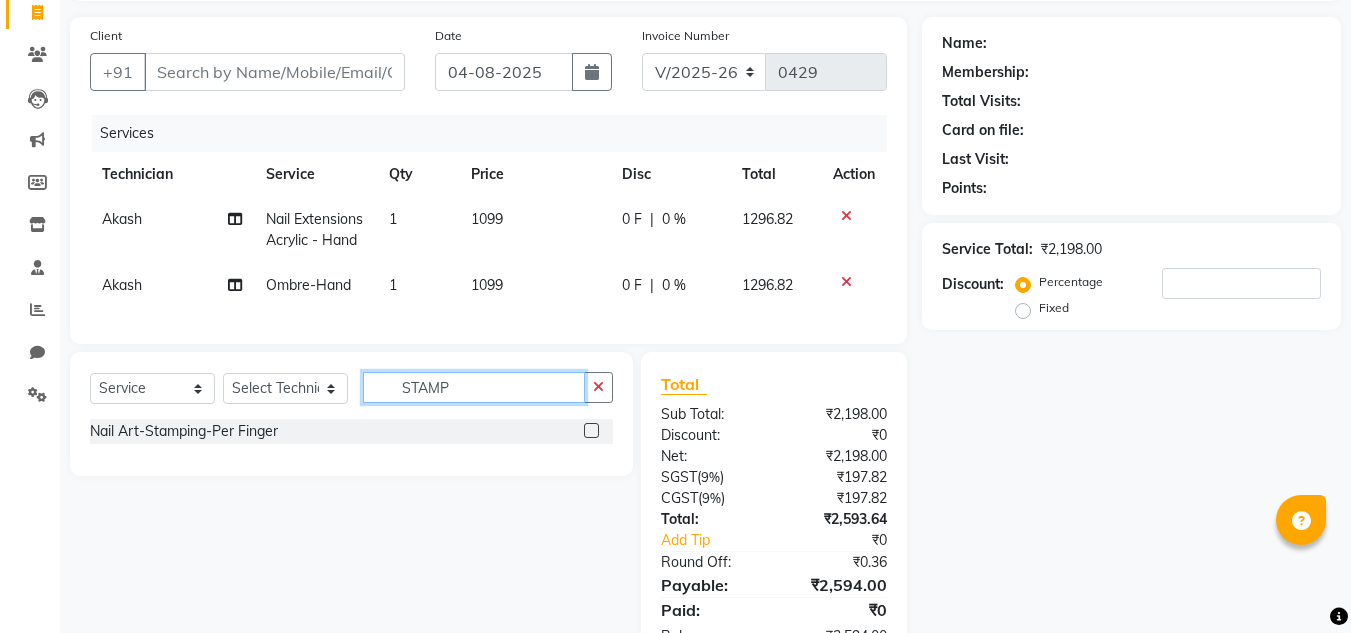 type on "STAMP" 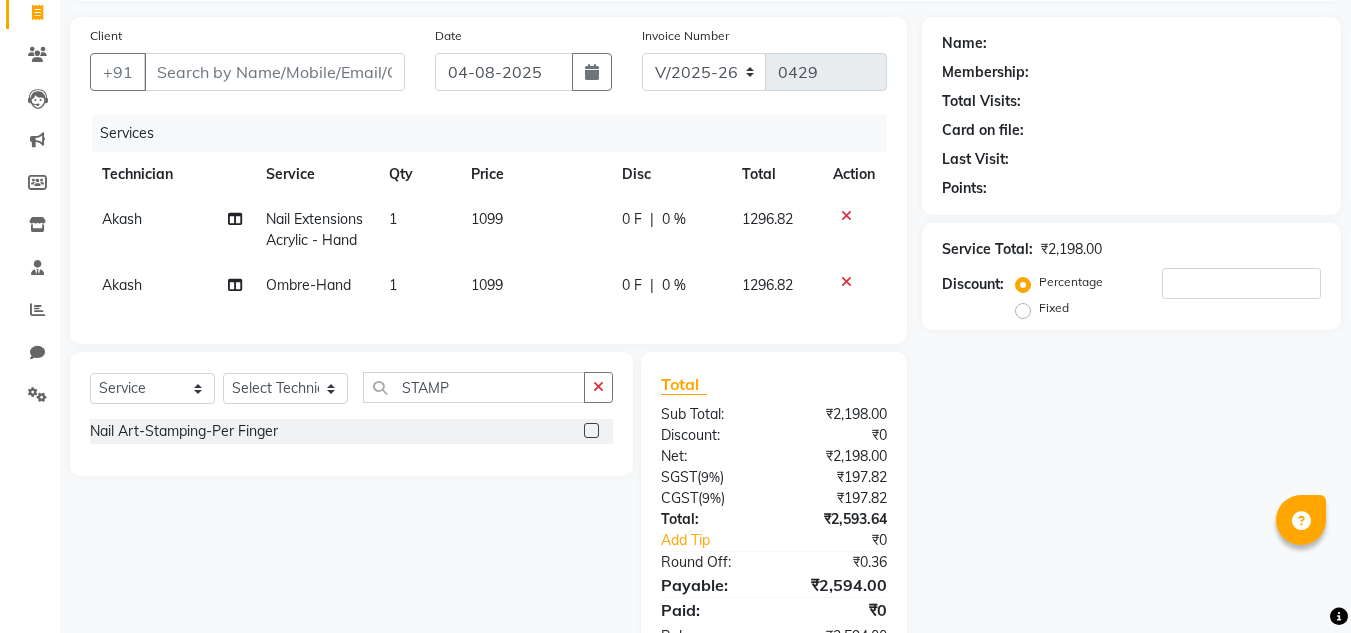 click 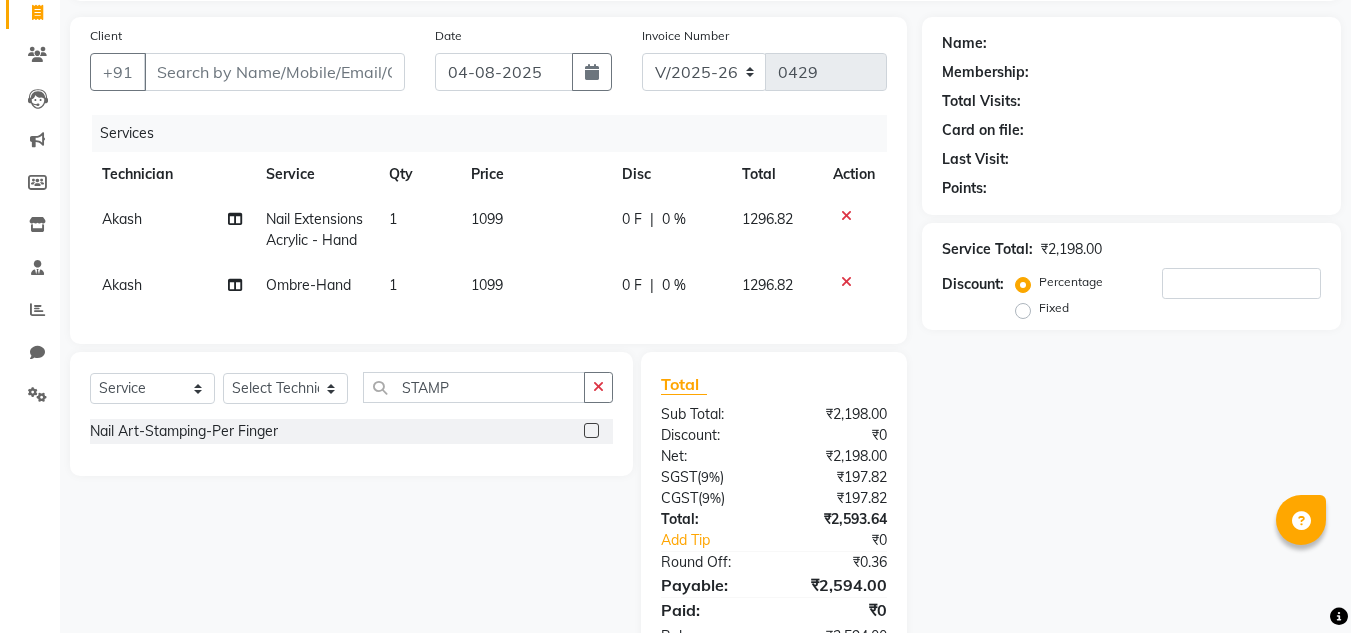 click at bounding box center (590, 431) 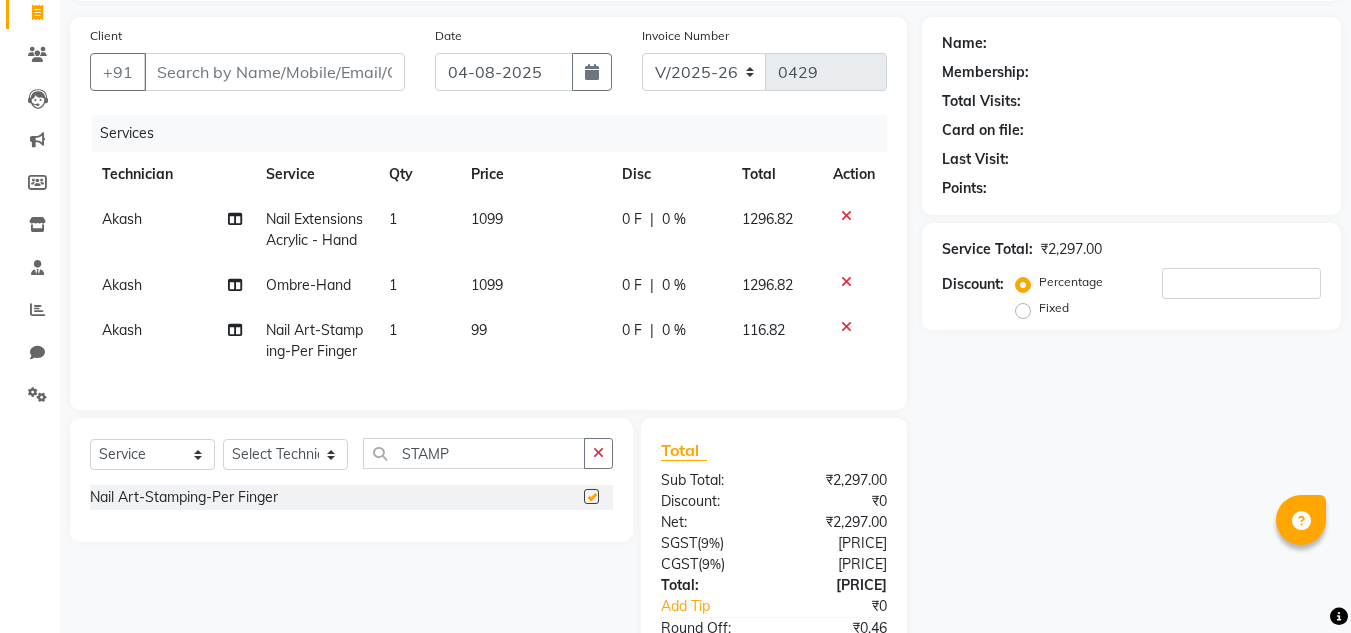 checkbox on "false" 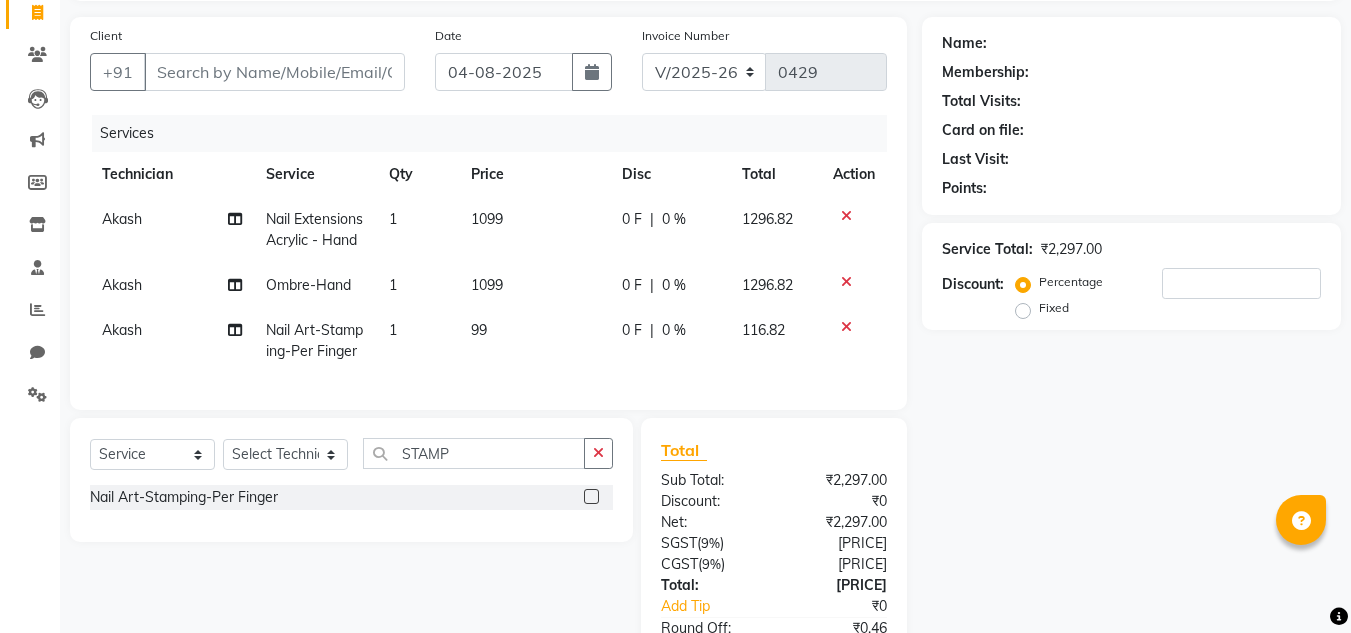 scroll, scrollTop: 299, scrollLeft: 0, axis: vertical 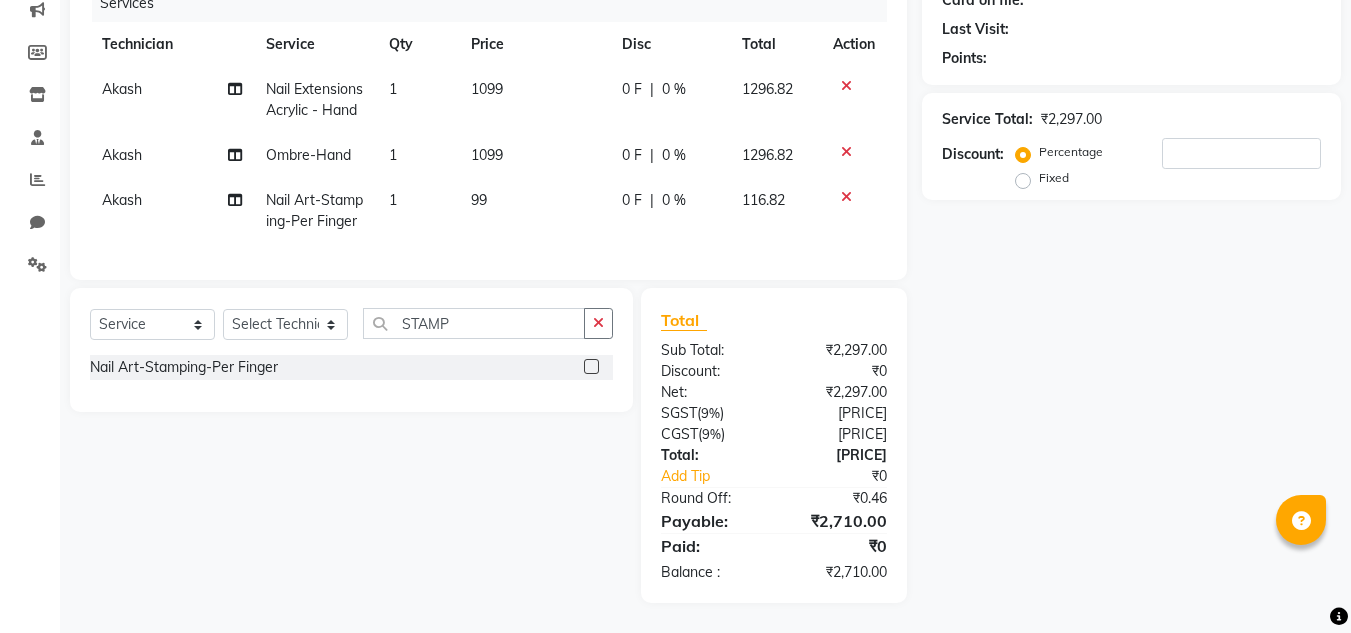 click on "99" 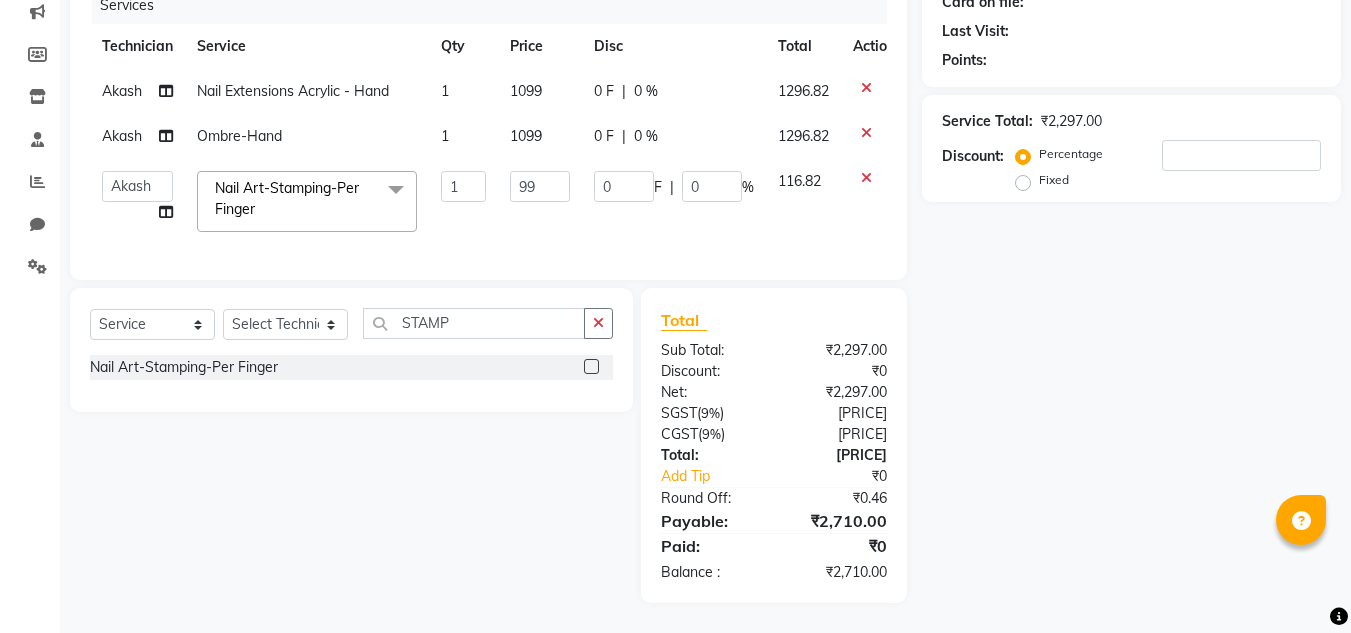 scroll, scrollTop: 276, scrollLeft: 0, axis: vertical 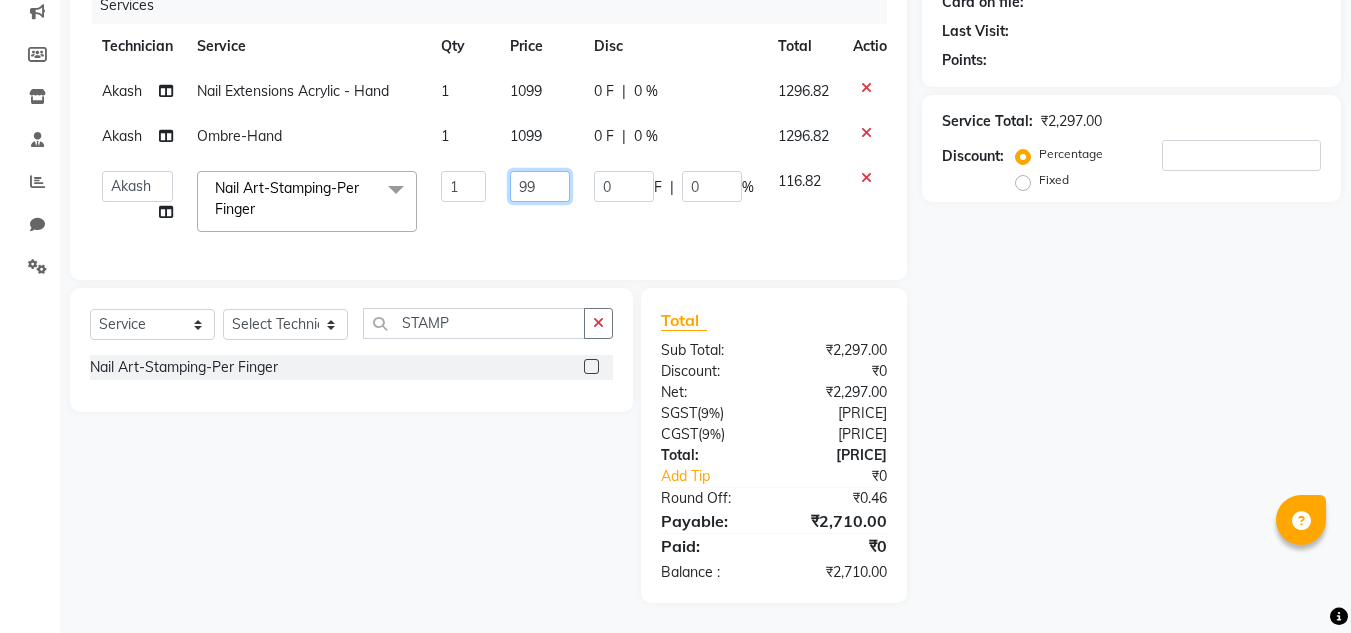 click on "99" 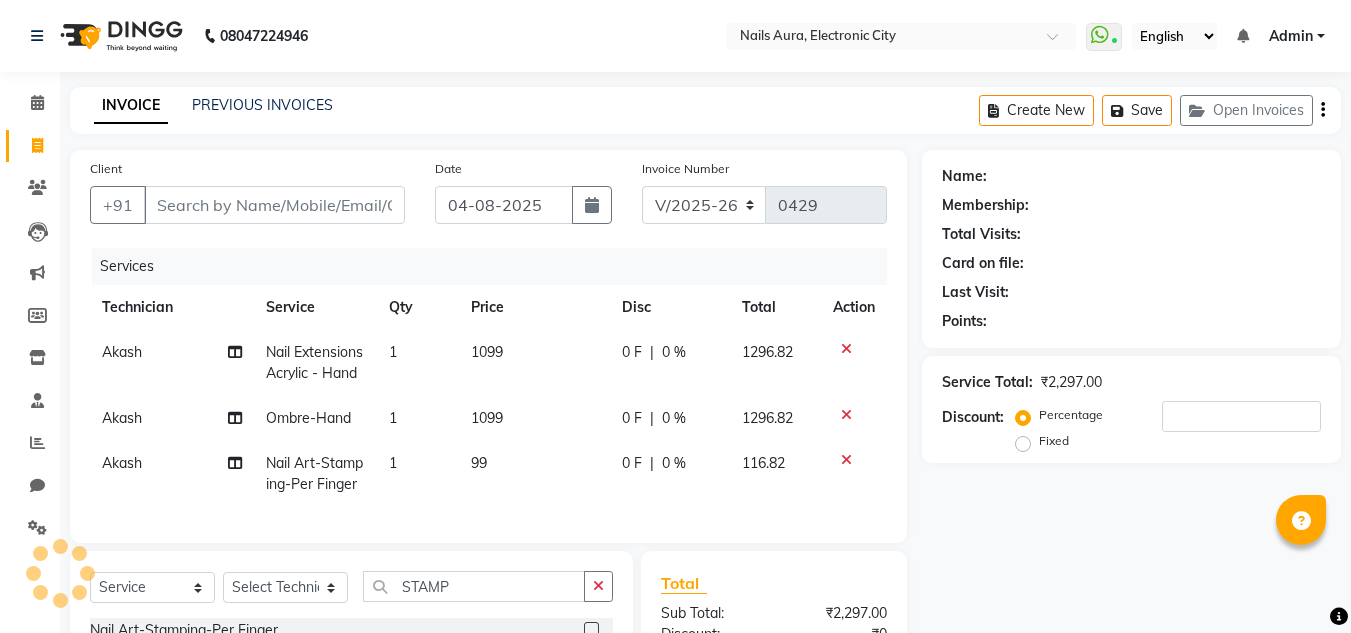 scroll, scrollTop: 200, scrollLeft: 0, axis: vertical 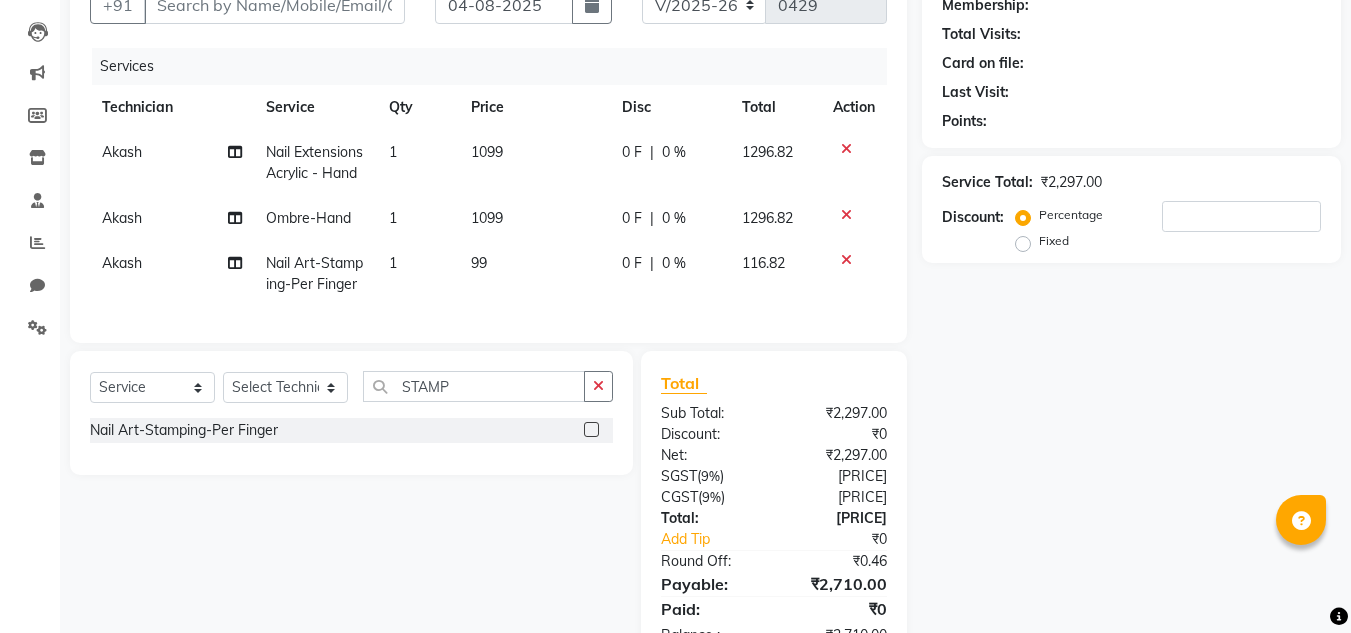 click on "99" 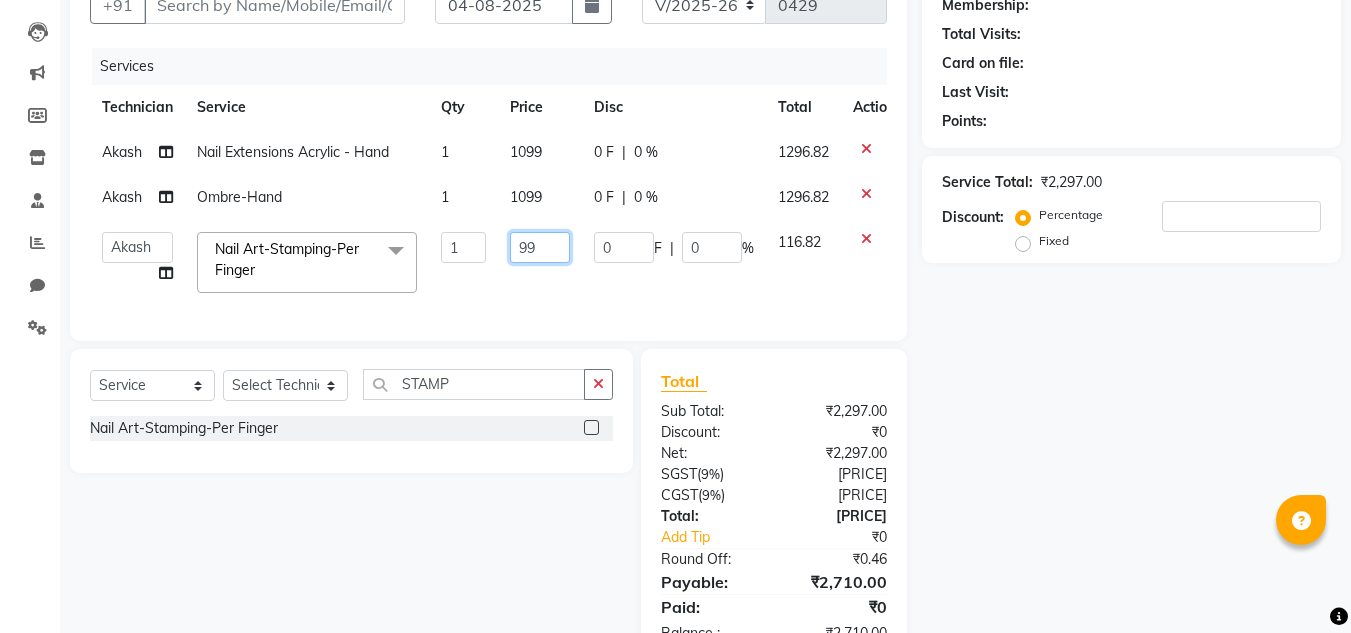 click on "99" 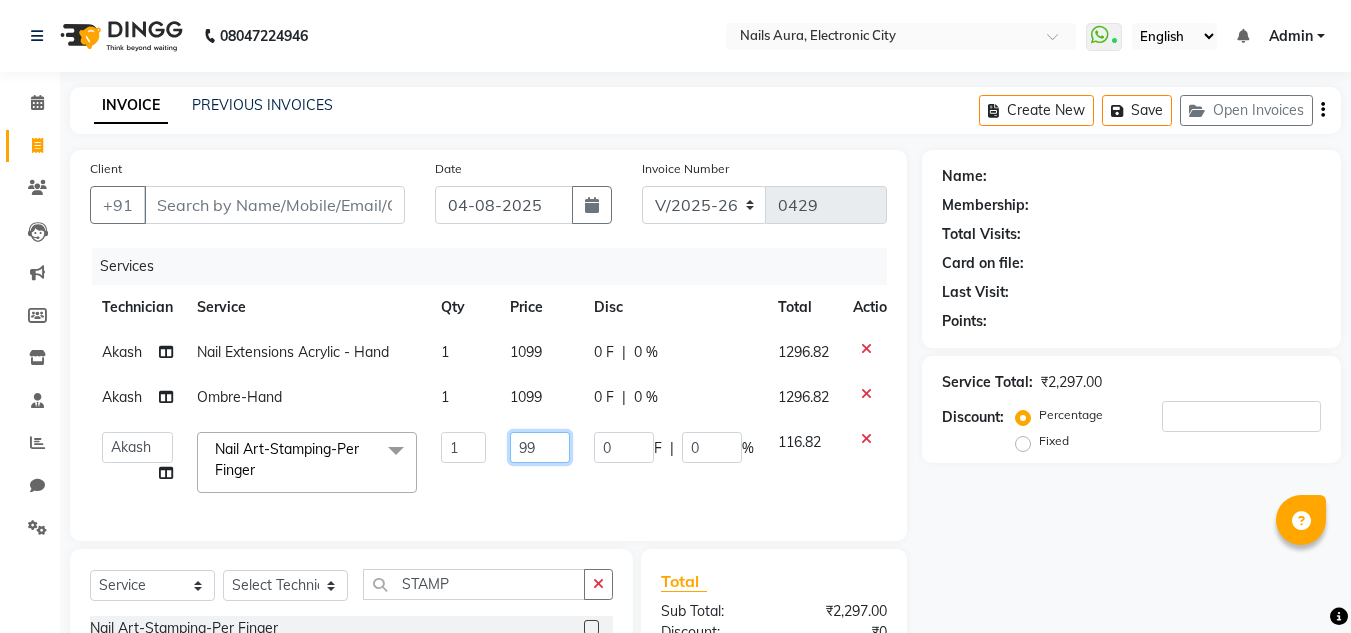 scroll, scrollTop: 200, scrollLeft: 0, axis: vertical 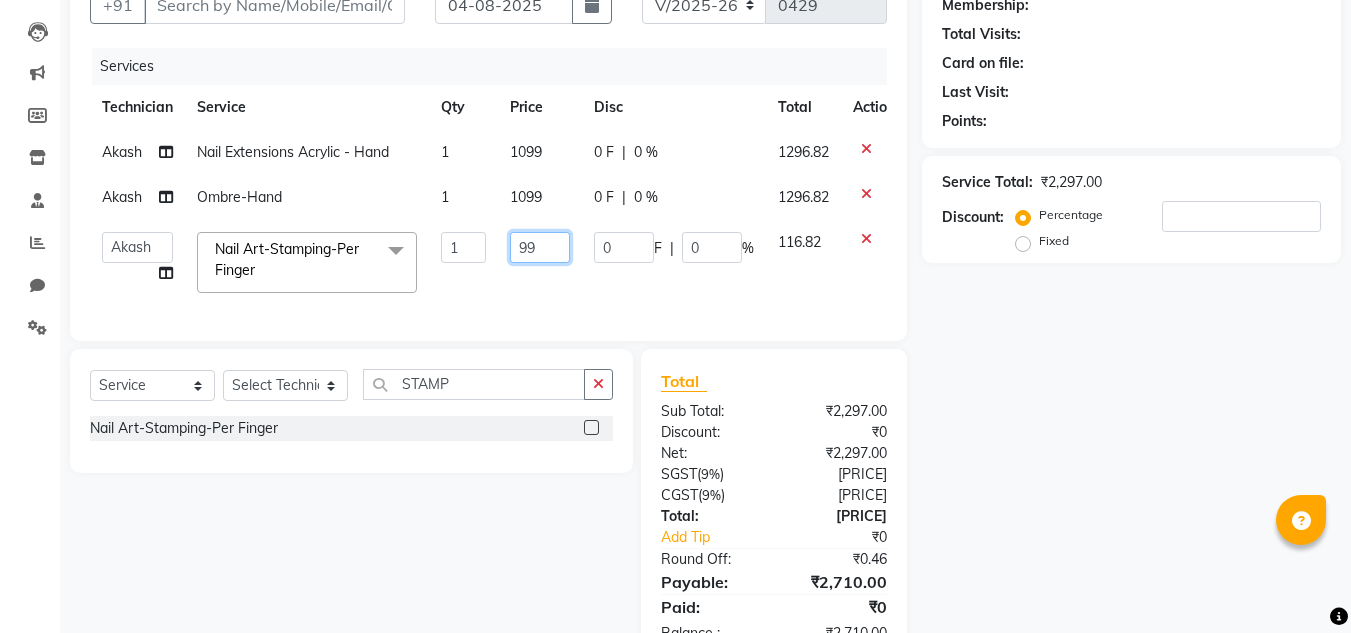 click on "99" 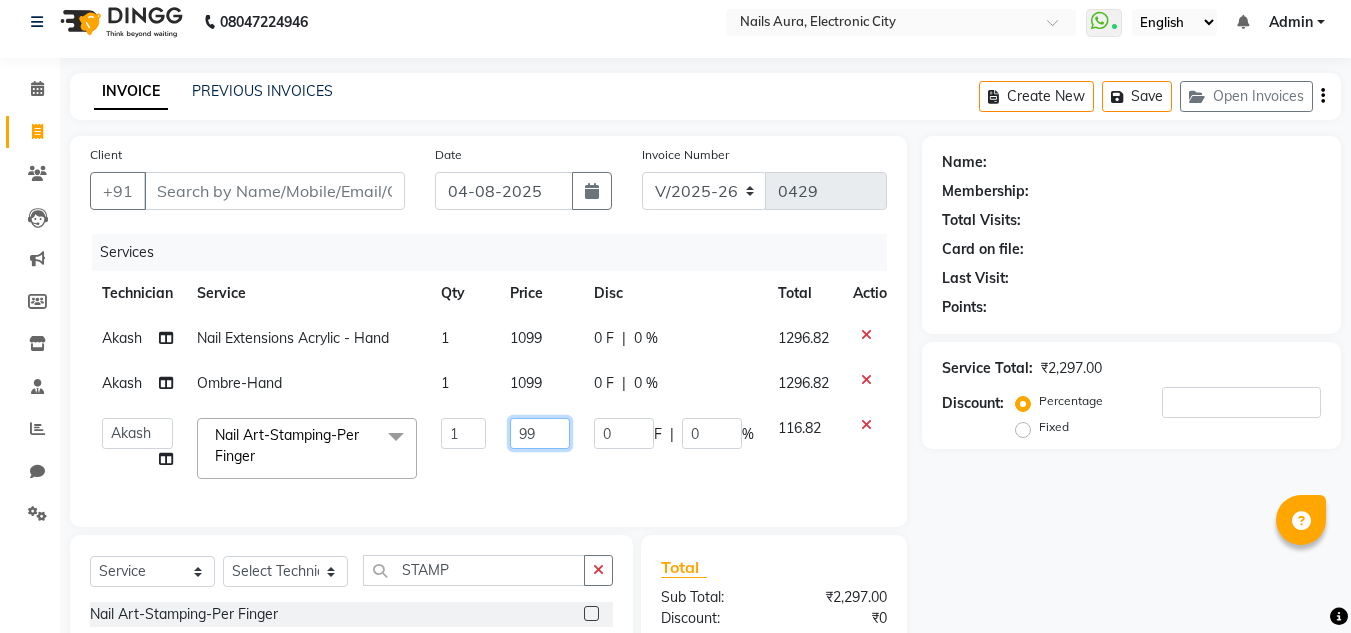 scroll, scrollTop: 100, scrollLeft: 0, axis: vertical 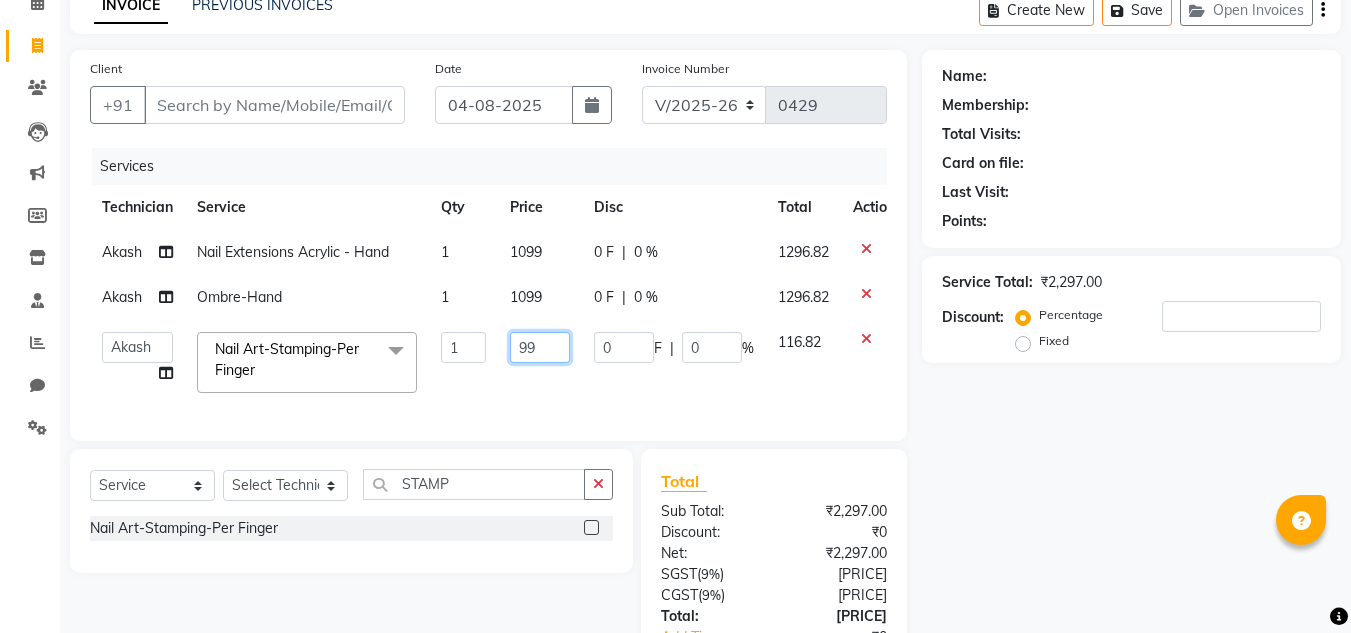 click on "99" 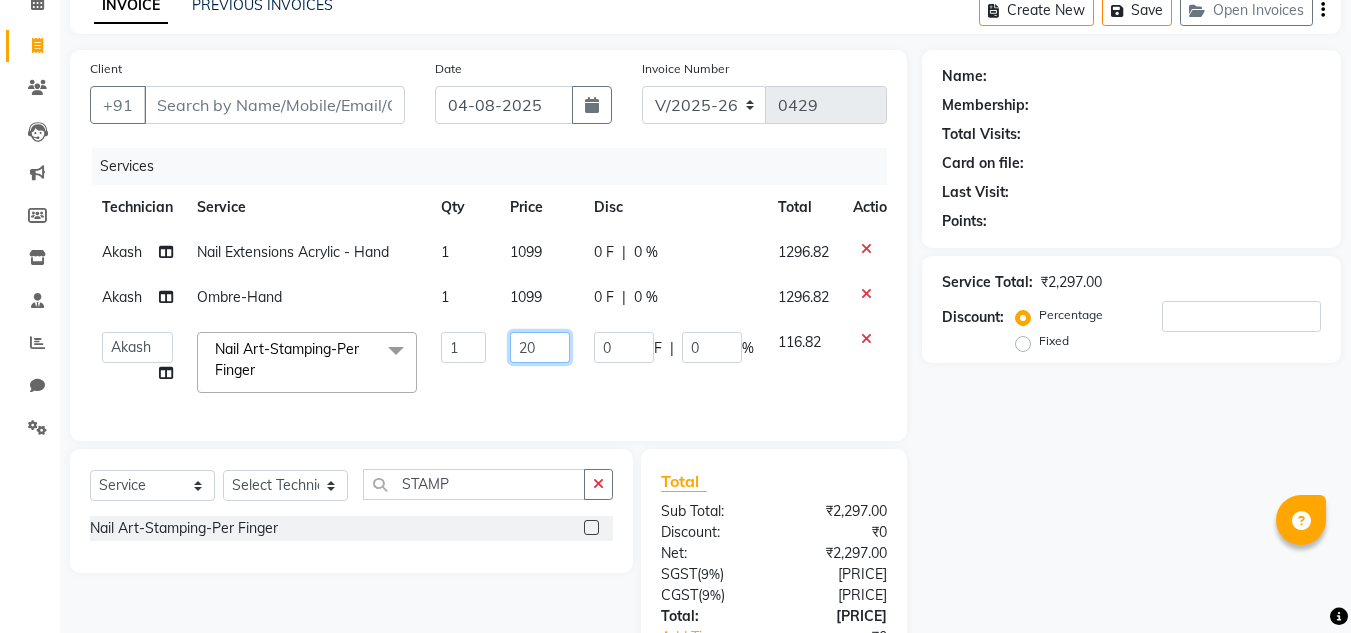 type on "200" 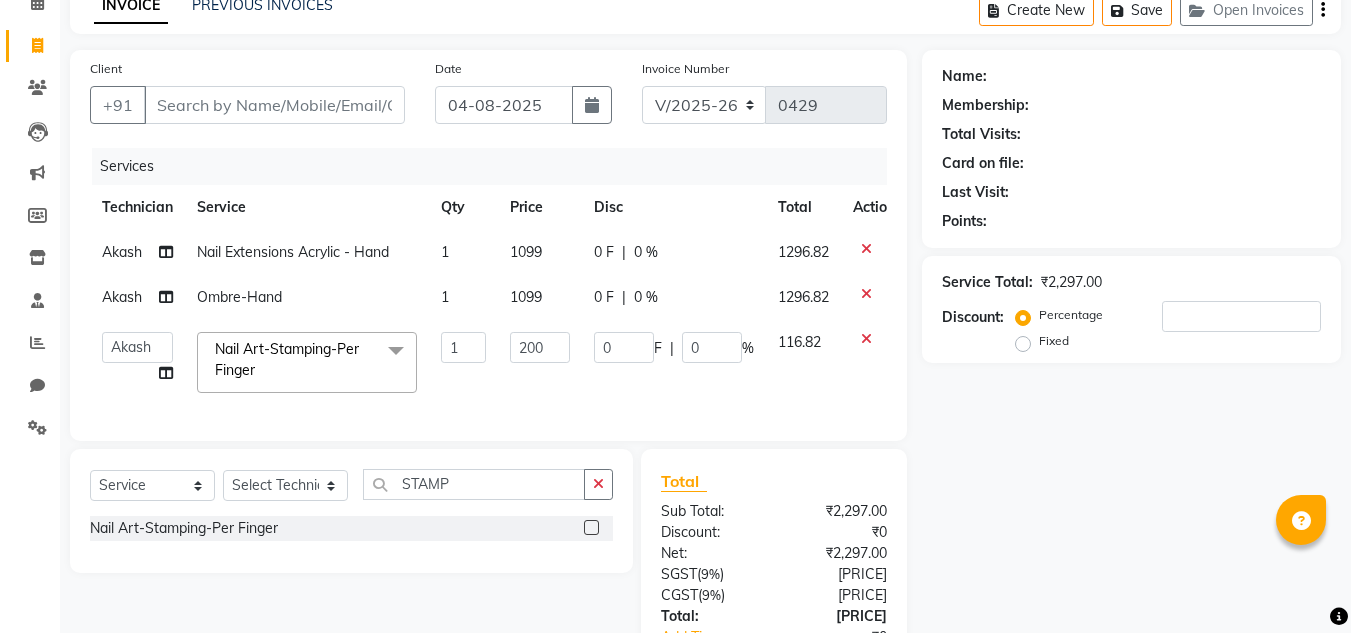 click on "[FIRST] [FIRST] [FIRST] [FIRST] [FIRST] [FIRST] [FIRST] [FIRST] [FIRST] [LAST] [FIRST] [FIRST] [FIRST] [FIRST] Nail Art-Stamping-Per Finger x Nail Extensions Gel - Hand Nail Extensions Gel - Toes Nail Extensions Acrylic - Toes Nail Extensions Acrylic - Hand Nail Extensions Silicon - Hand Nail Extensions Silicon - Toes Nail Extensions Foaming - Hand Nail Extensions Foaming - Toes Nail Extensions Poly Gel - Hand Nail Extensions Poly Gel - Toes Overlays Gel-Hand Overlays Gel-Toes Overlays Acrylic-Hand Overlays Acrylic-Toes Overlays Silicon-Hand Overlays Silicon-Toes Refills Gel-Hand Refills Gel-Toes Refills Acrylic-Hand Refills Acrylic-Toes Solid color (Glossy)-Hand Solid color (Glossy)-Toes Solid color (Matte)-Hand Solid color (Matte)-Toes French-Hand French-Toes Ombre-Hand Ombre-Toes Chrome-Hand Chrome-Toes French Ombre-Hand French Ombre-Toes Cat Eye-Hand Cat Eye-Toes Glitter Color - Hand Glitter Color - Toes Nail Art-Glitter-Per Finger Nail Art-Myler-Per Finger Nail Art-Stone-Per Stone Hydra Facial 1" 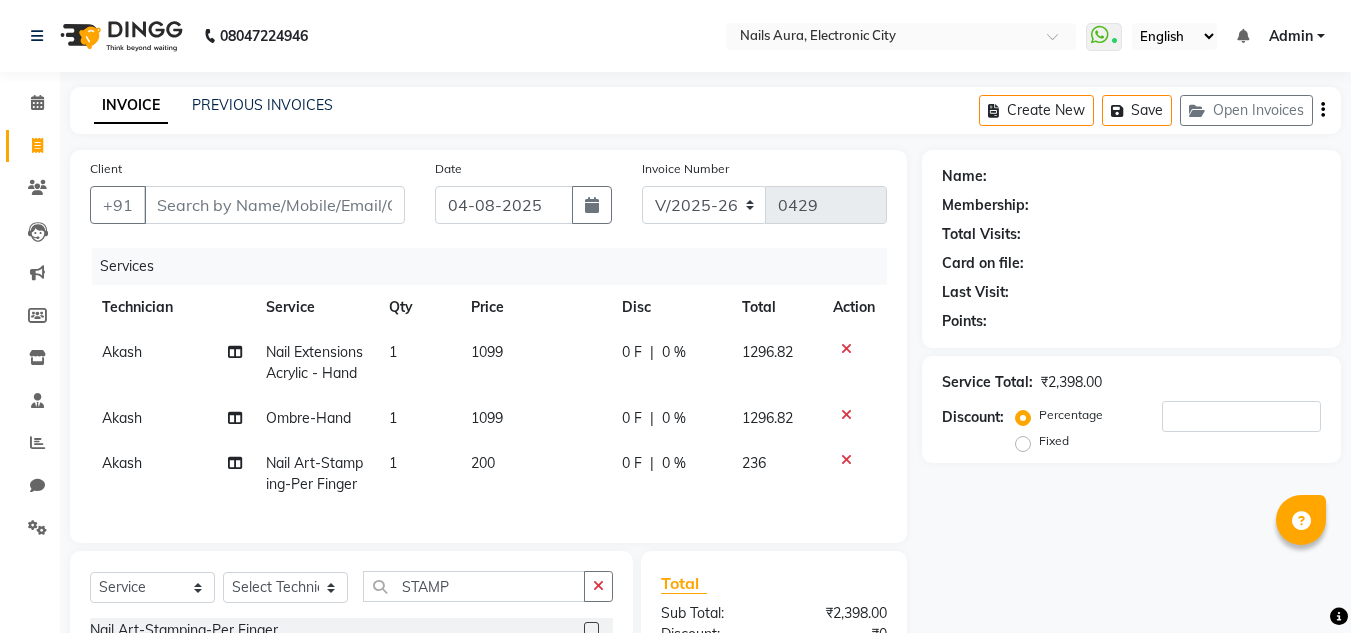 scroll, scrollTop: 299, scrollLeft: 0, axis: vertical 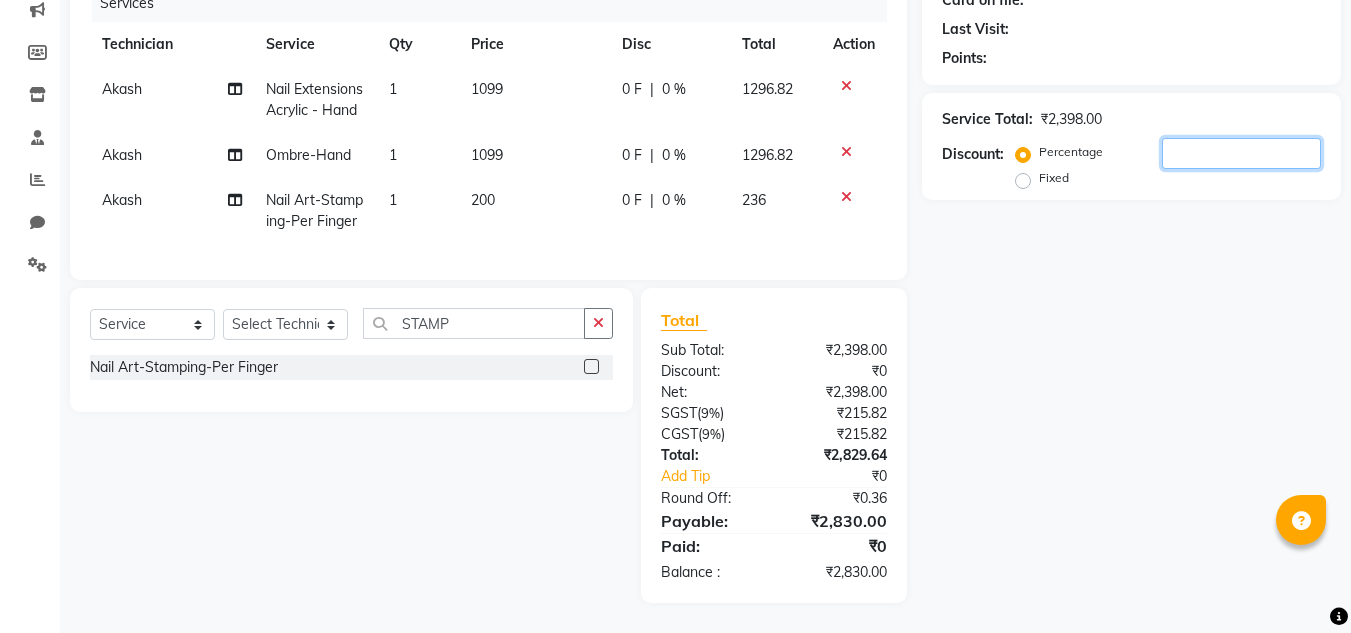 click 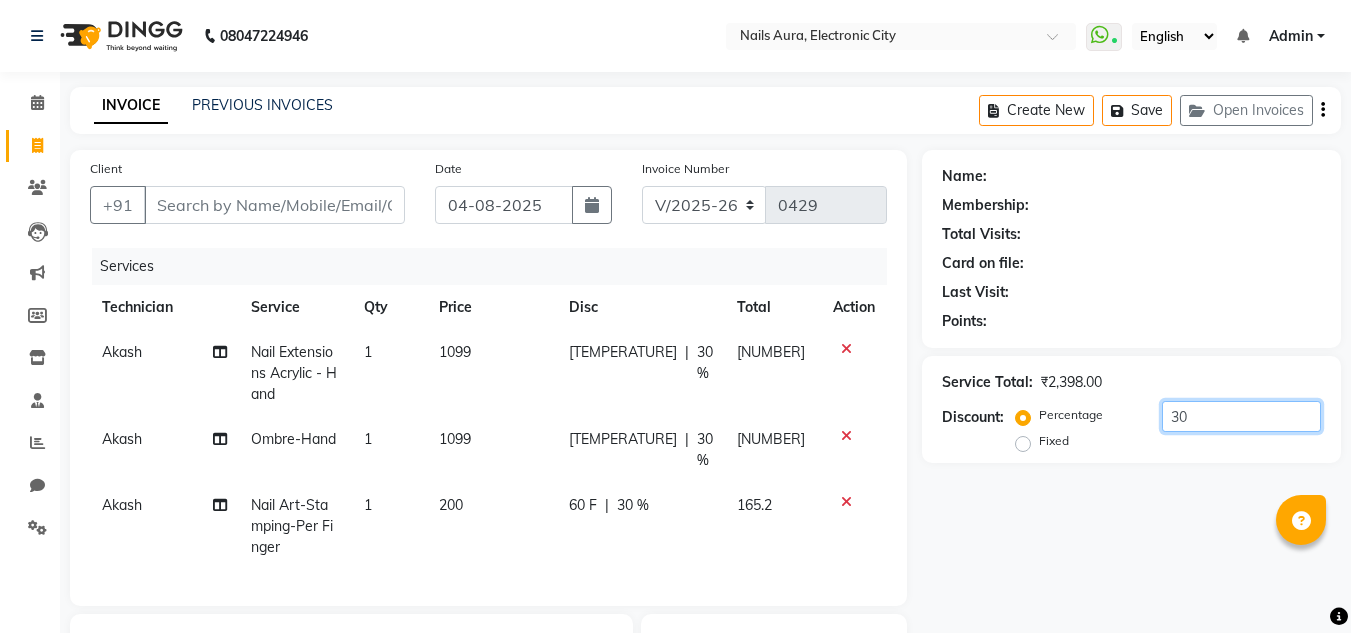 scroll, scrollTop: 100, scrollLeft: 0, axis: vertical 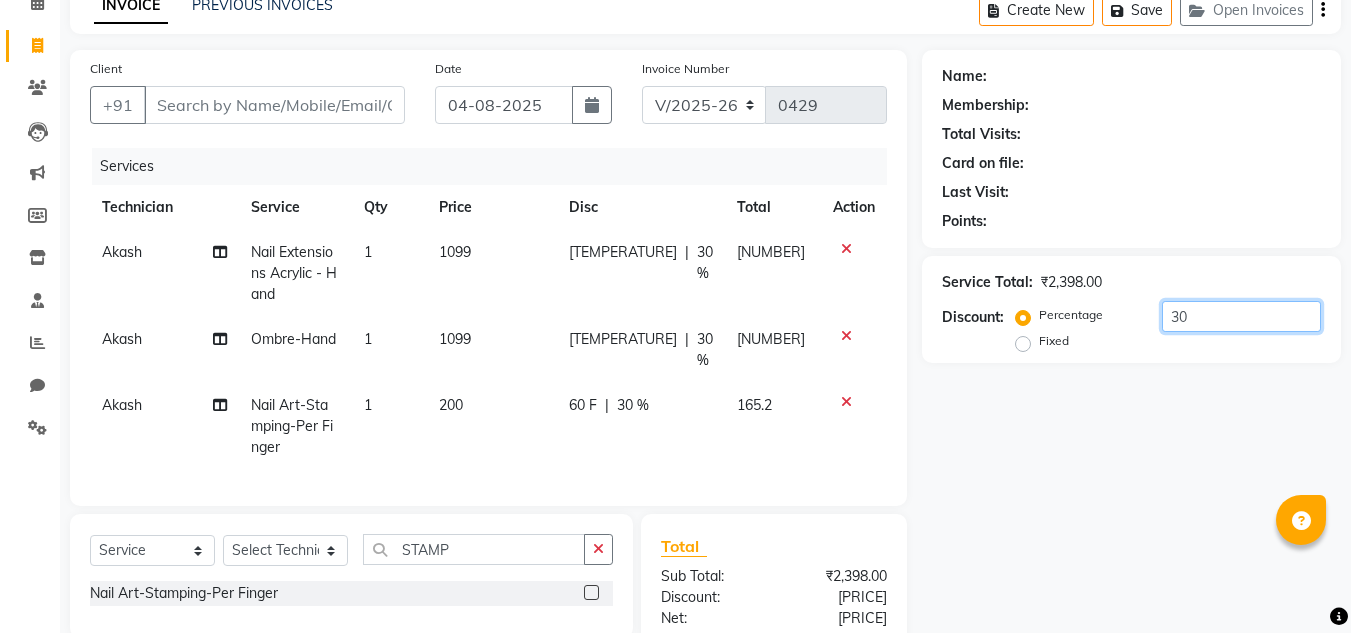 type on "30" 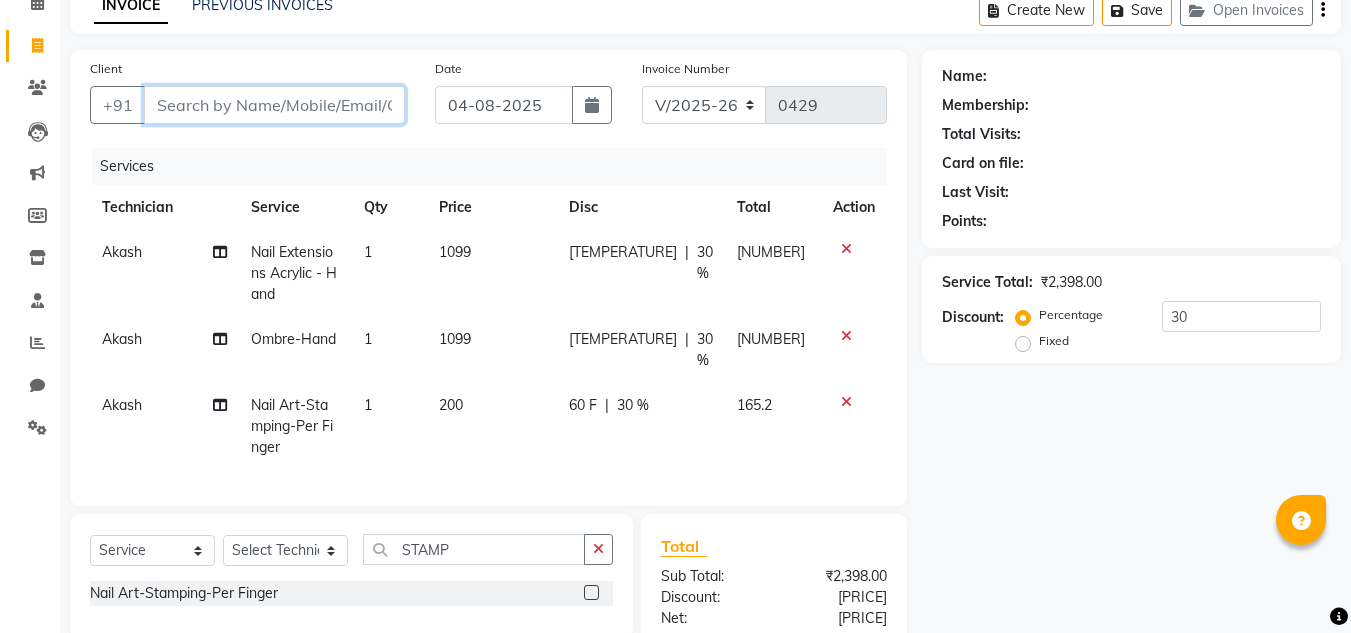 click on "Client" at bounding box center [274, 105] 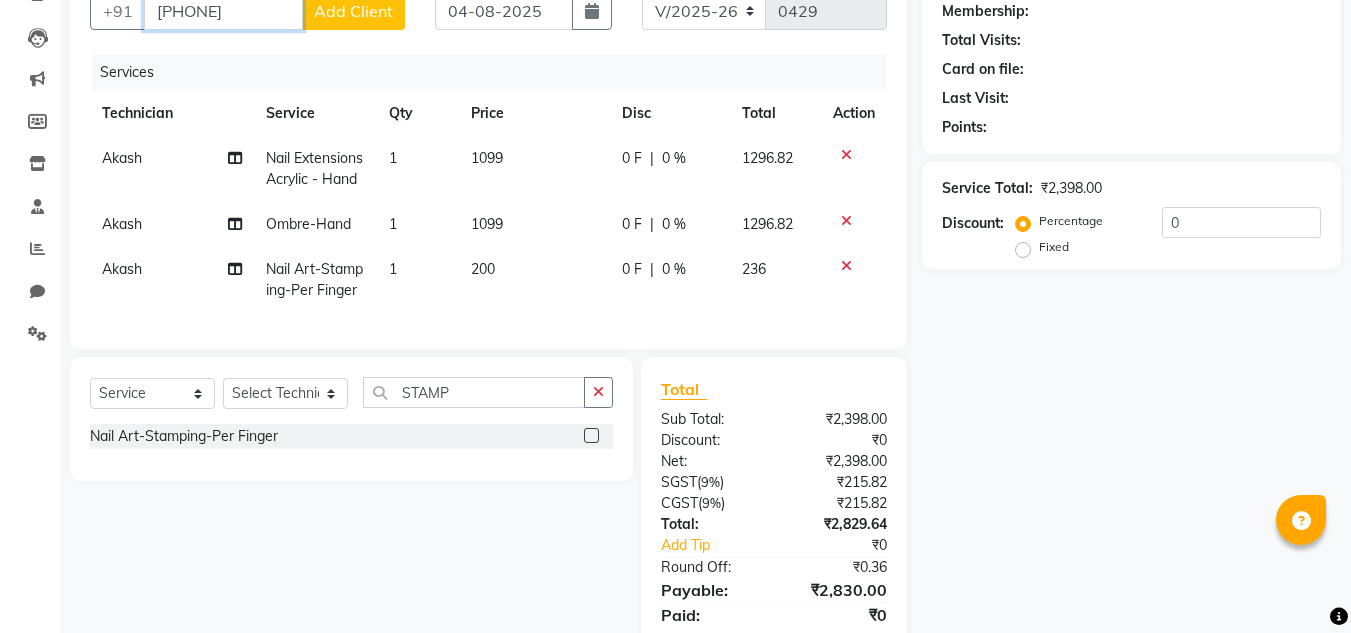 scroll, scrollTop: 100, scrollLeft: 0, axis: vertical 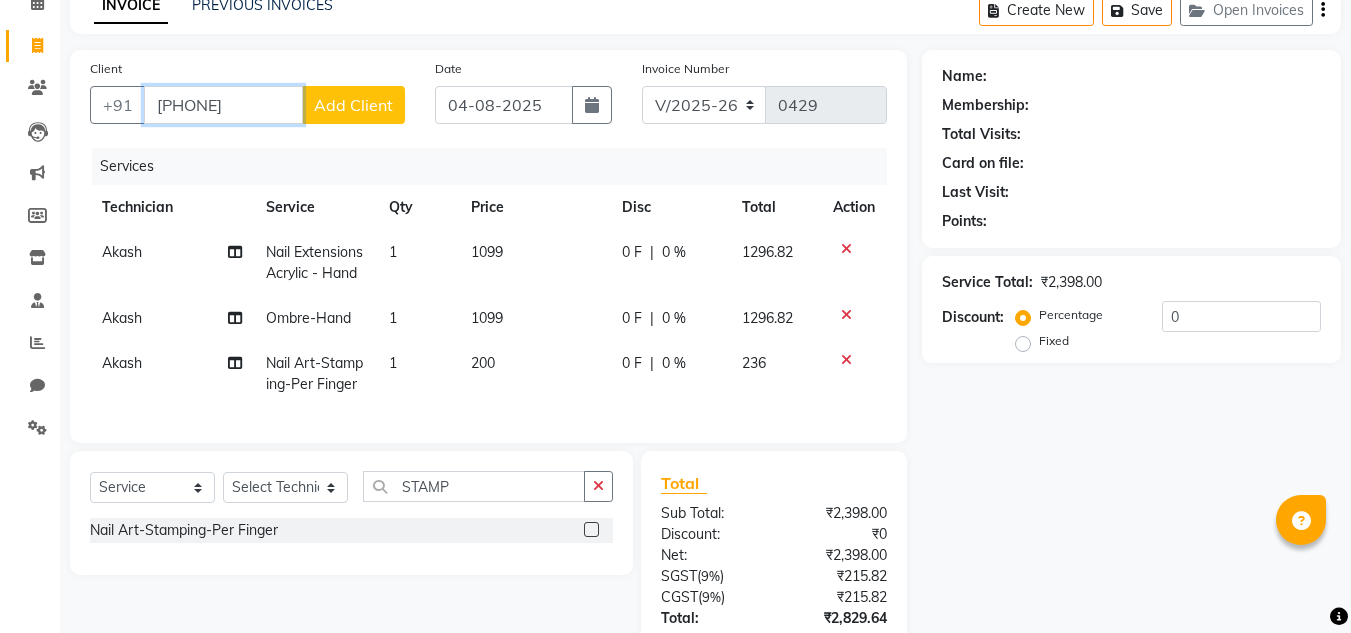 click on "[PHONE]" at bounding box center [223, 105] 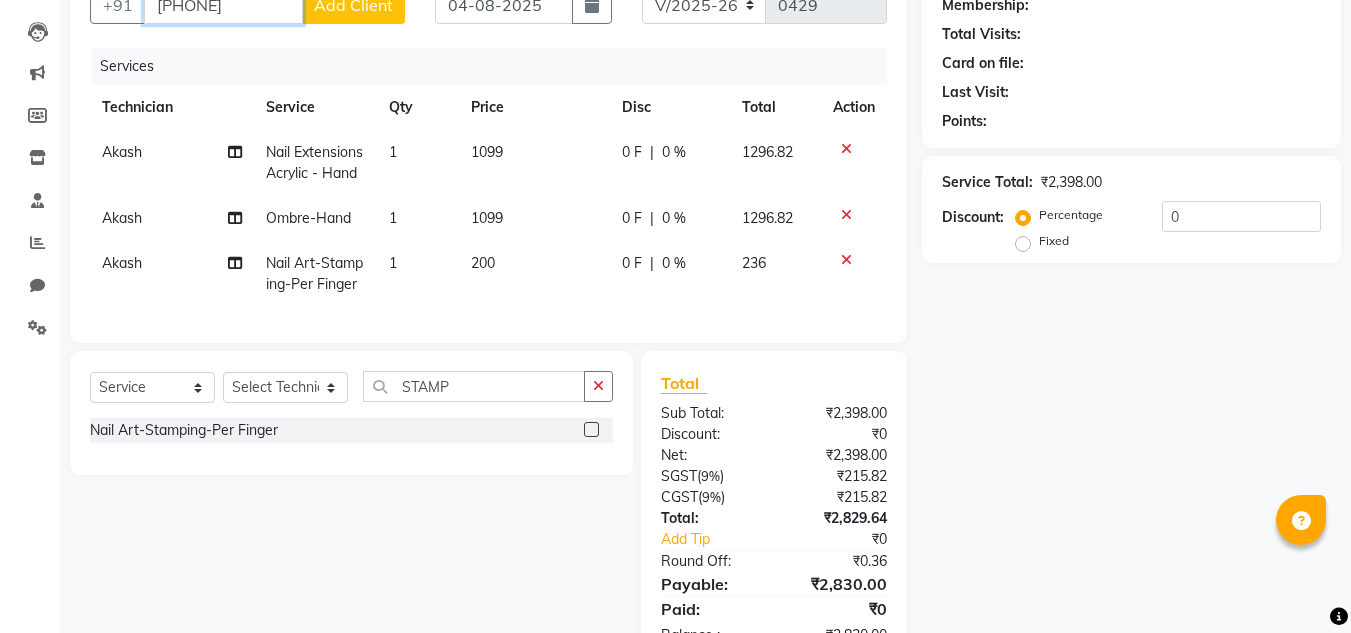 type on "[PHONE]" 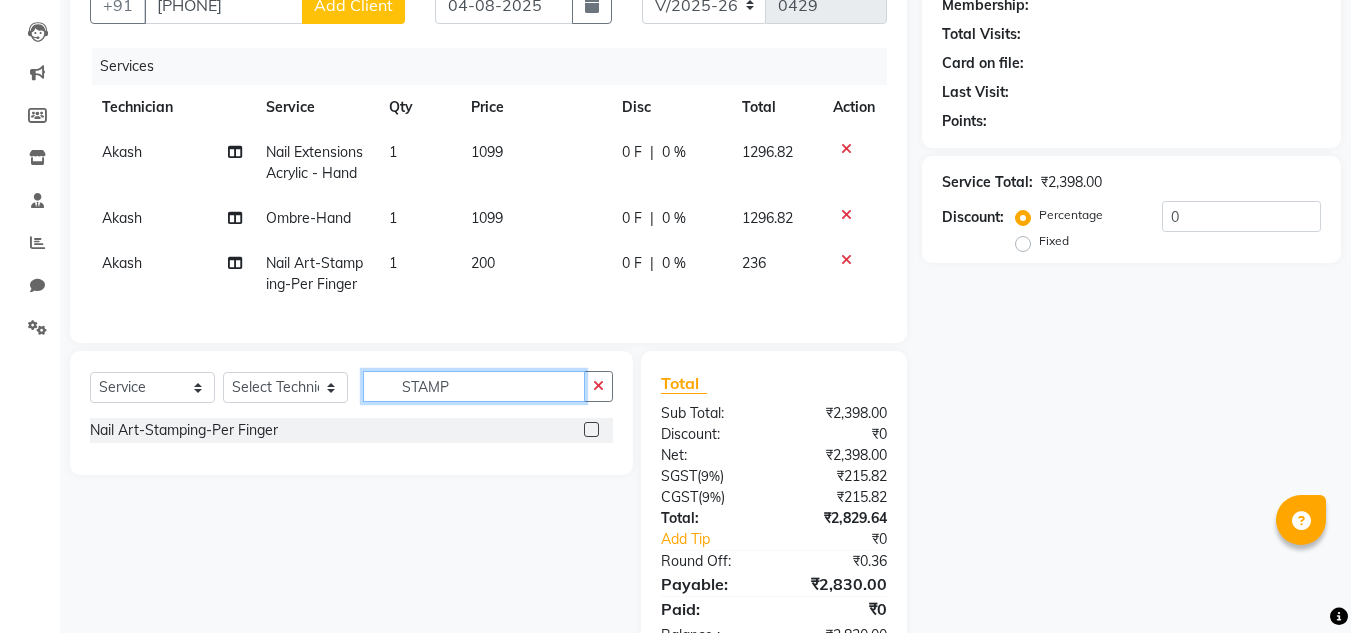 click on "STAMP" 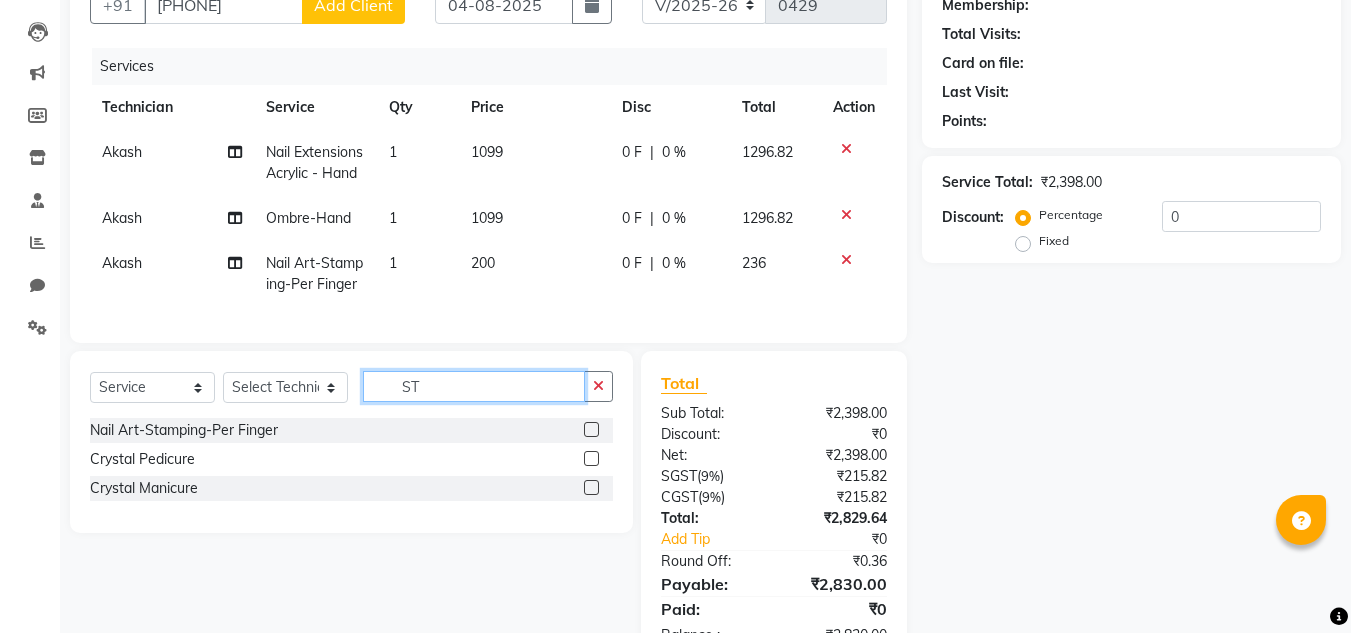 type on "S" 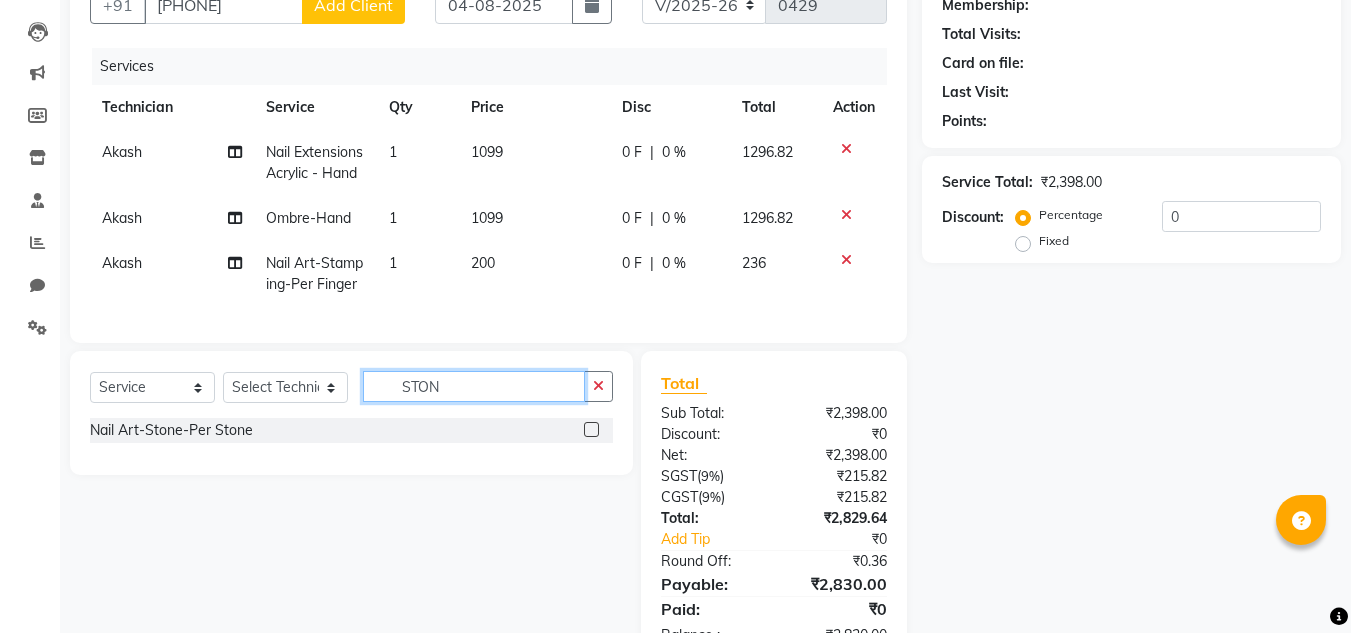 type on "STON" 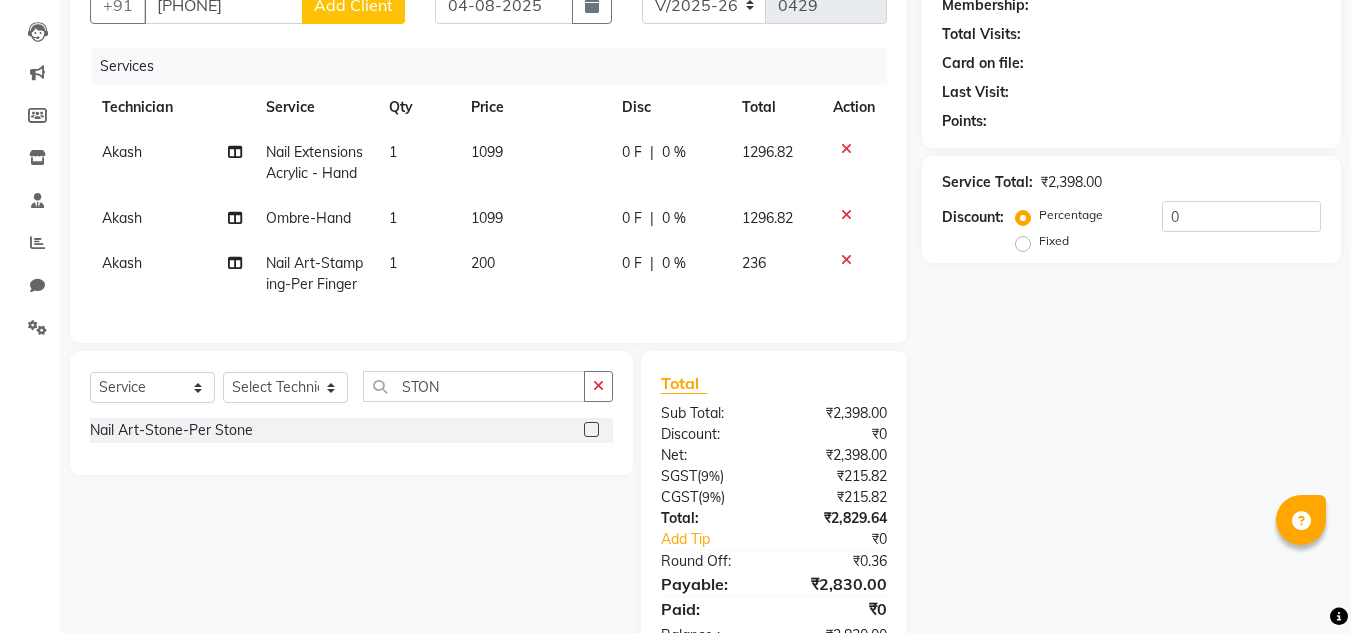 click 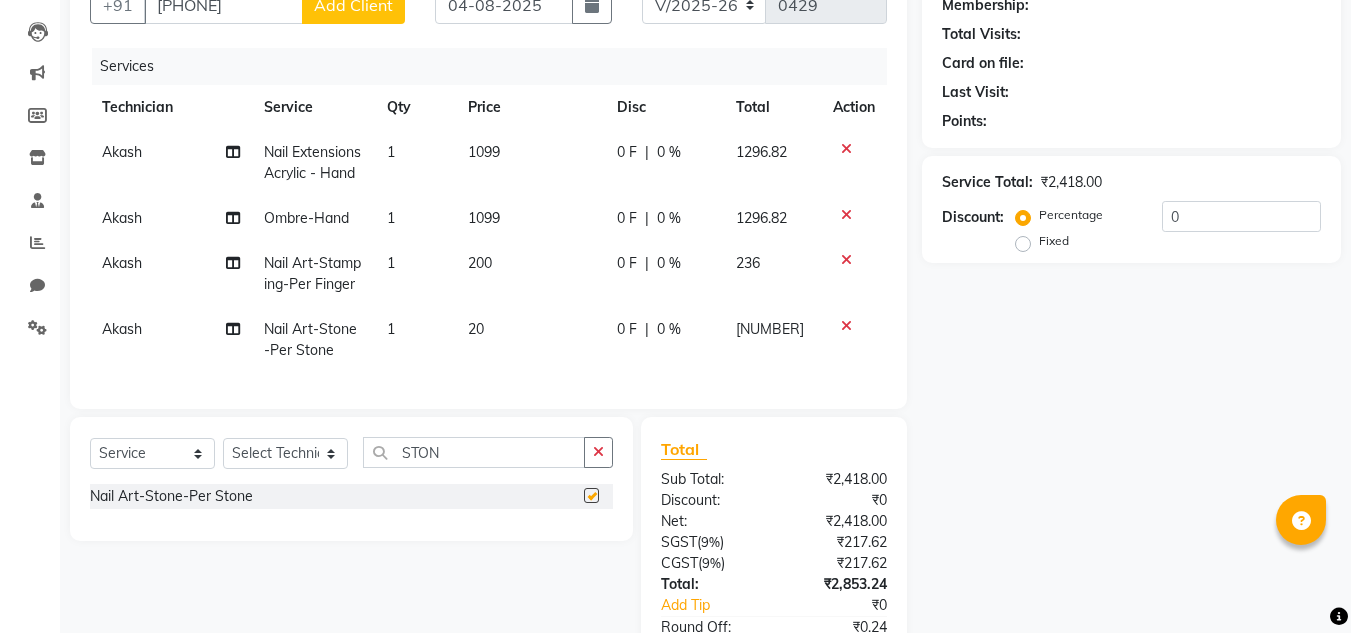 checkbox on "false" 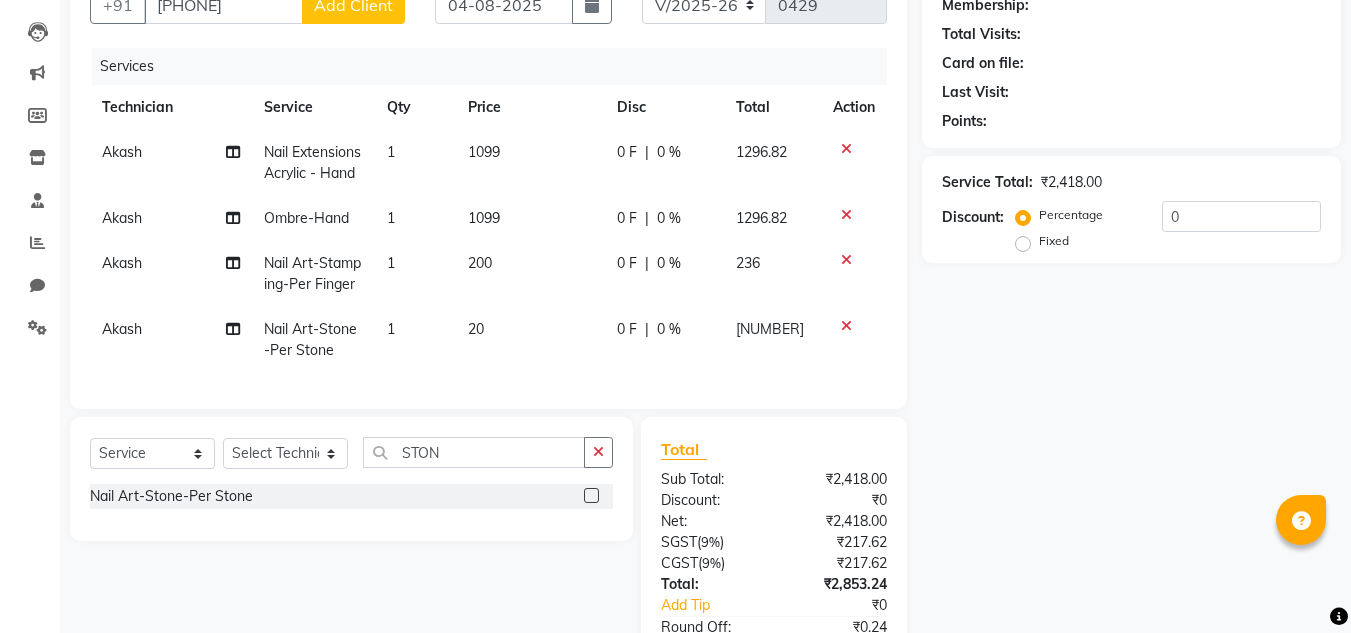 click on "20" 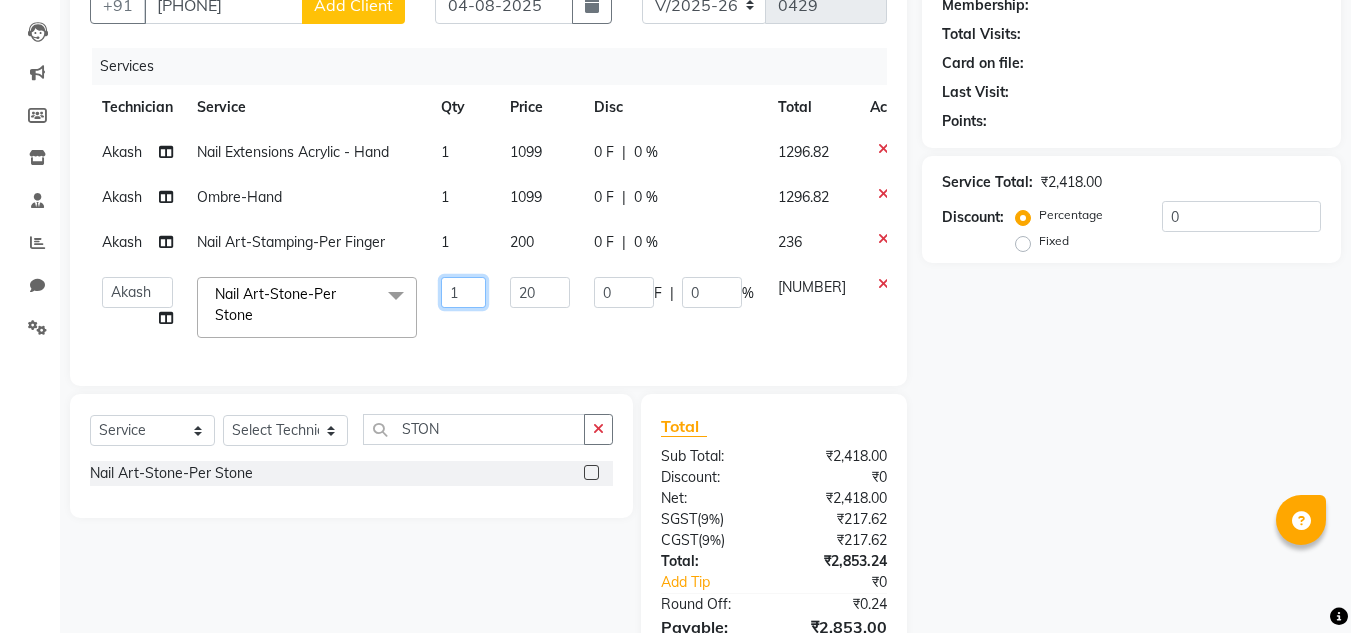 click on "1" 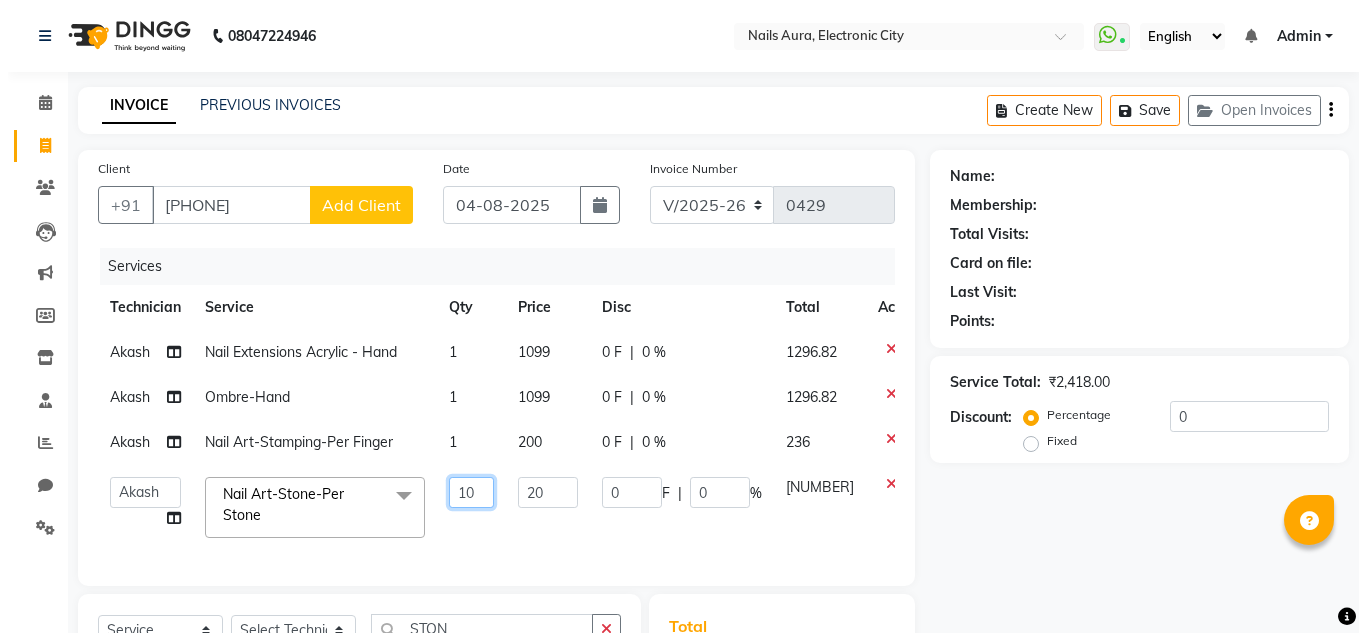 scroll, scrollTop: 100, scrollLeft: 0, axis: vertical 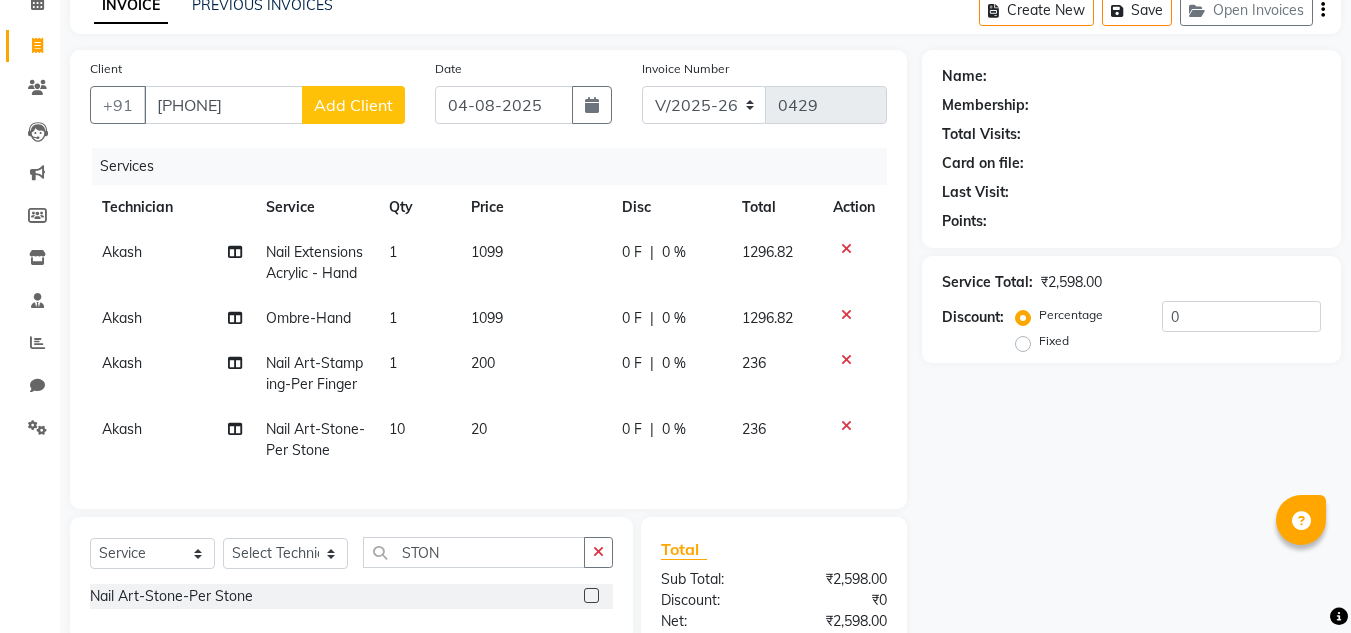 click on "Service" 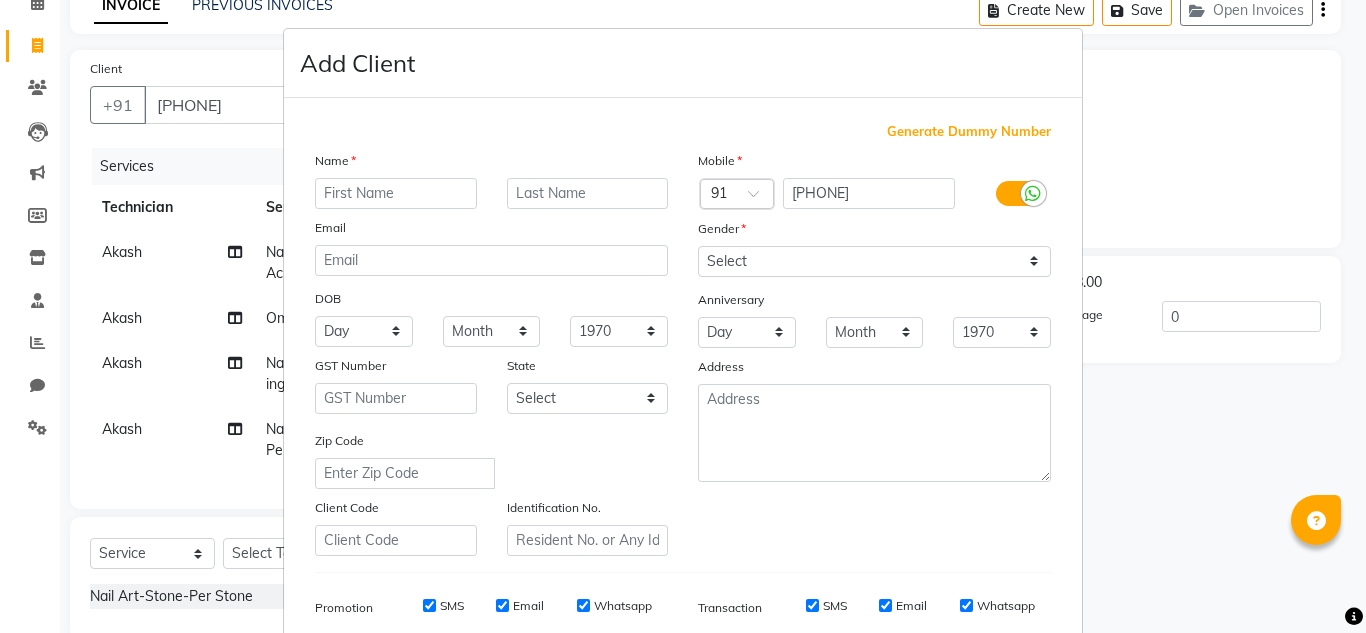 click at bounding box center [396, 193] 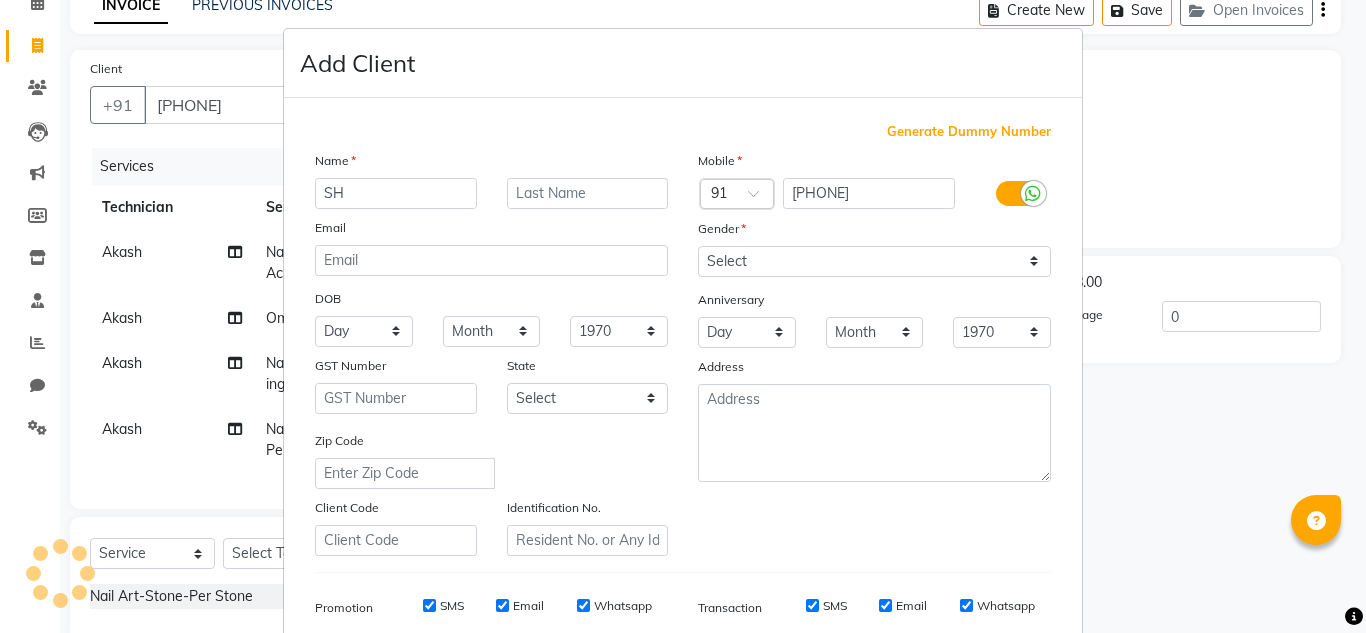 type on "S" 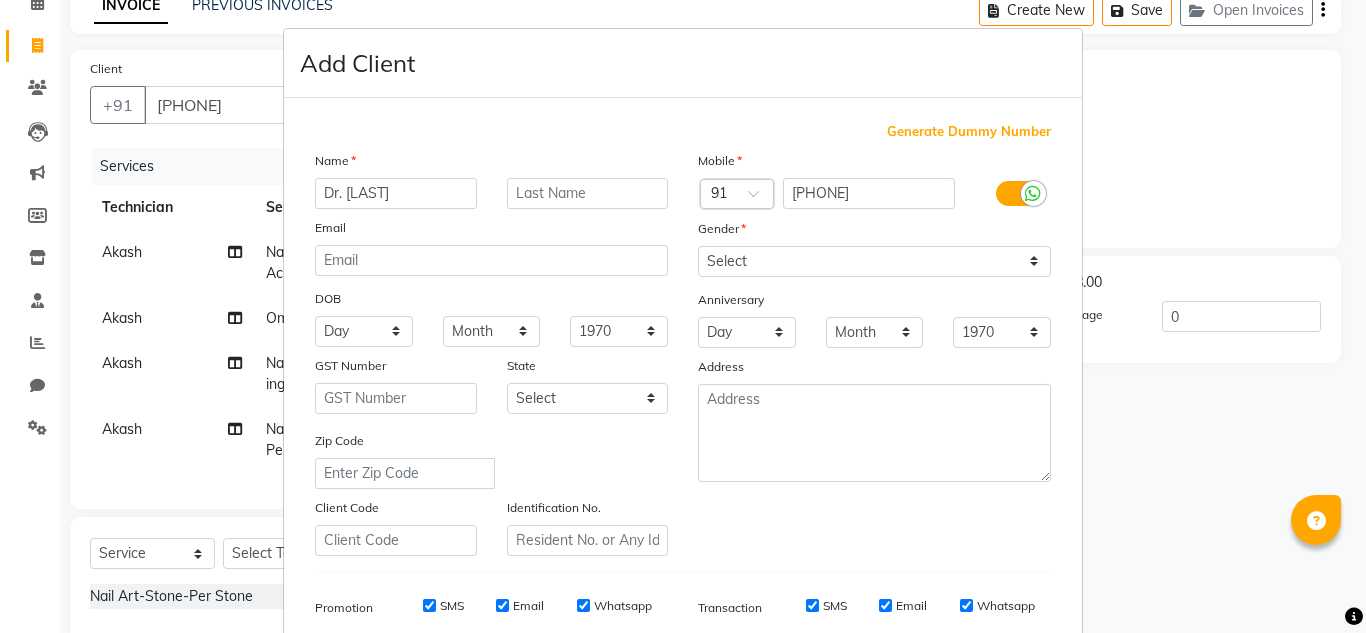 type on "Dr. [LAST]" 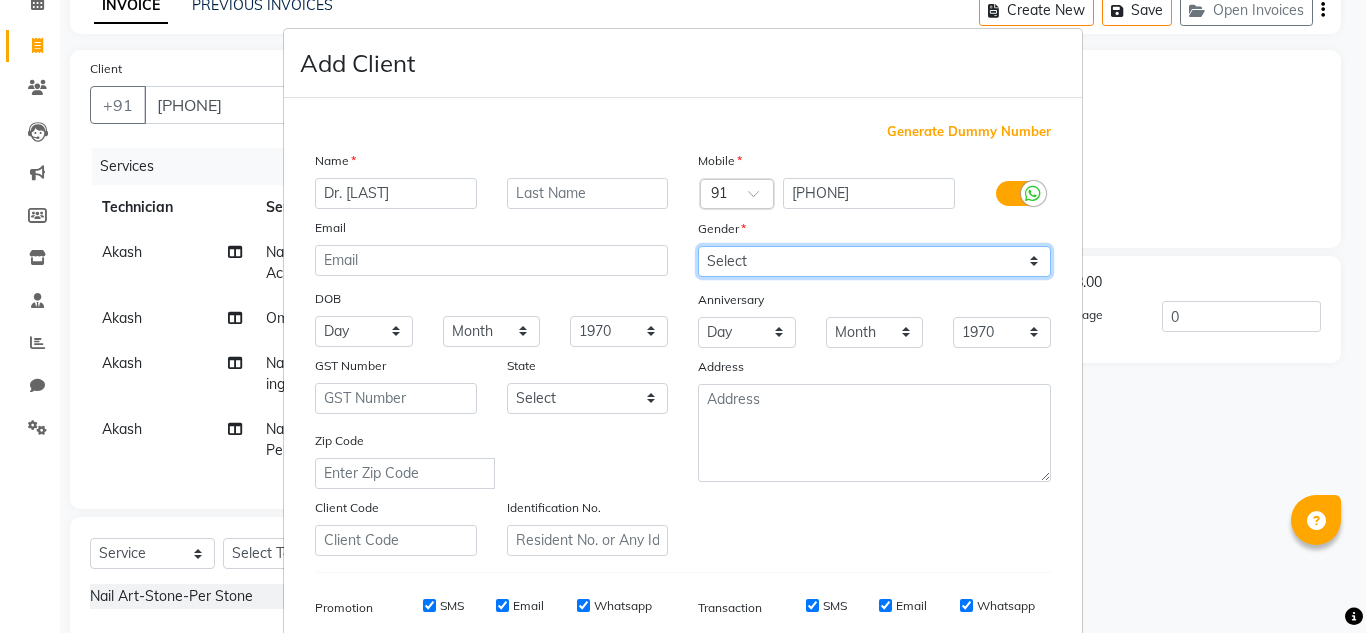 click on "Select Male Female Other Prefer Not To Say" at bounding box center [874, 261] 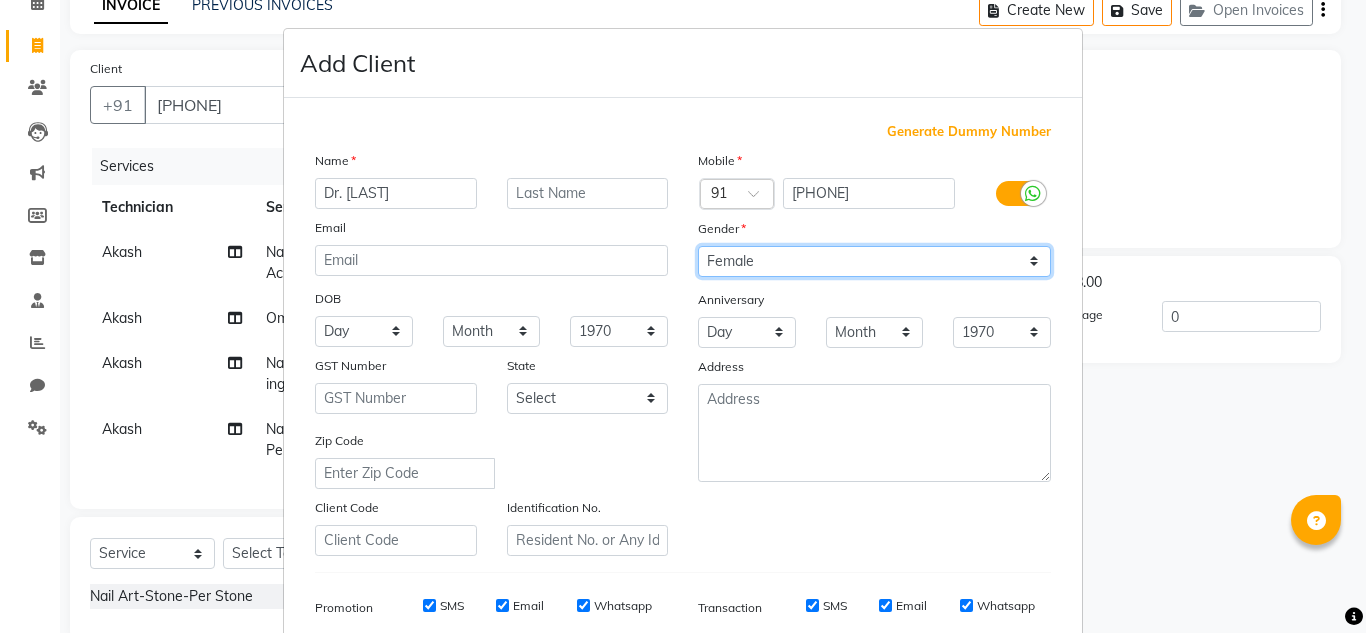 click on "Select Male Female Other Prefer Not To Say" at bounding box center [874, 261] 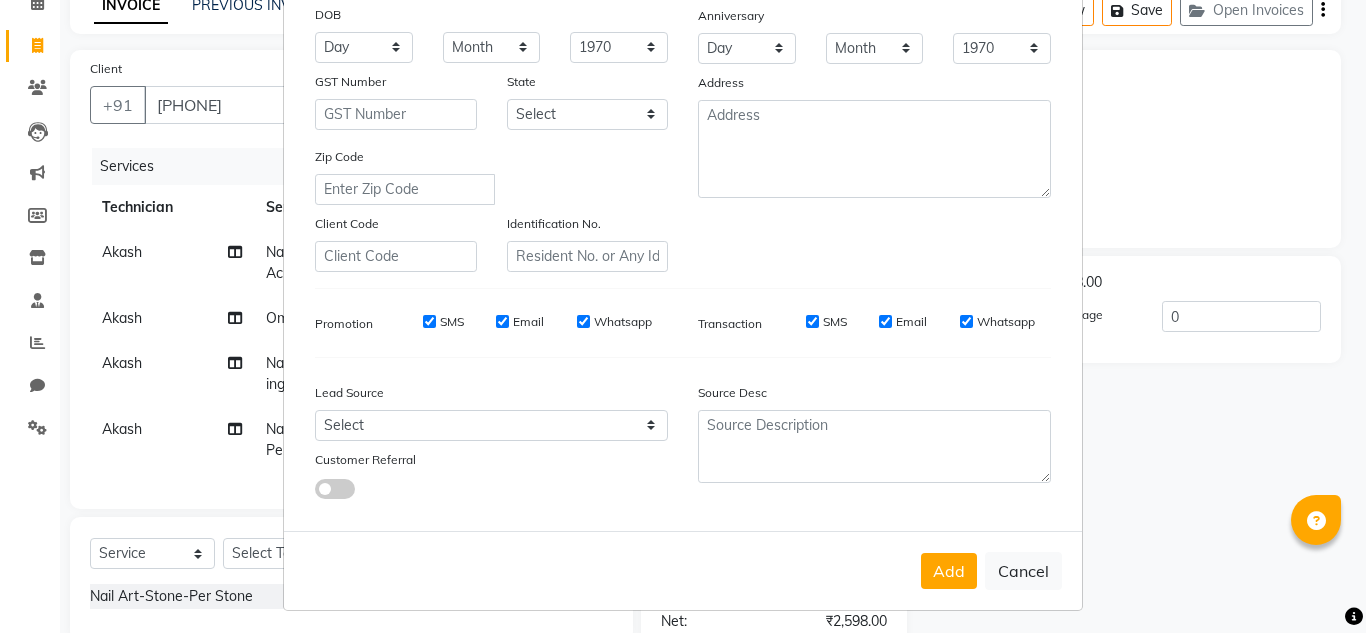 scroll, scrollTop: 290, scrollLeft: 0, axis: vertical 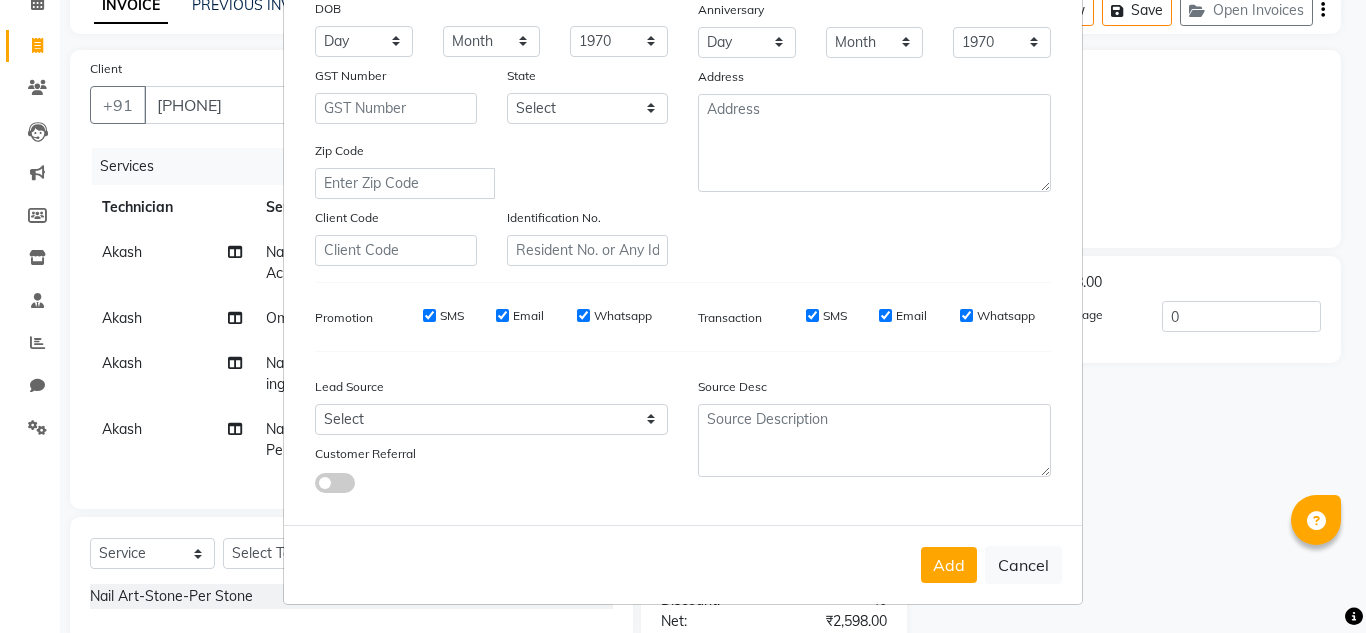 click on "Add" at bounding box center (949, 565) 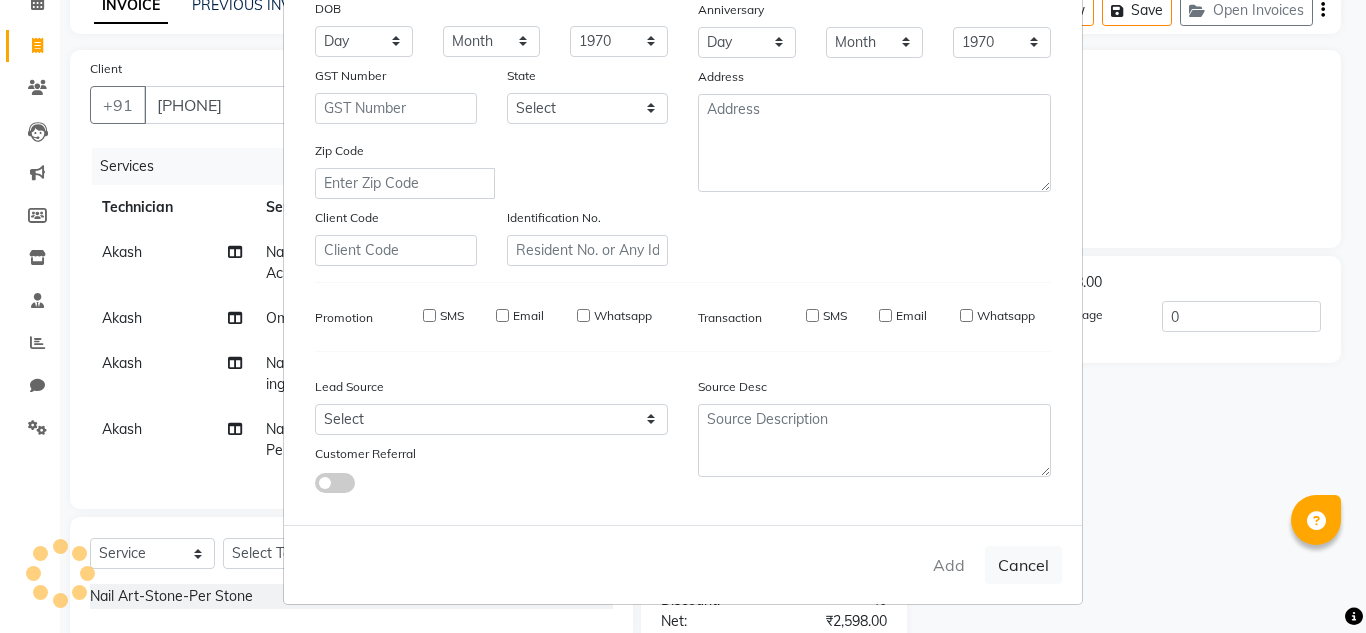 type 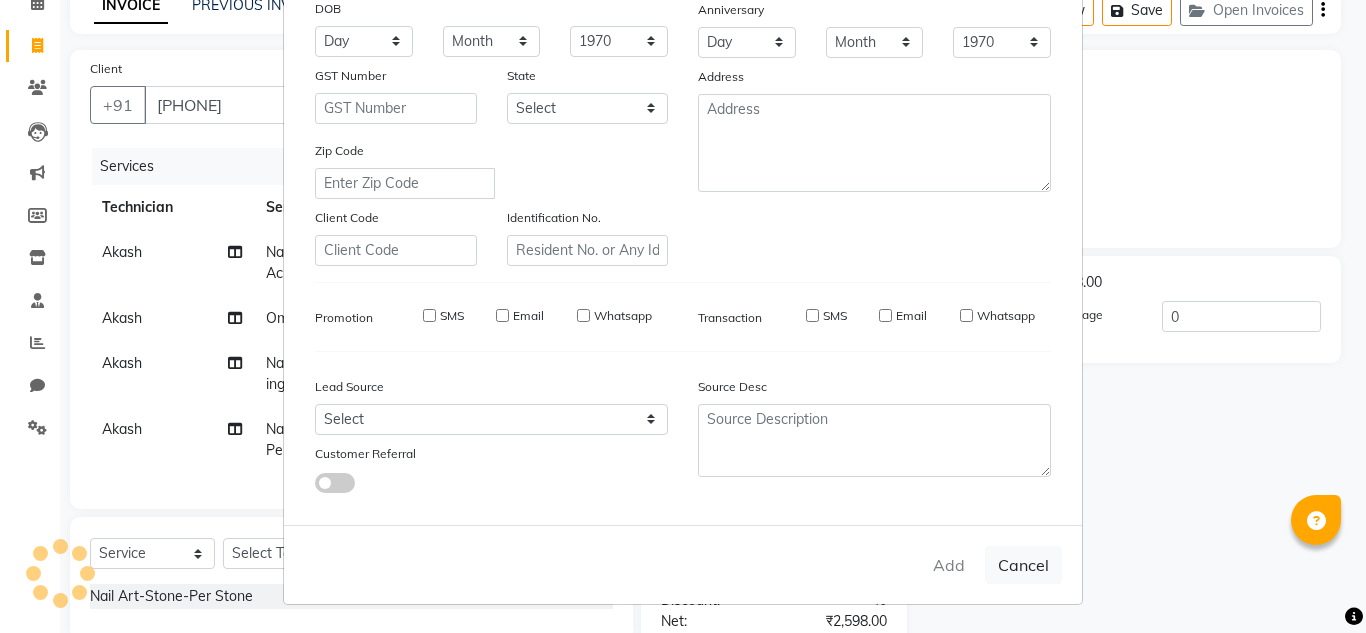 select 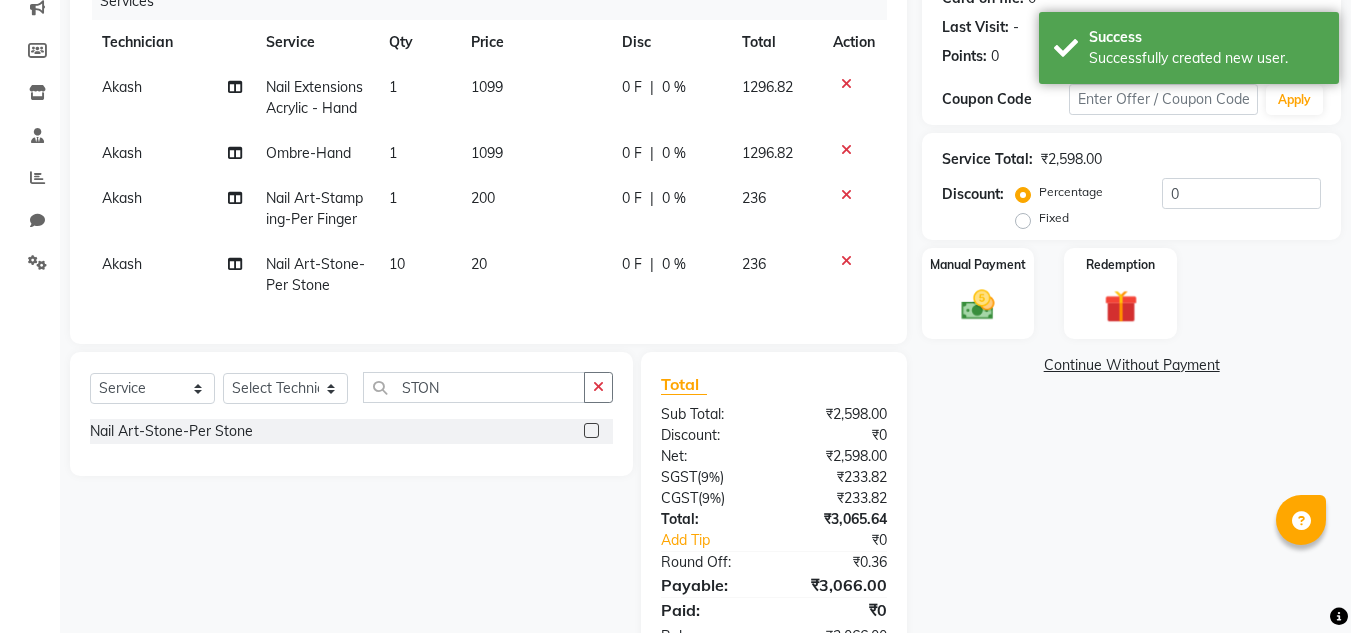 scroll, scrollTop: 365, scrollLeft: 0, axis: vertical 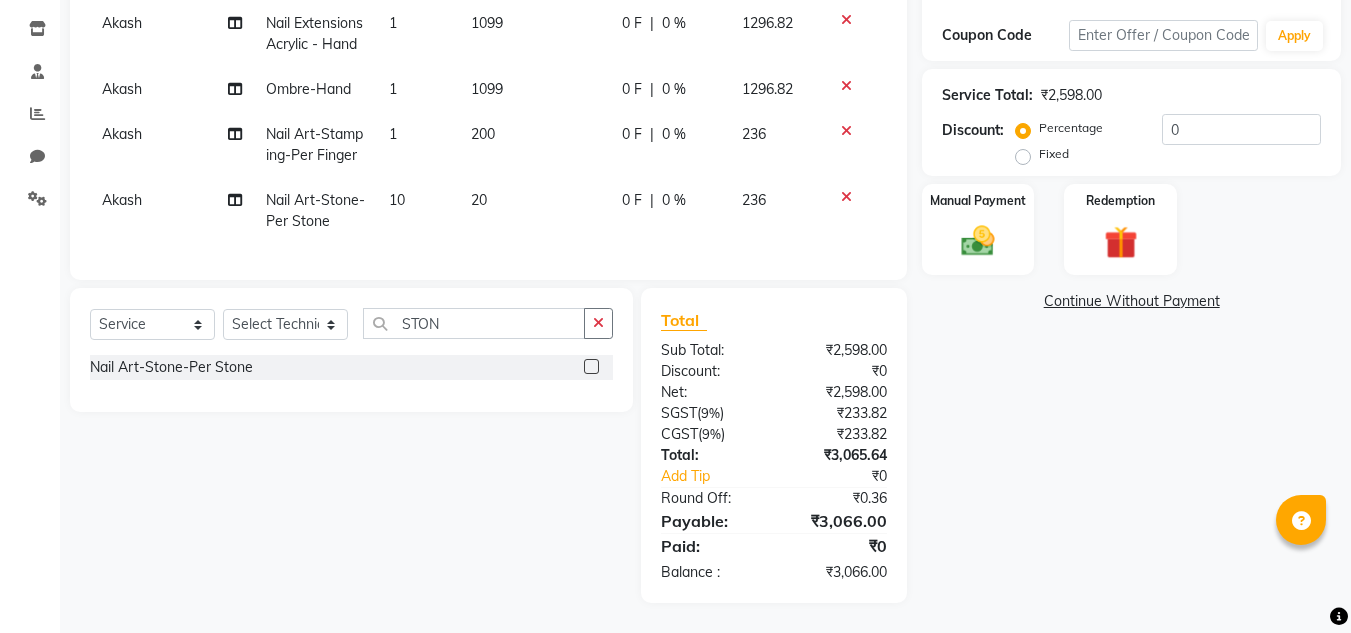 drag, startPoint x: 1183, startPoint y: 115, endPoint x: 1188, endPoint y: 100, distance: 15.811388 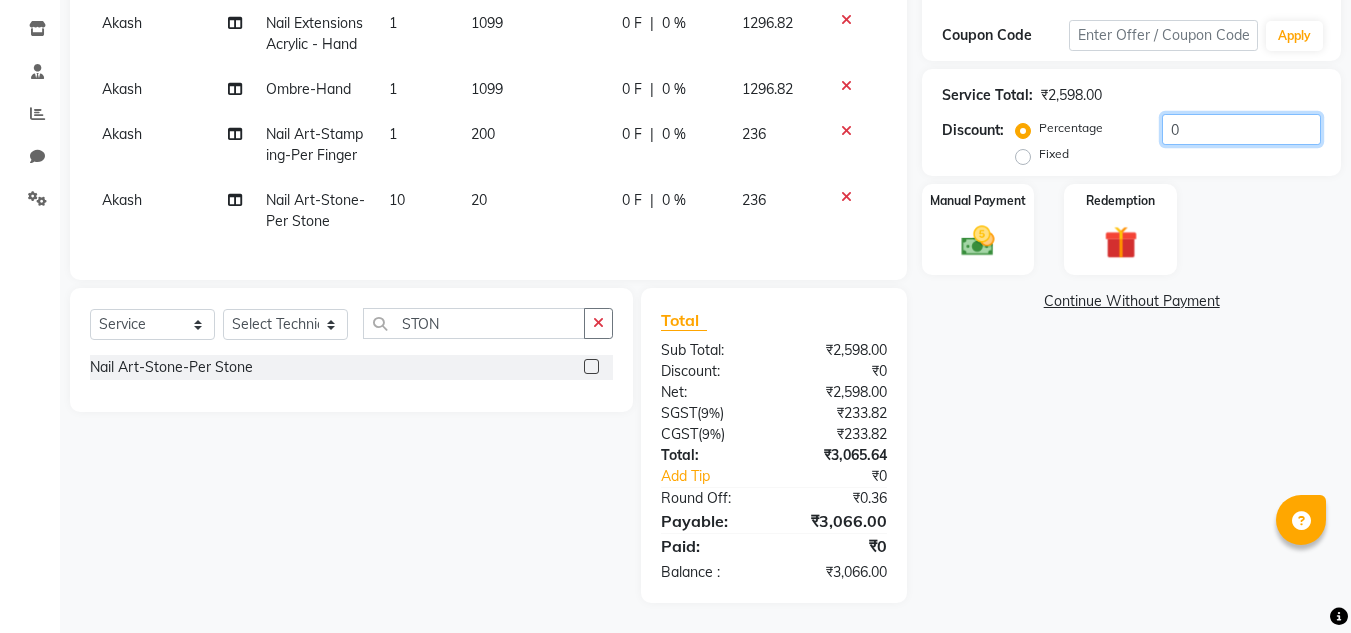 click on "0" 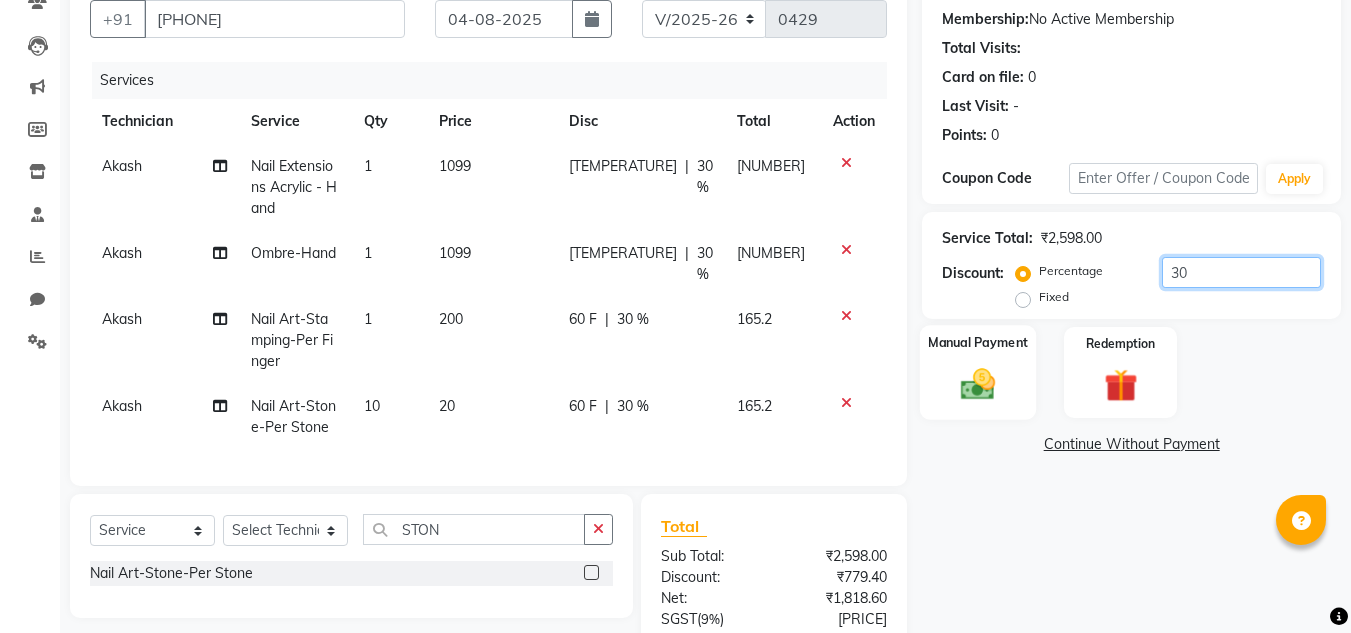 scroll, scrollTop: 386, scrollLeft: 0, axis: vertical 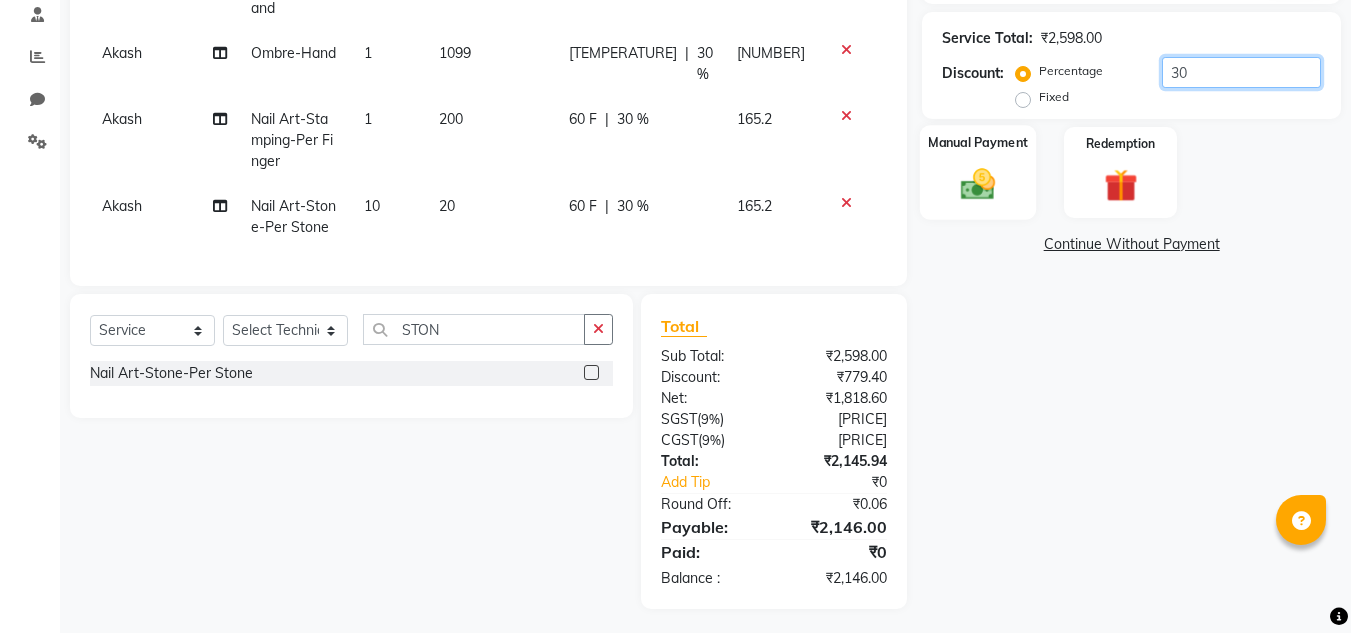 type on "30" 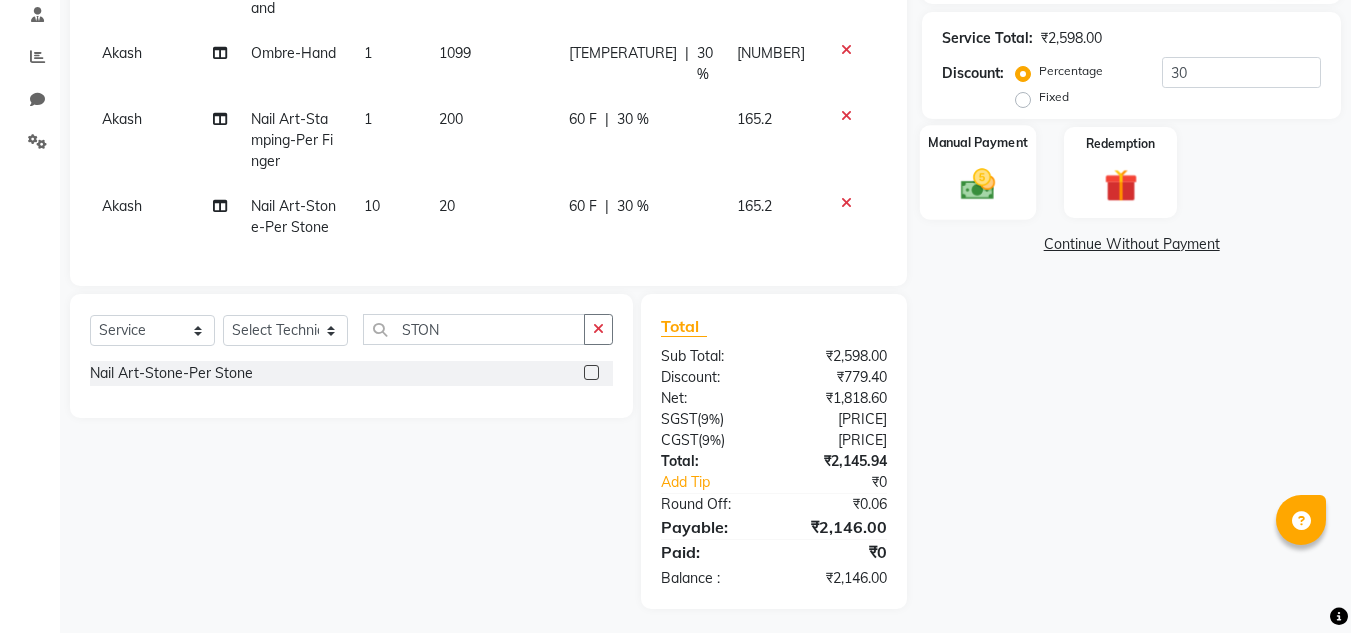 click 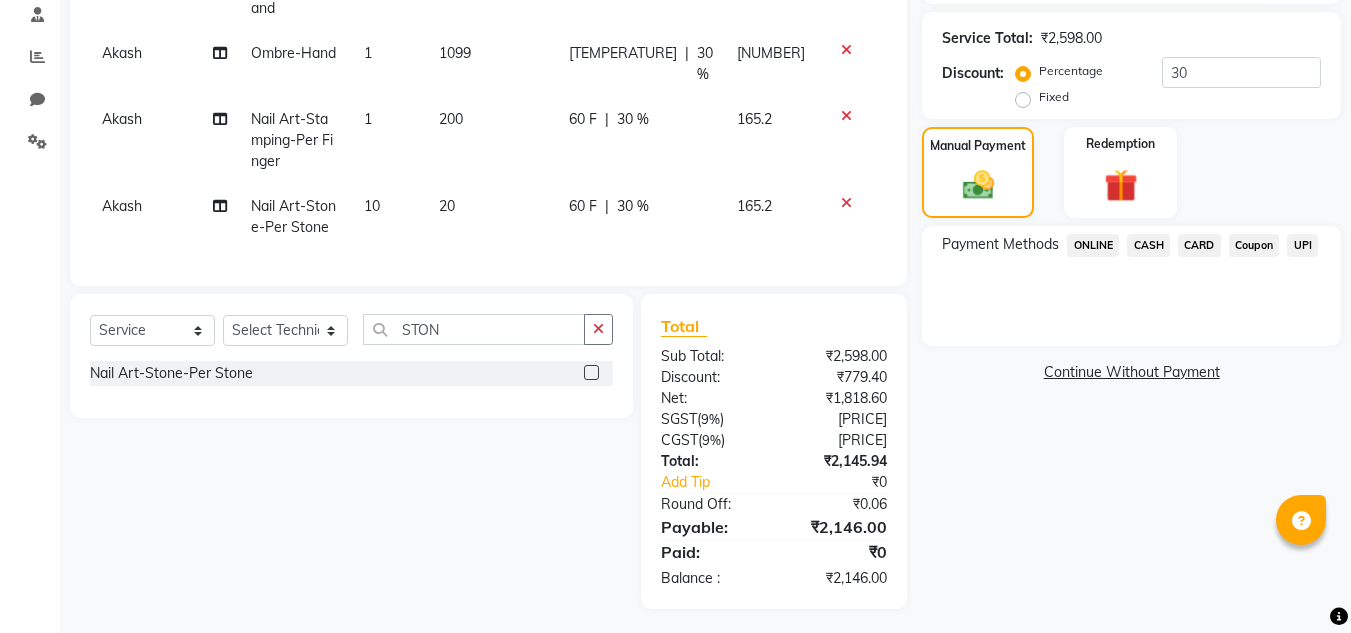 click on "UPI" 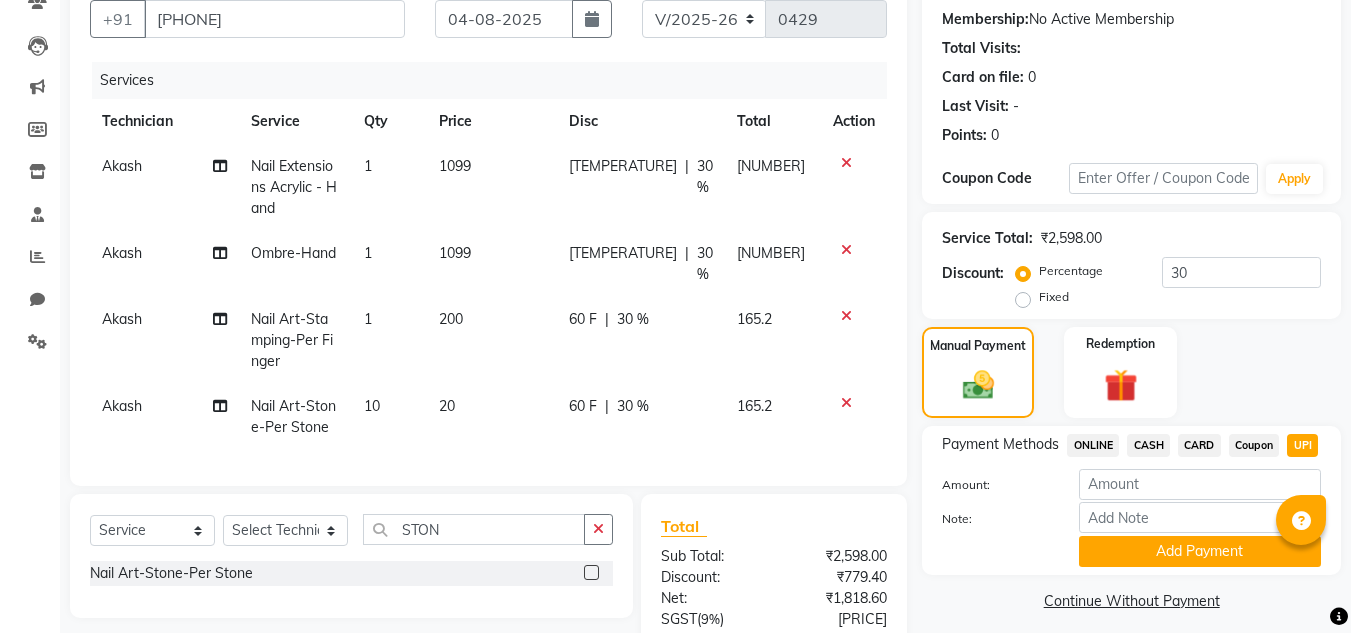 scroll, scrollTop: 386, scrollLeft: 0, axis: vertical 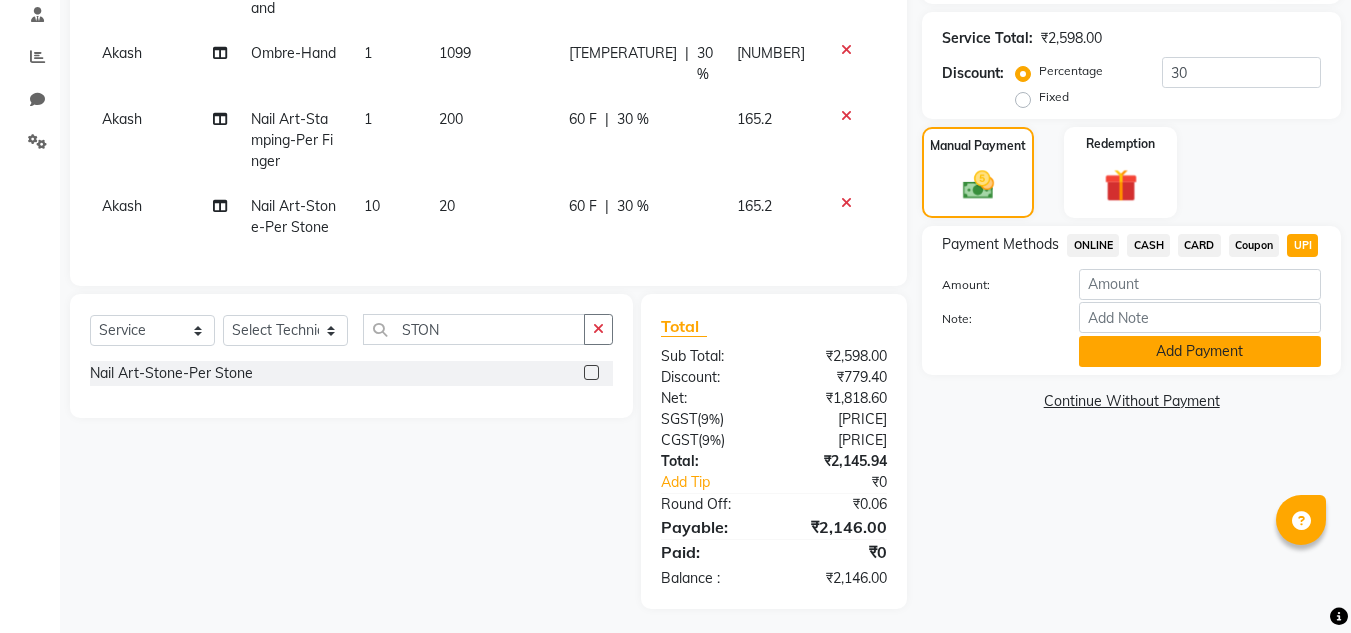 click on "Add Payment" 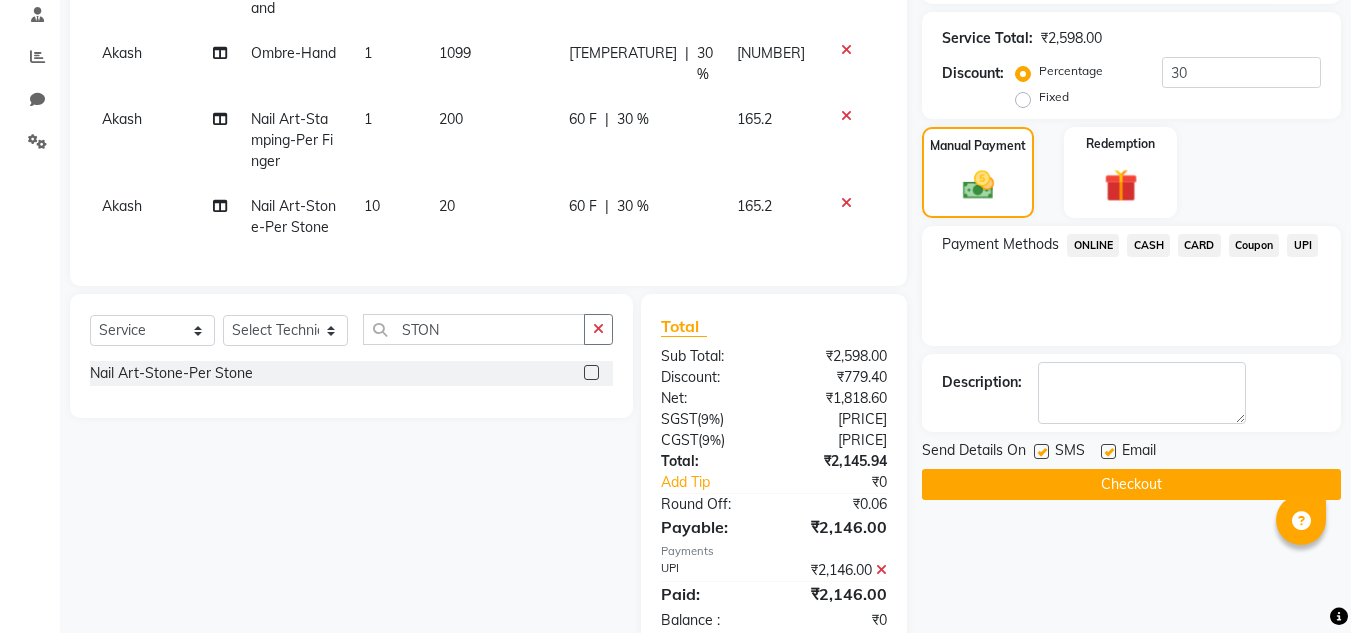 scroll, scrollTop: 428, scrollLeft: 0, axis: vertical 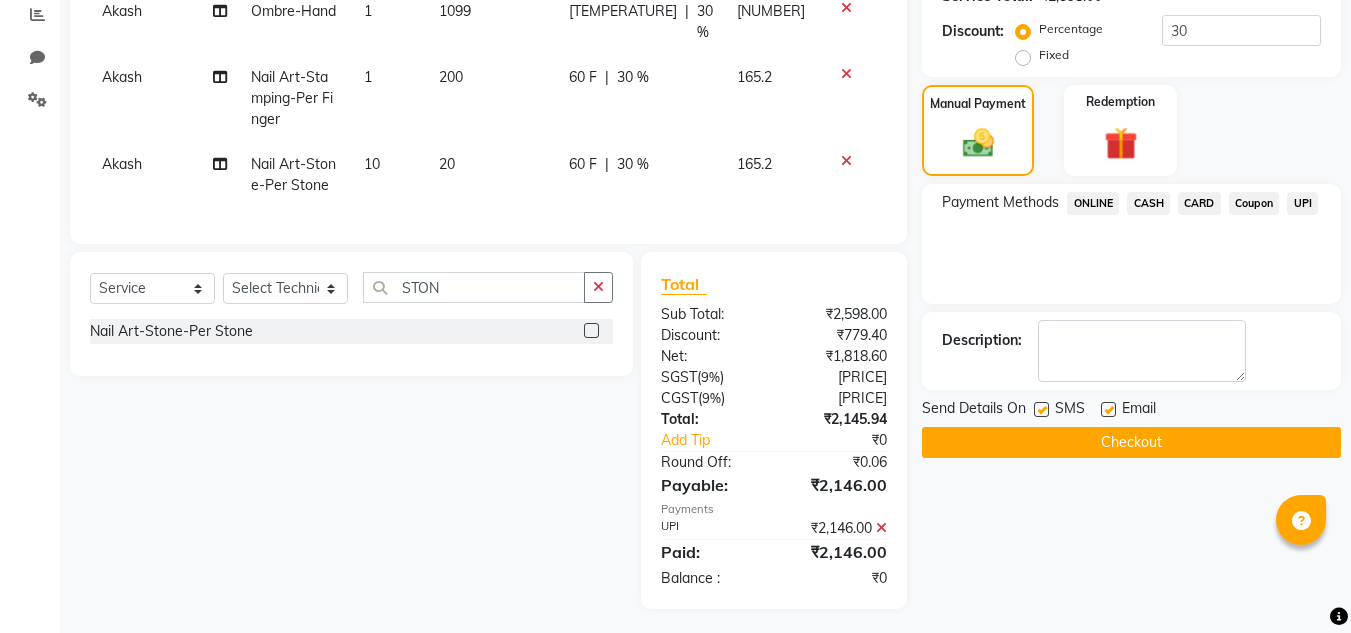 click on "Checkout" 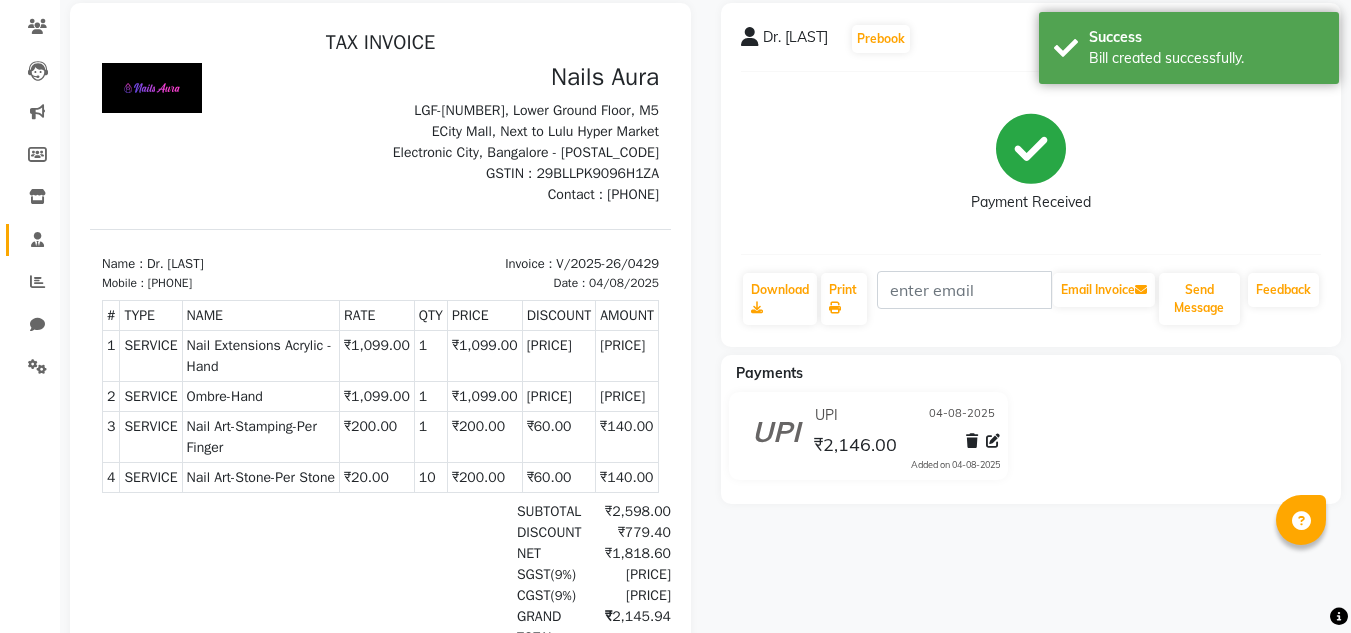 scroll, scrollTop: 0, scrollLeft: 0, axis: both 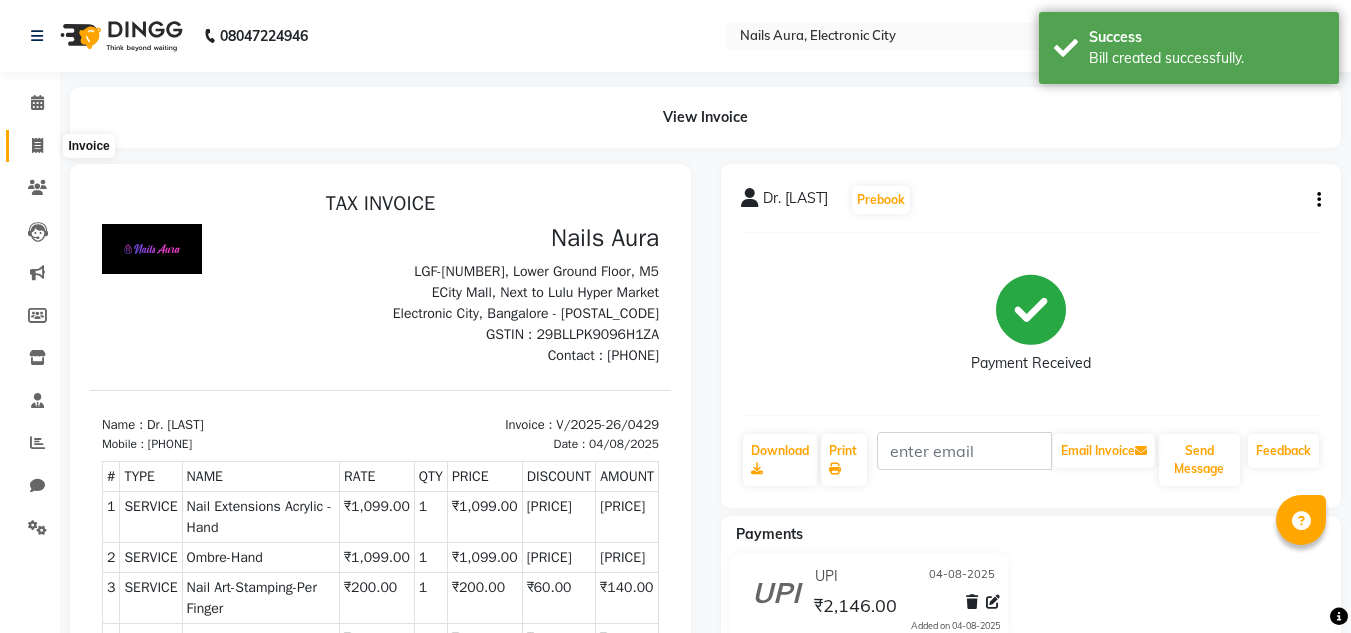click 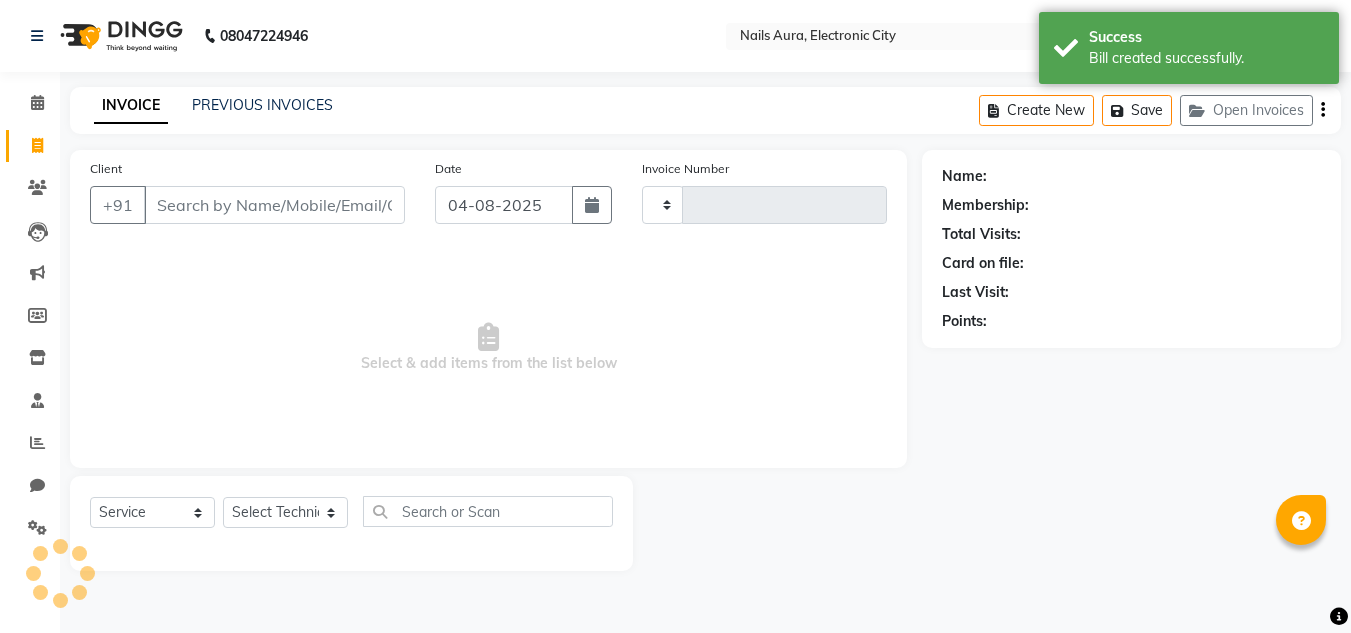 type on "0430" 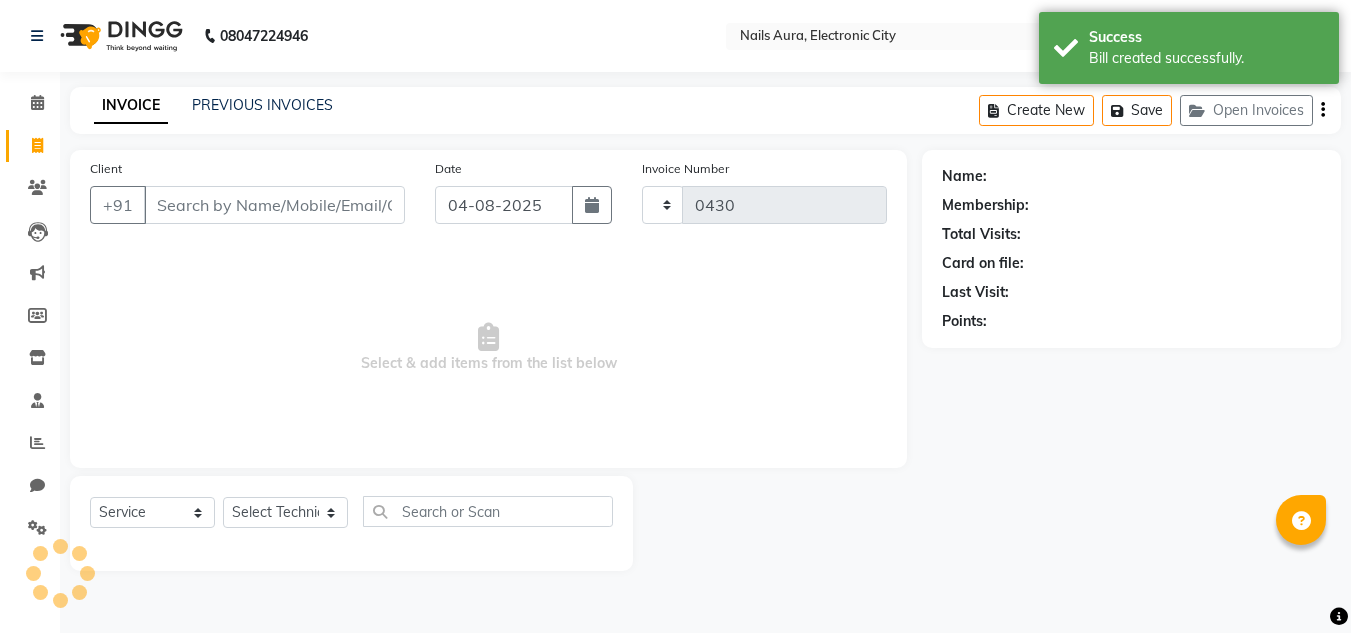 select on "8179" 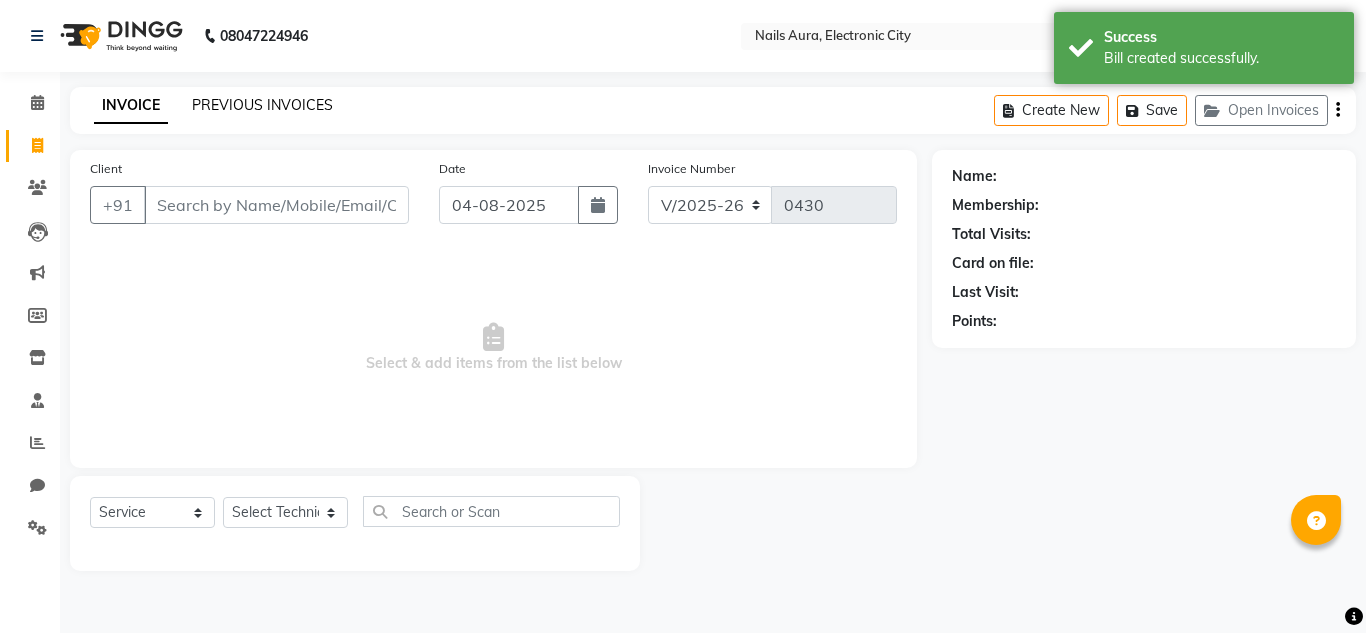 click on "PREVIOUS INVOICES" 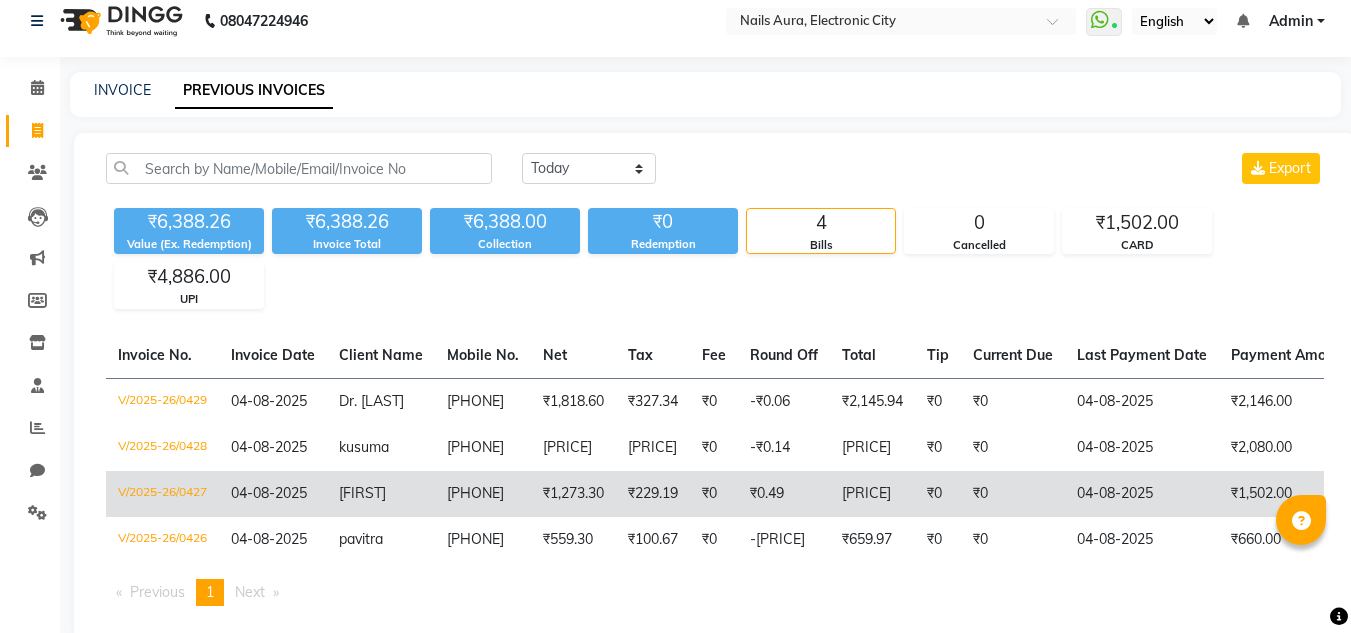scroll, scrollTop: 0, scrollLeft: 0, axis: both 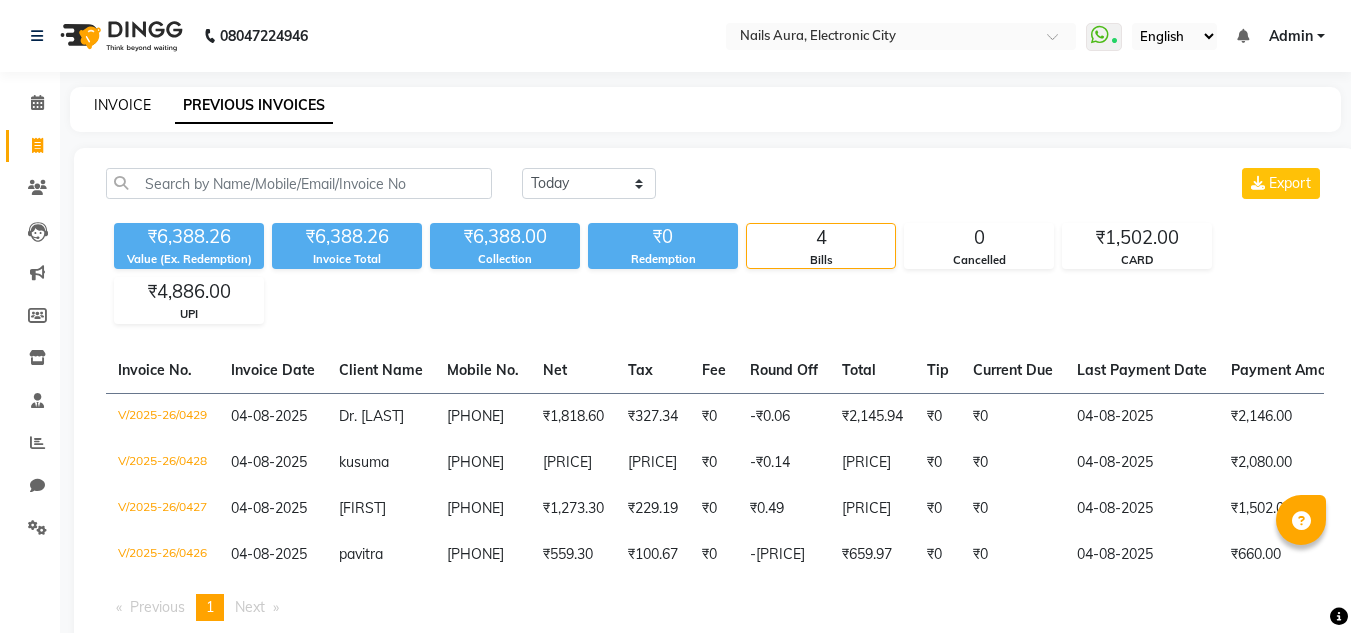 click on "INVOICE" 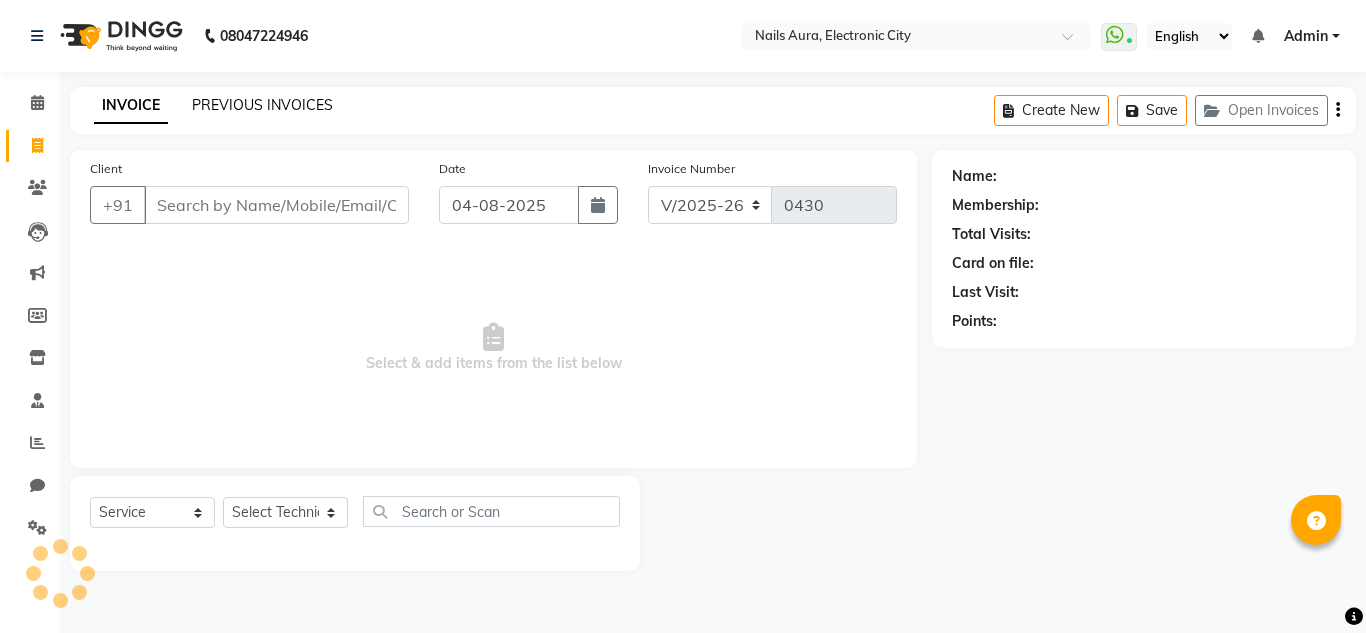 click on "PREVIOUS INVOICES" 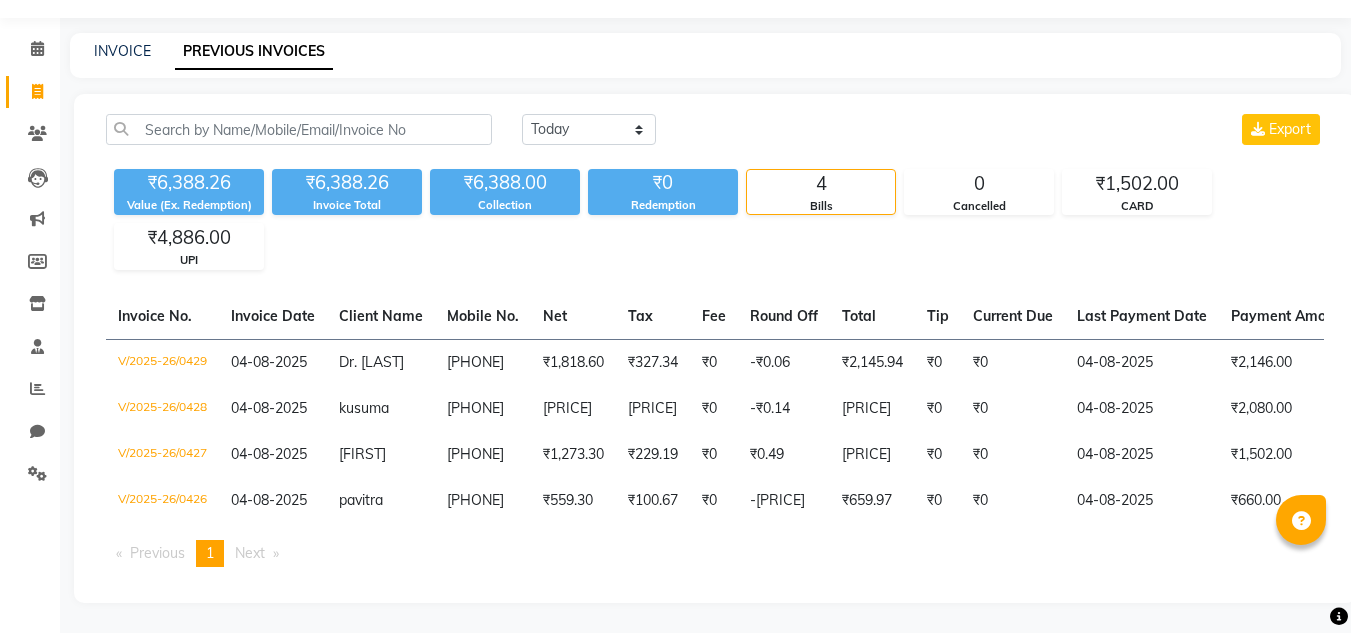 scroll, scrollTop: 0, scrollLeft: 0, axis: both 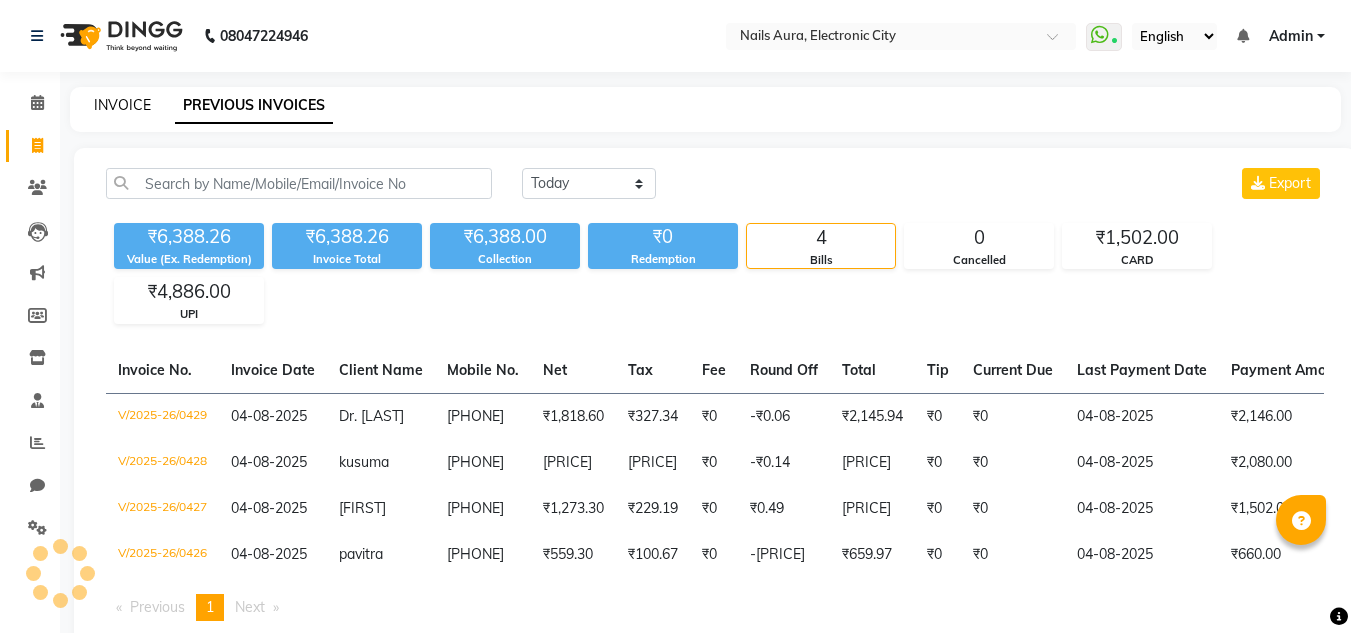 click on "INVOICE" 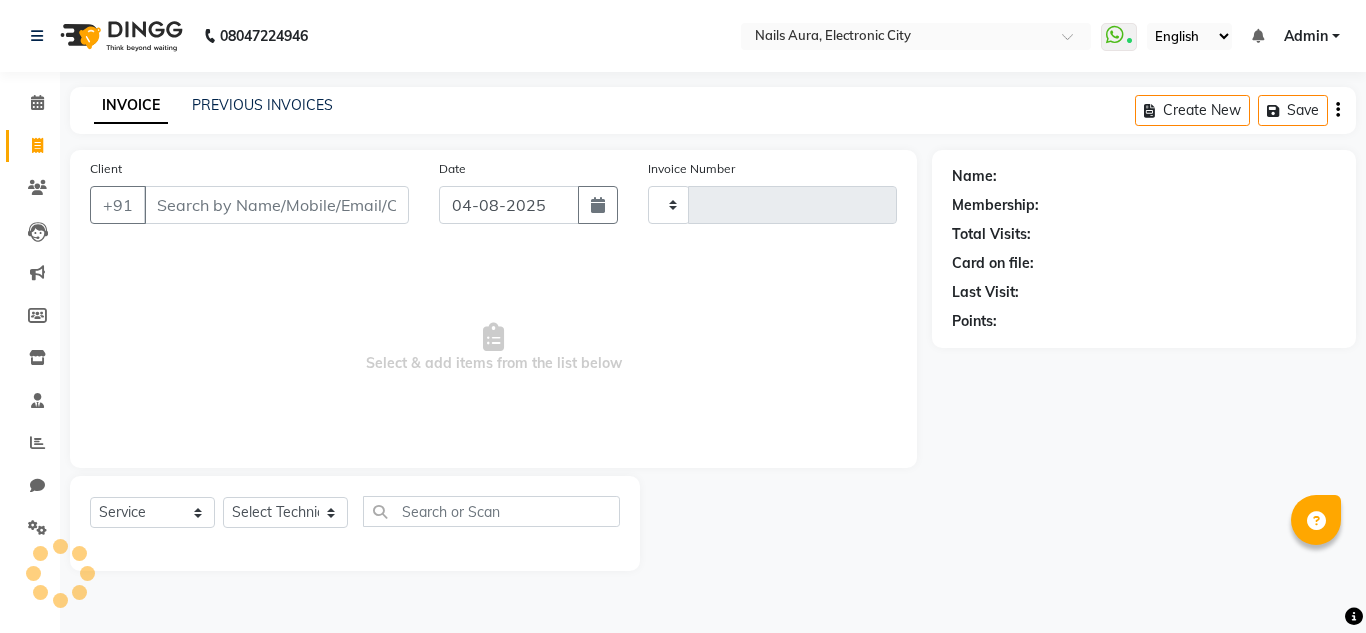 type on "0430" 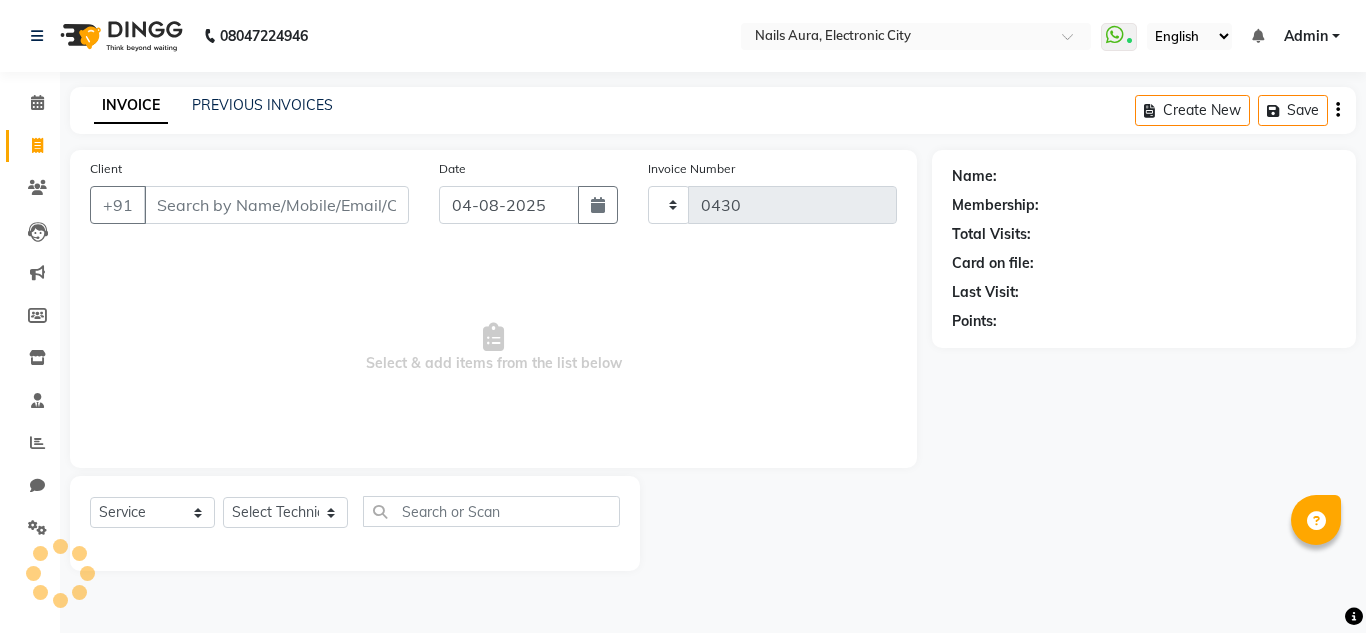 select on "8179" 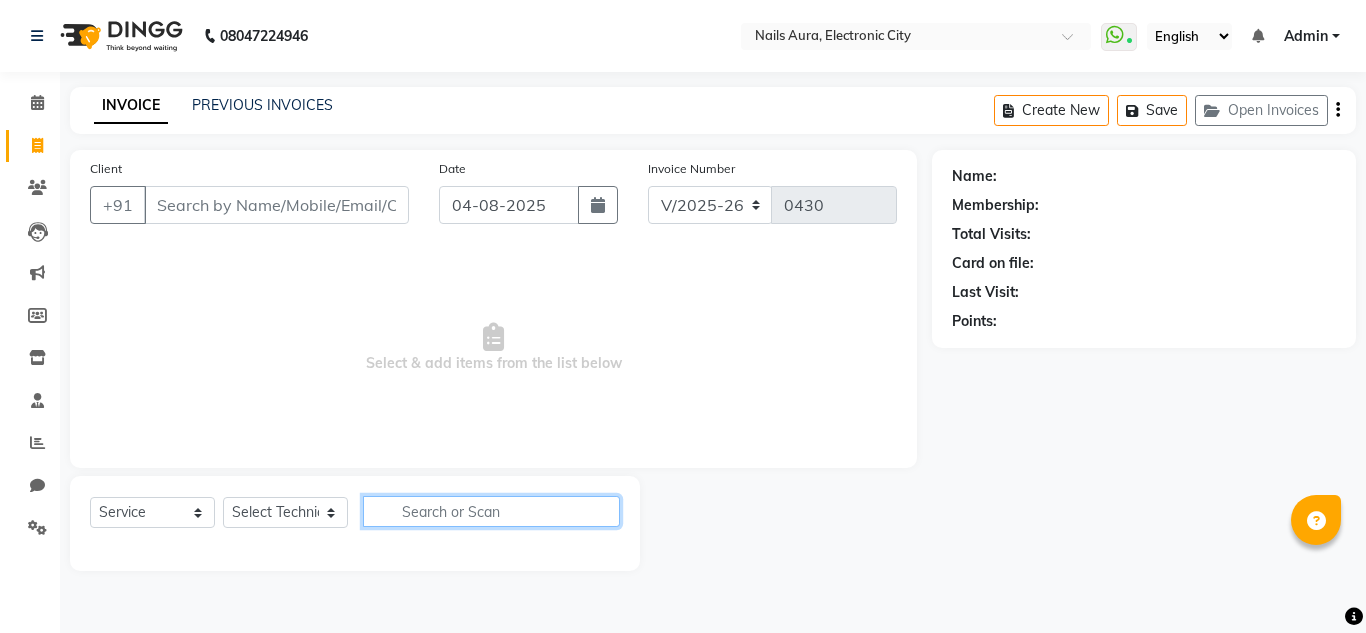 click 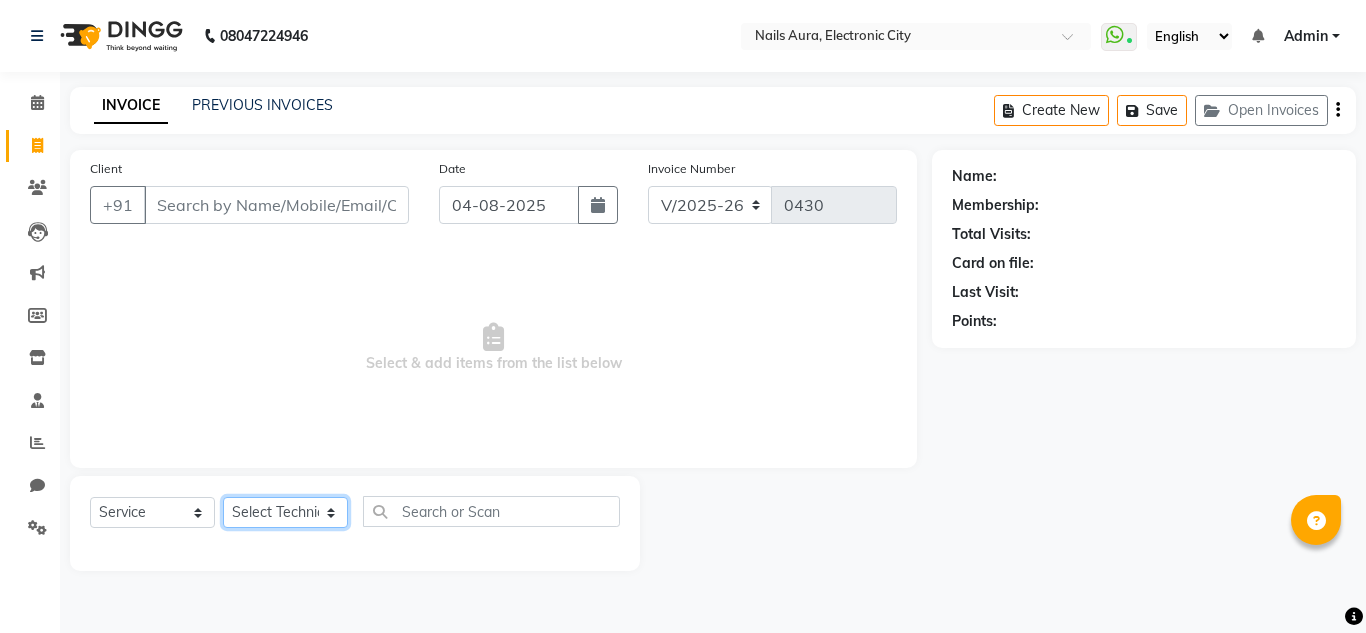 click on "Select Technician Akash Akshay Gulshan Mahi Mayank Munmun Pooja Rashmi Rima dey Rizwana Shaina Varsha Vikram" 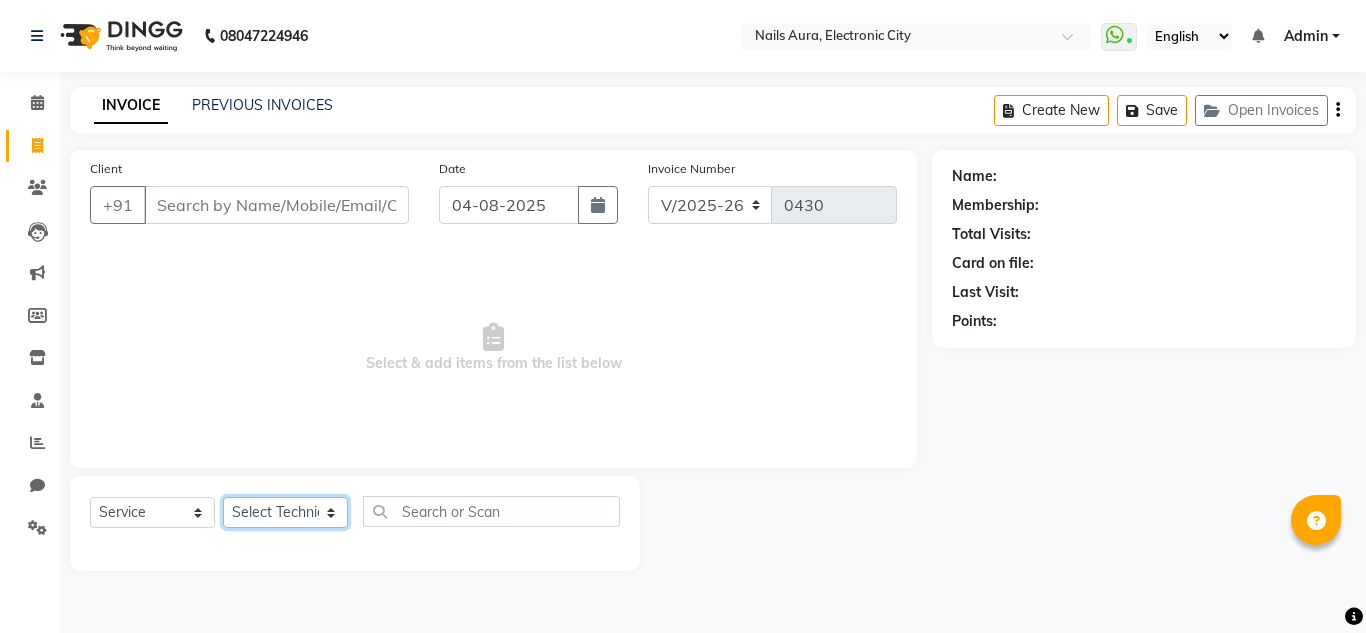 click on "Select Technician Akash Akshay Gulshan Mahi Mayank Munmun Pooja Rashmi Rima dey Rizwana Shaina Varsha Vikram" 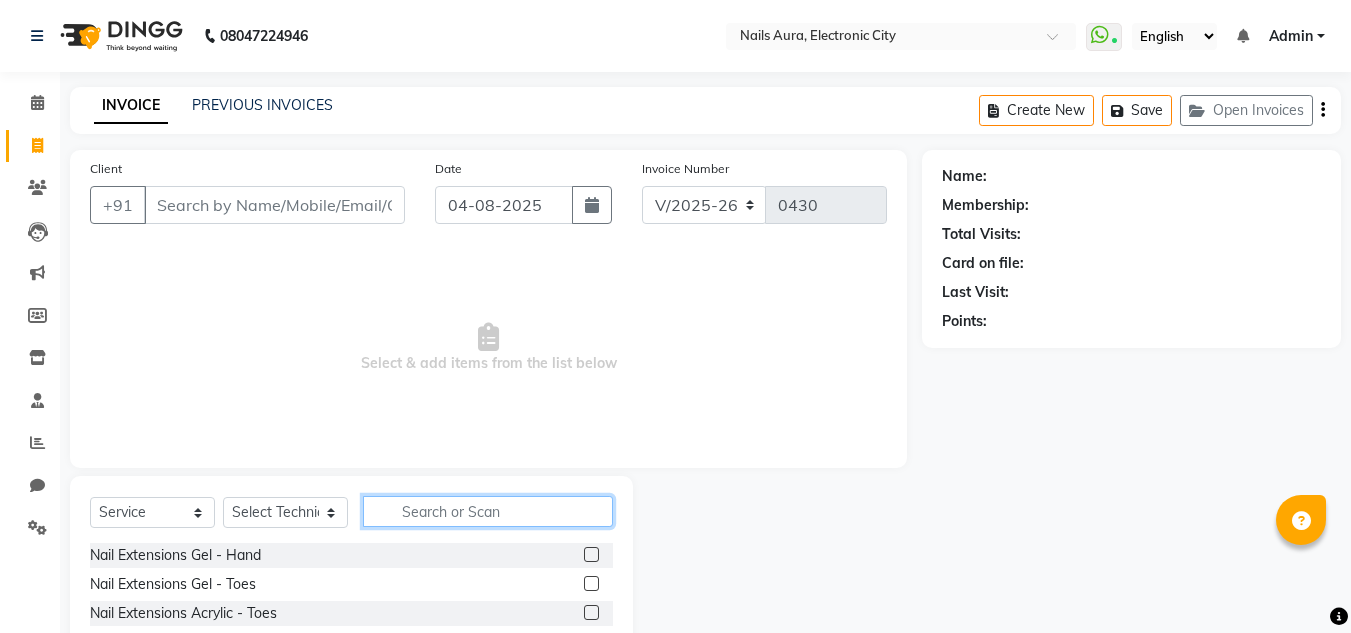 click 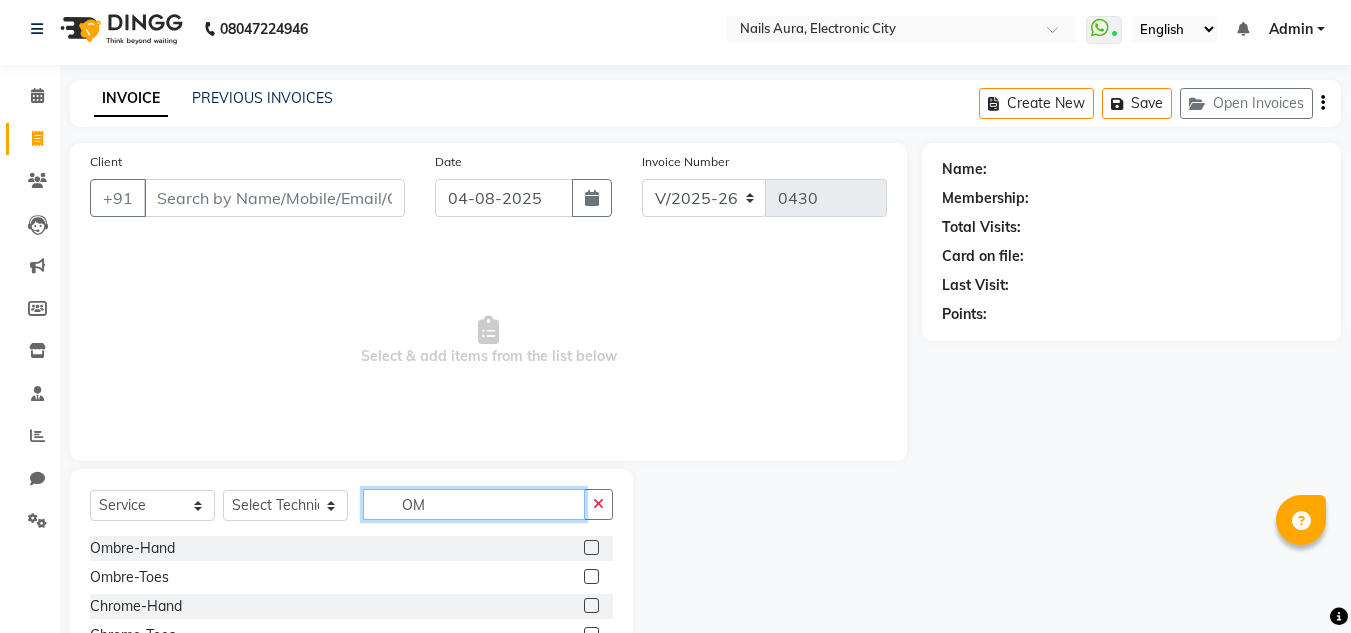 scroll, scrollTop: 168, scrollLeft: 0, axis: vertical 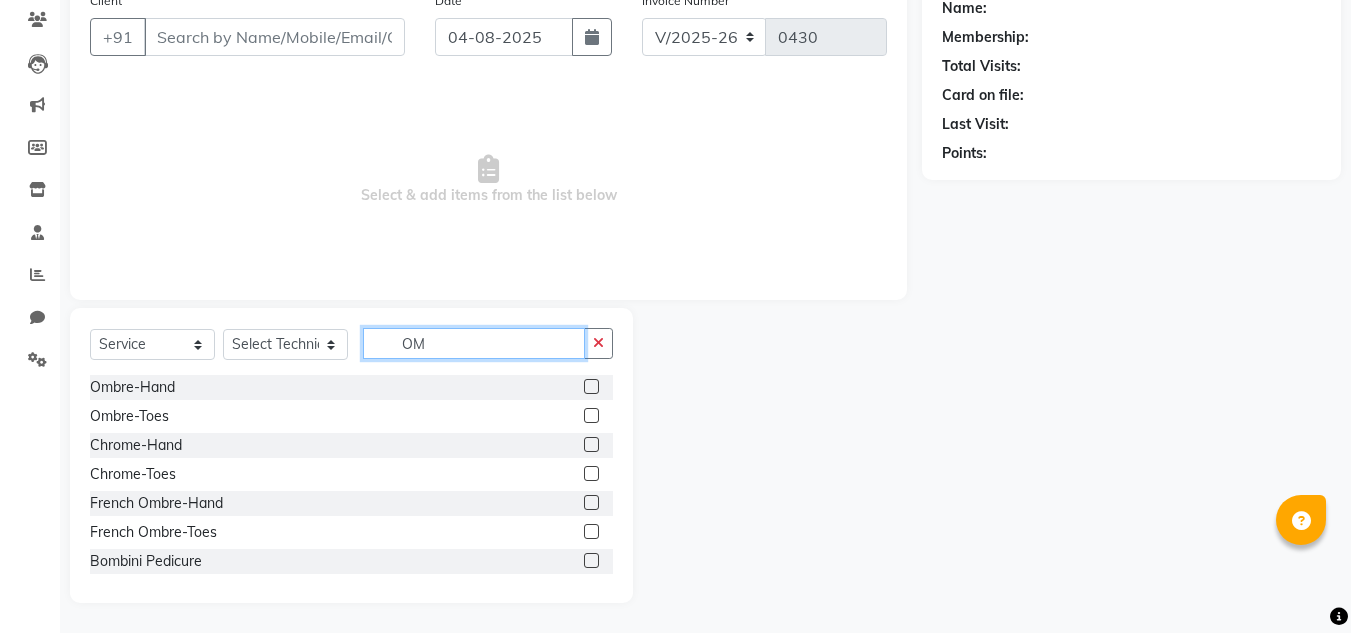 type on "OM" 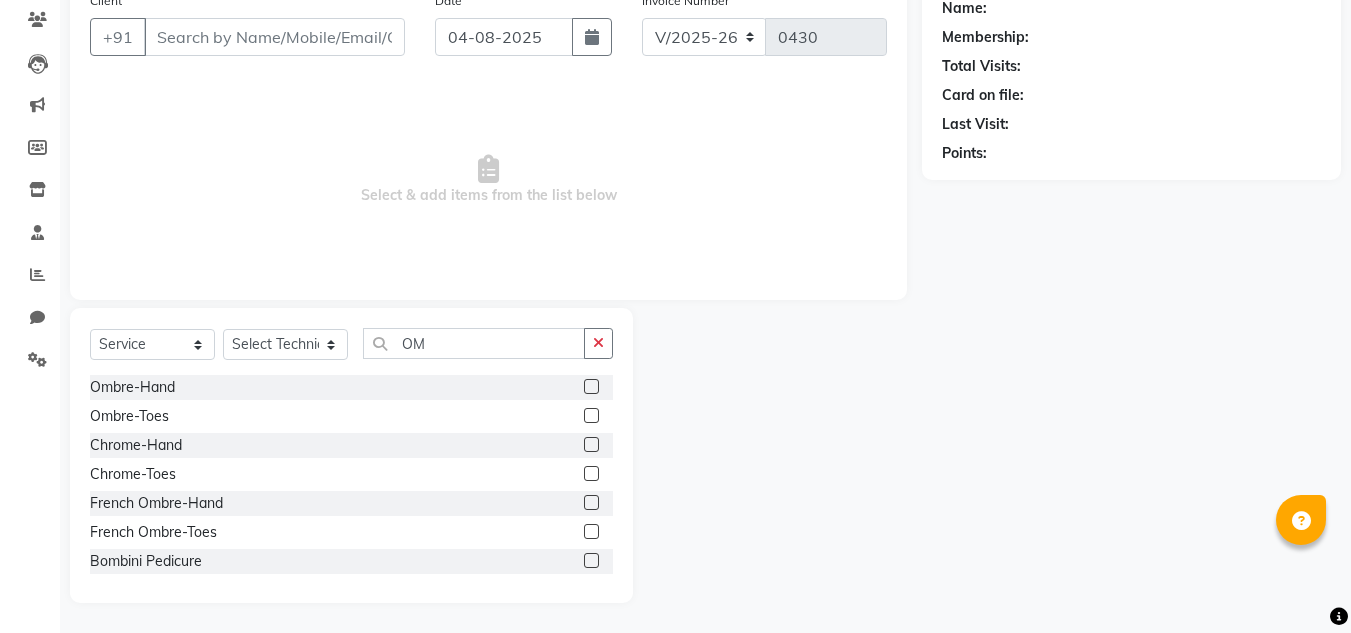 click 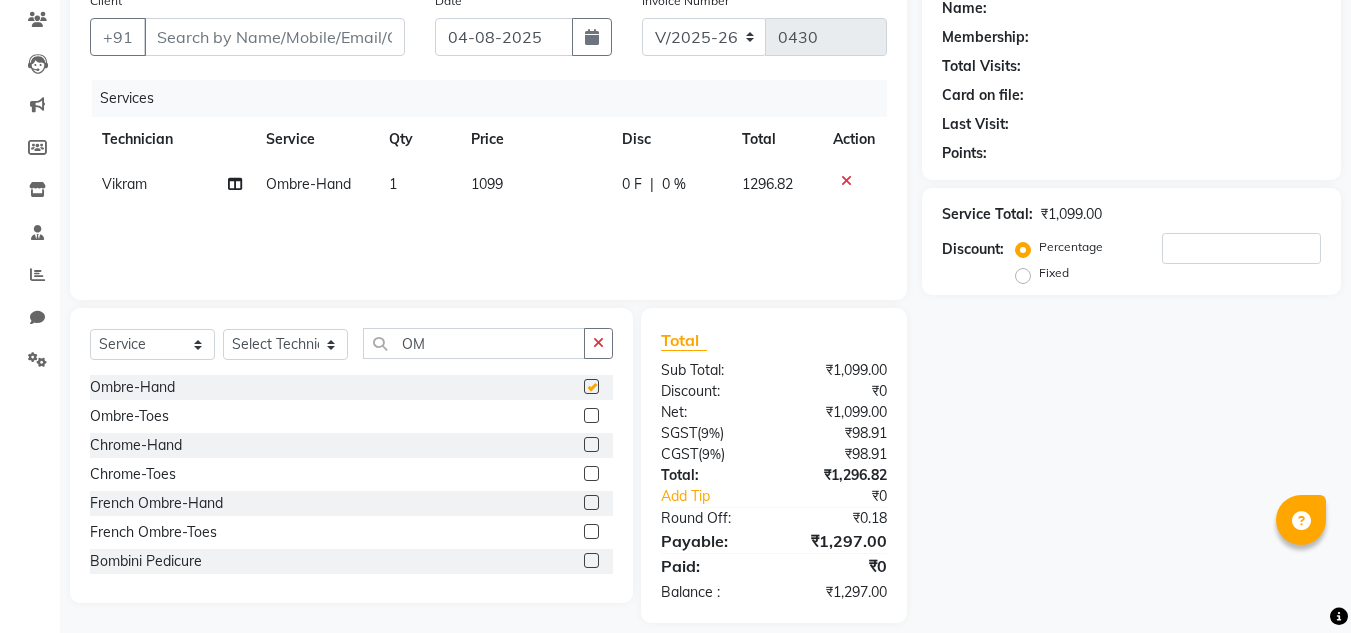 checkbox on "false" 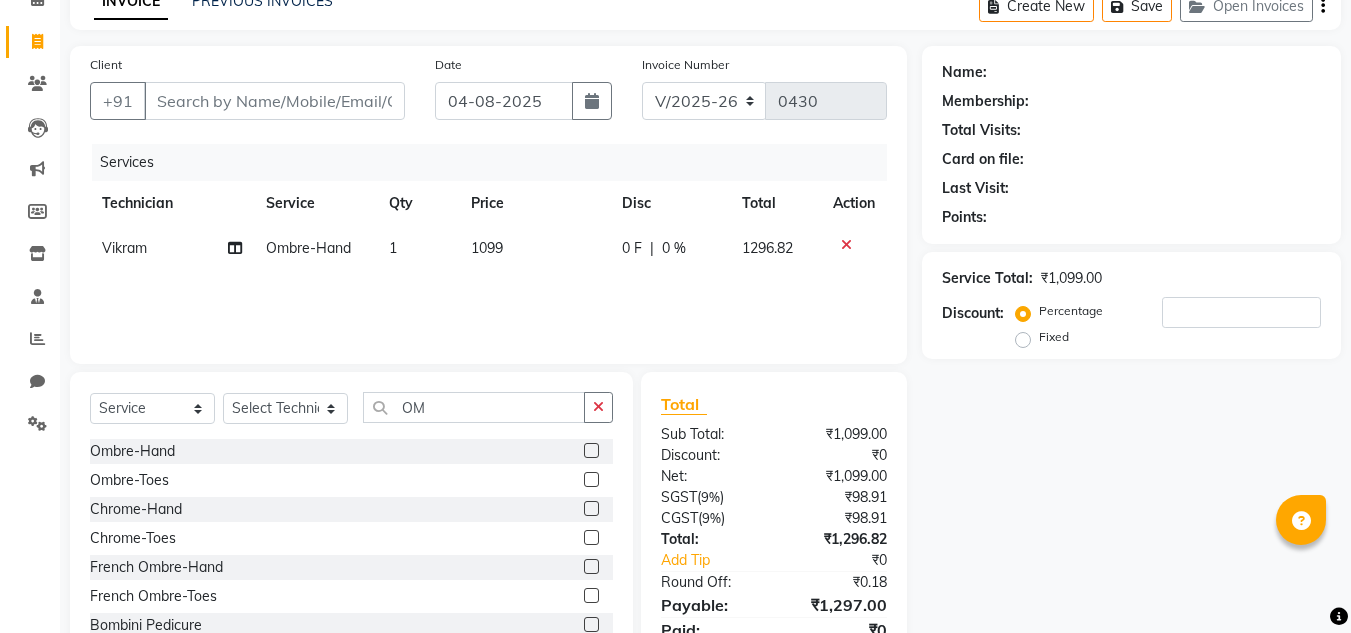 scroll, scrollTop: 0, scrollLeft: 0, axis: both 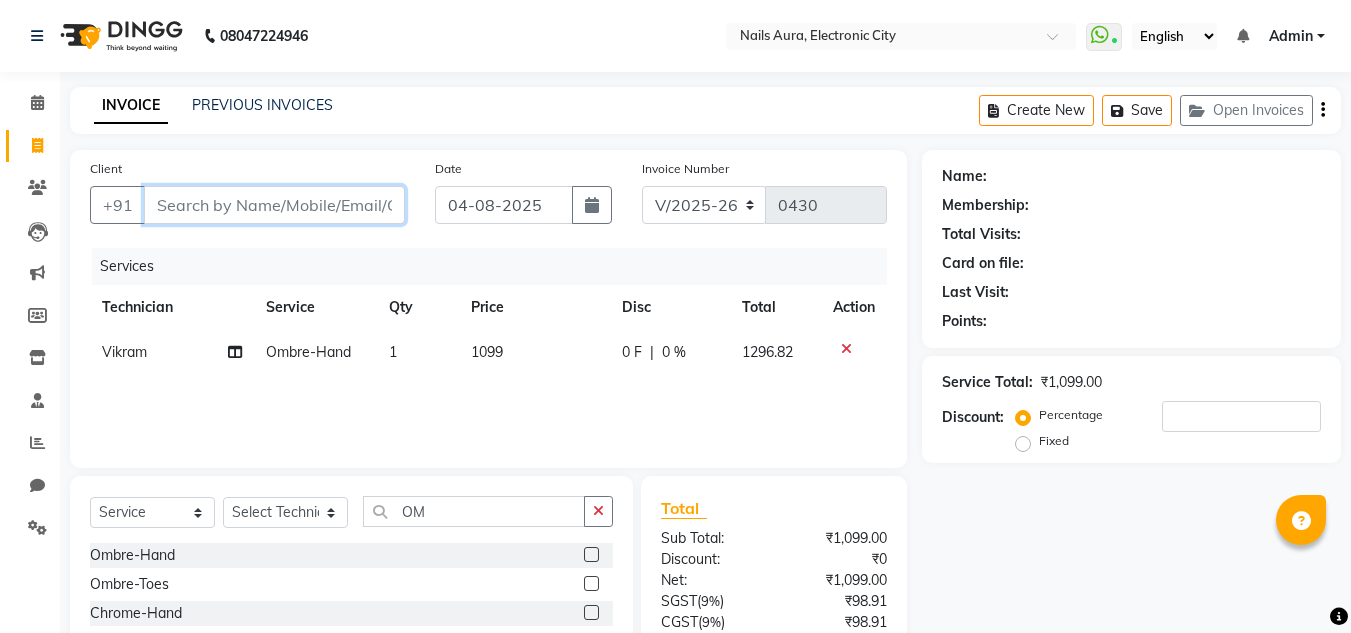click on "Client" at bounding box center (274, 205) 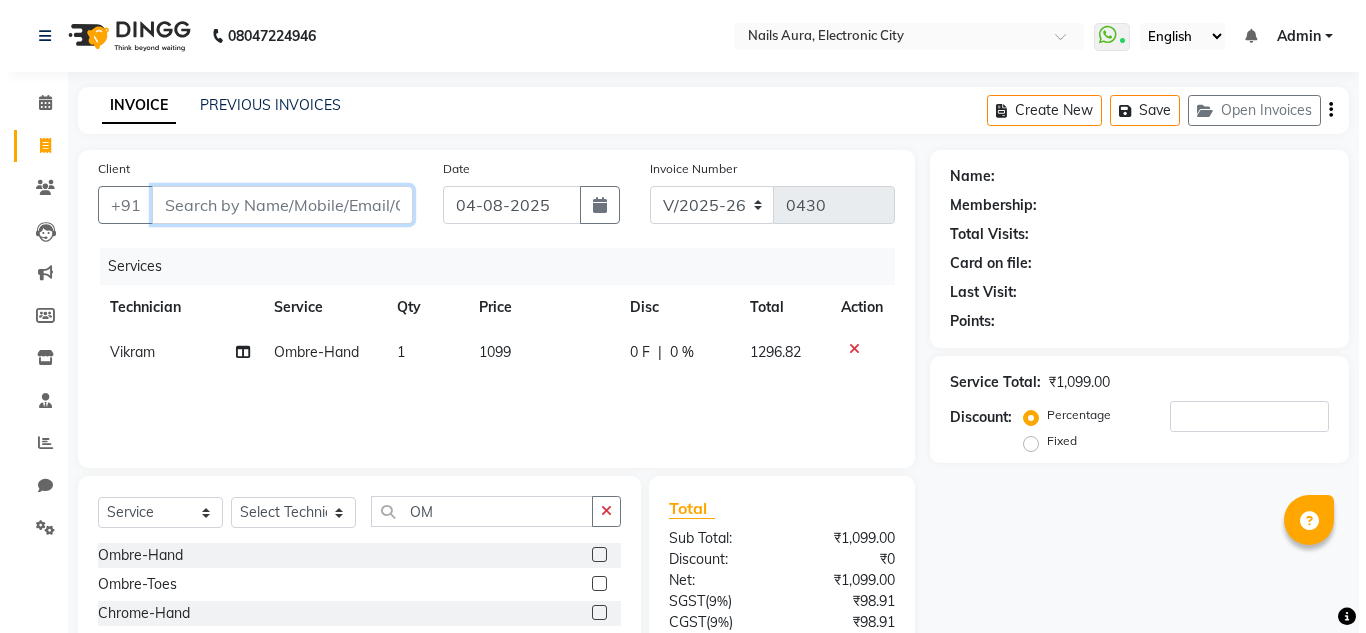 scroll, scrollTop: 100, scrollLeft: 0, axis: vertical 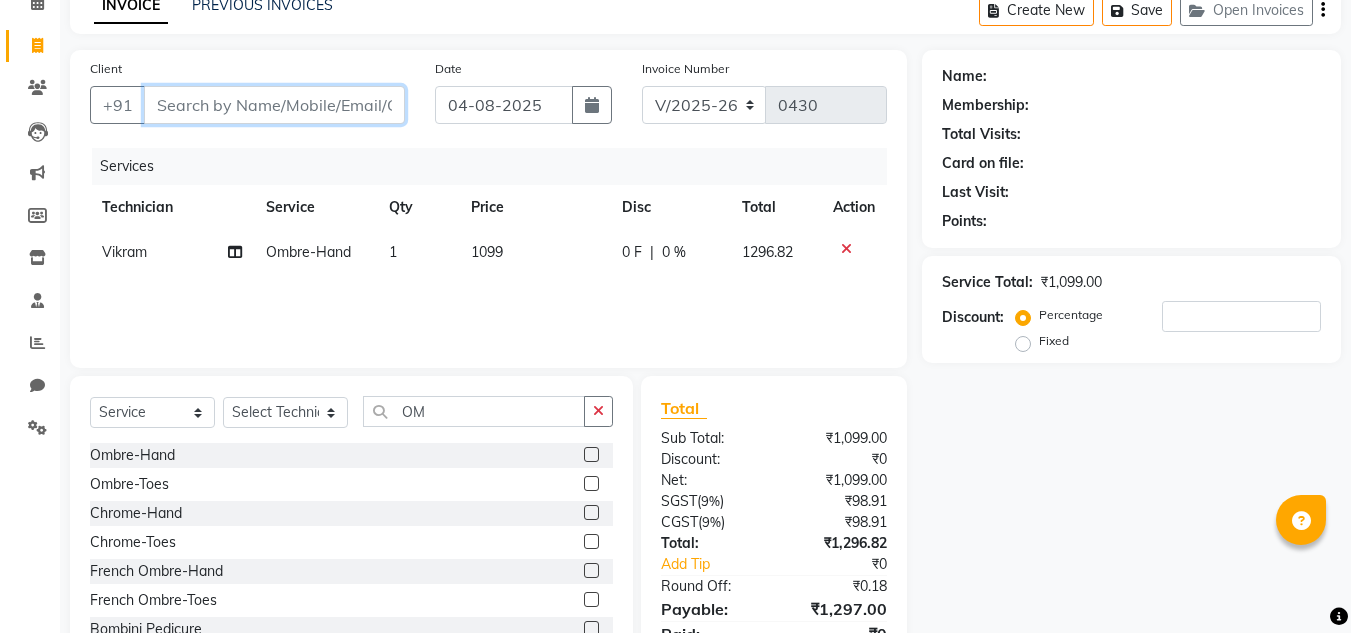 click on "Client" at bounding box center [274, 105] 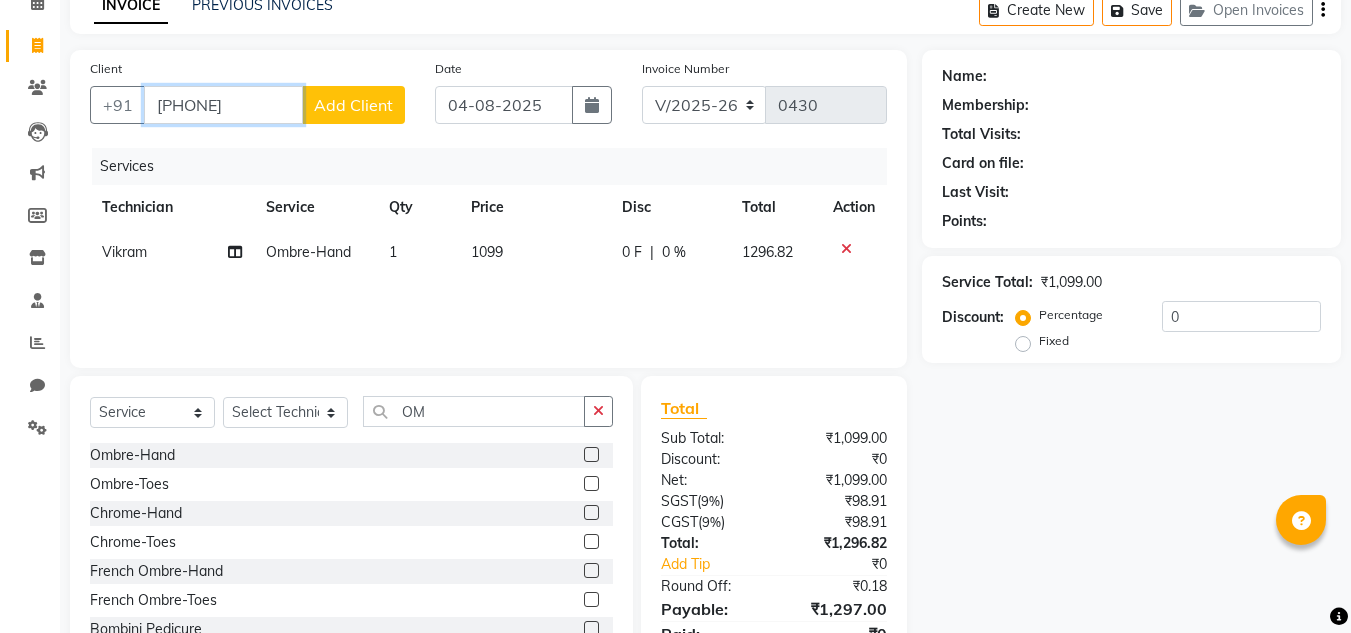 type on "[PHONE]" 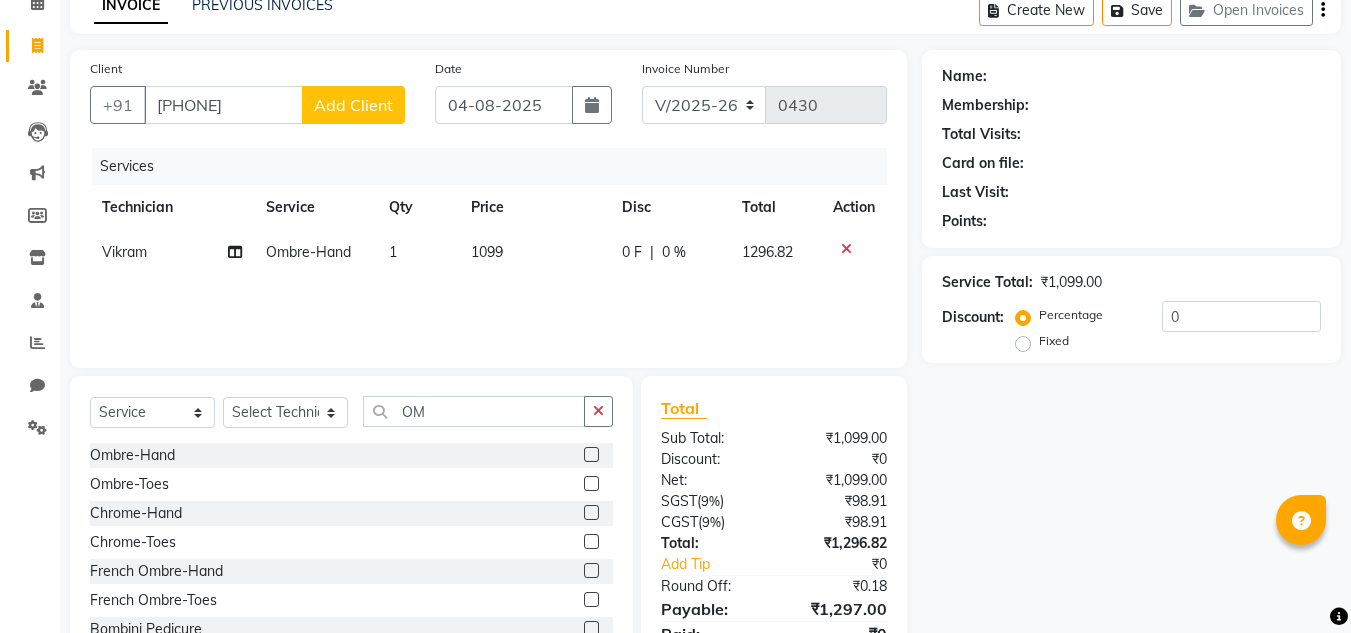 click on "Add Client" 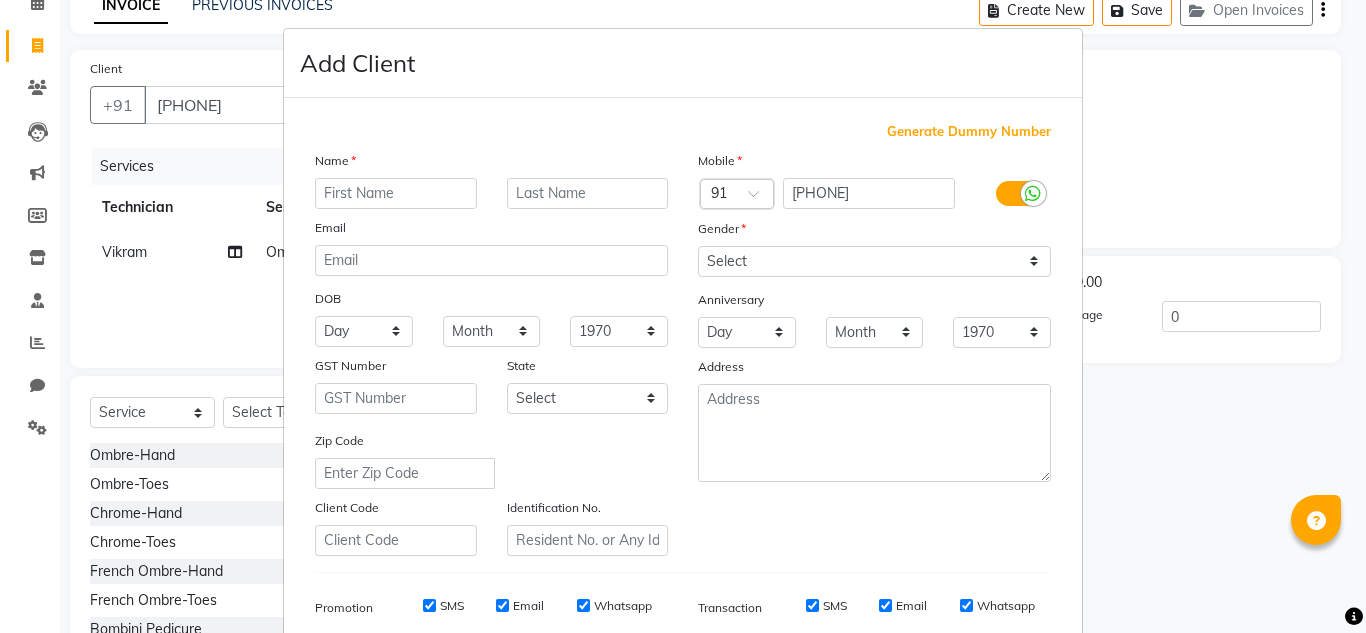scroll, scrollTop: 100, scrollLeft: 0, axis: vertical 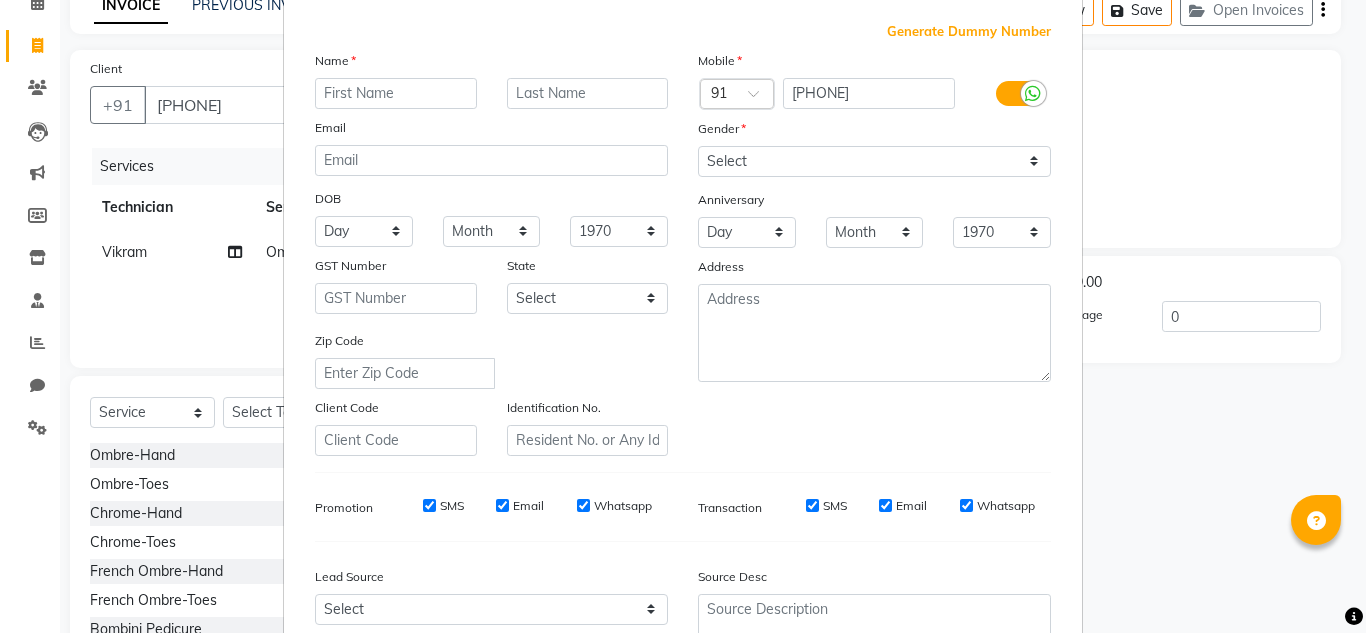 click at bounding box center [396, 93] 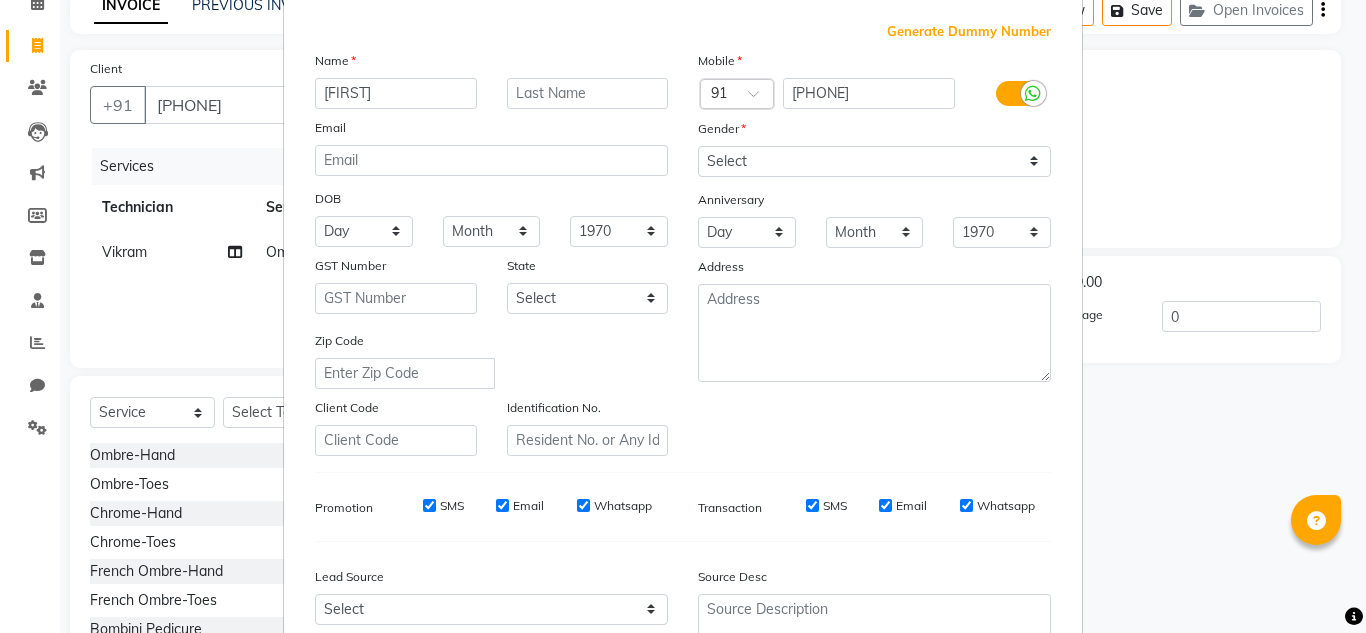 type on "[FIRST]" 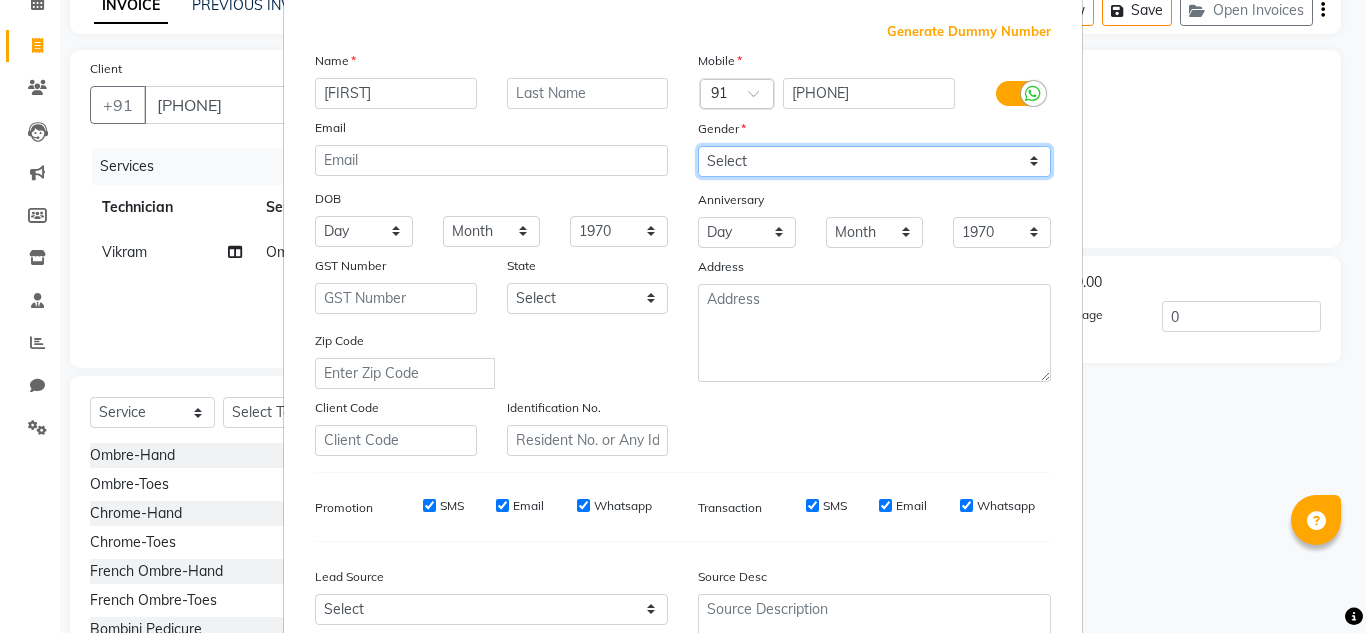 click on "Select Male Female Other Prefer Not To Say" at bounding box center [874, 161] 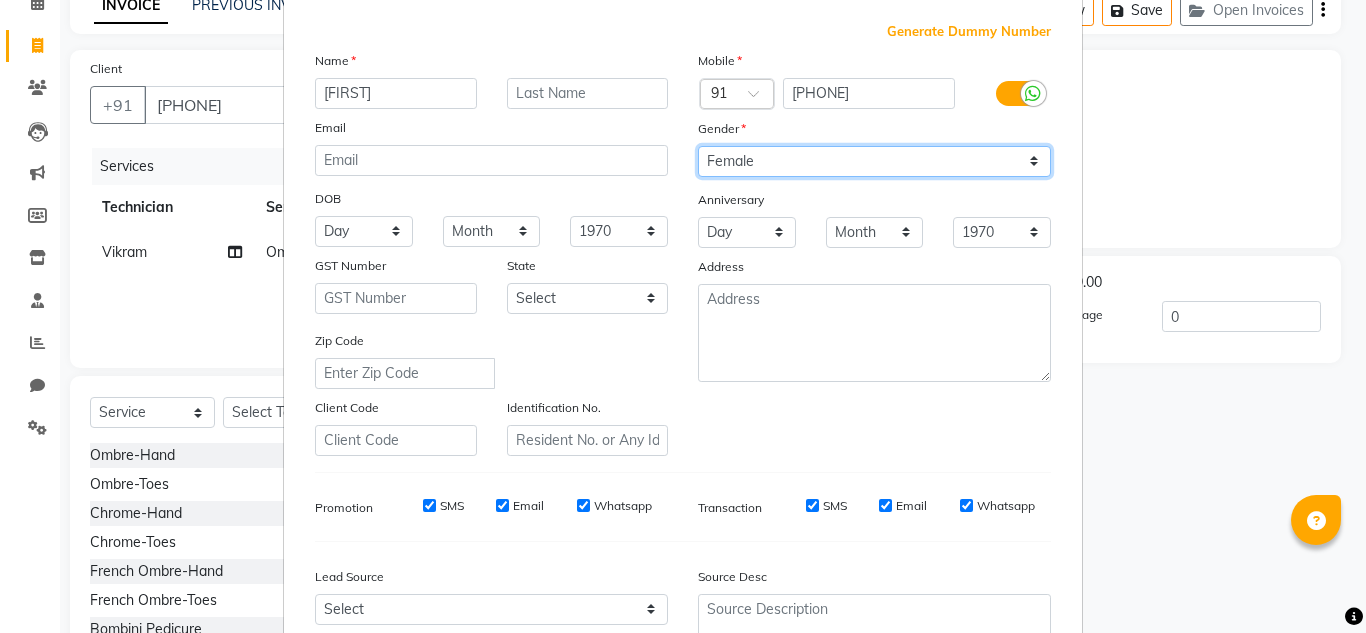 click on "Select Male Female Other Prefer Not To Say" at bounding box center [874, 161] 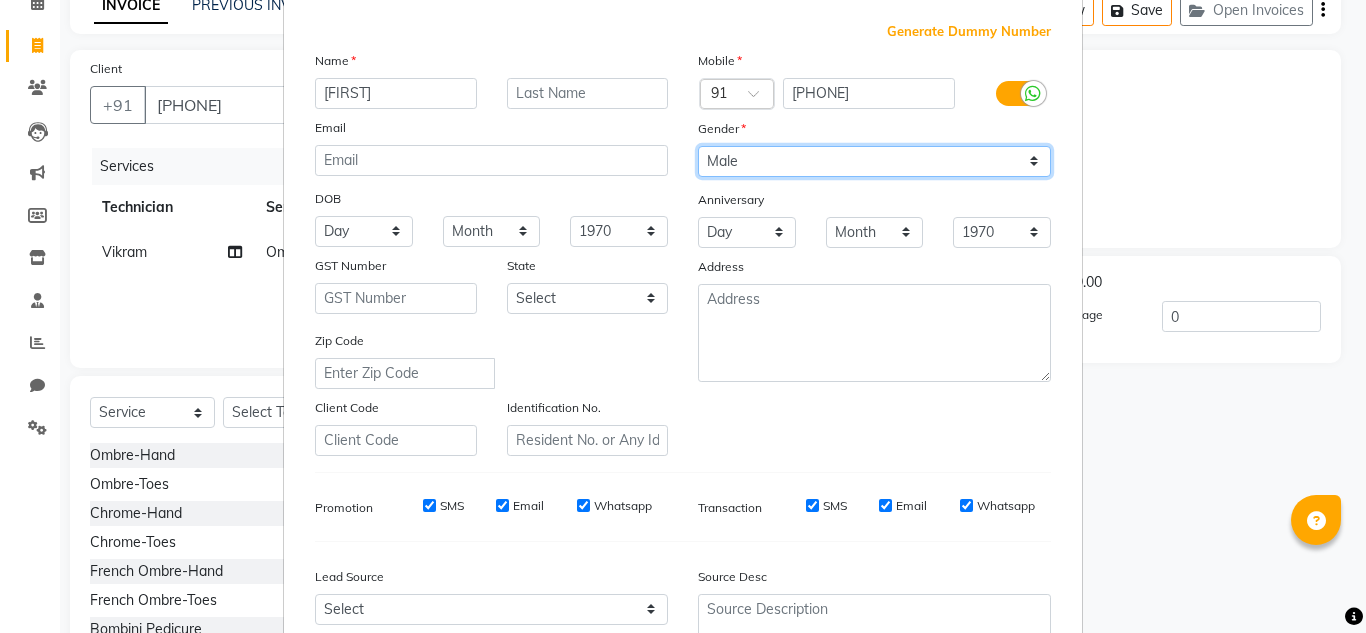 click on "Select Male Female Other Prefer Not To Say" at bounding box center [874, 161] 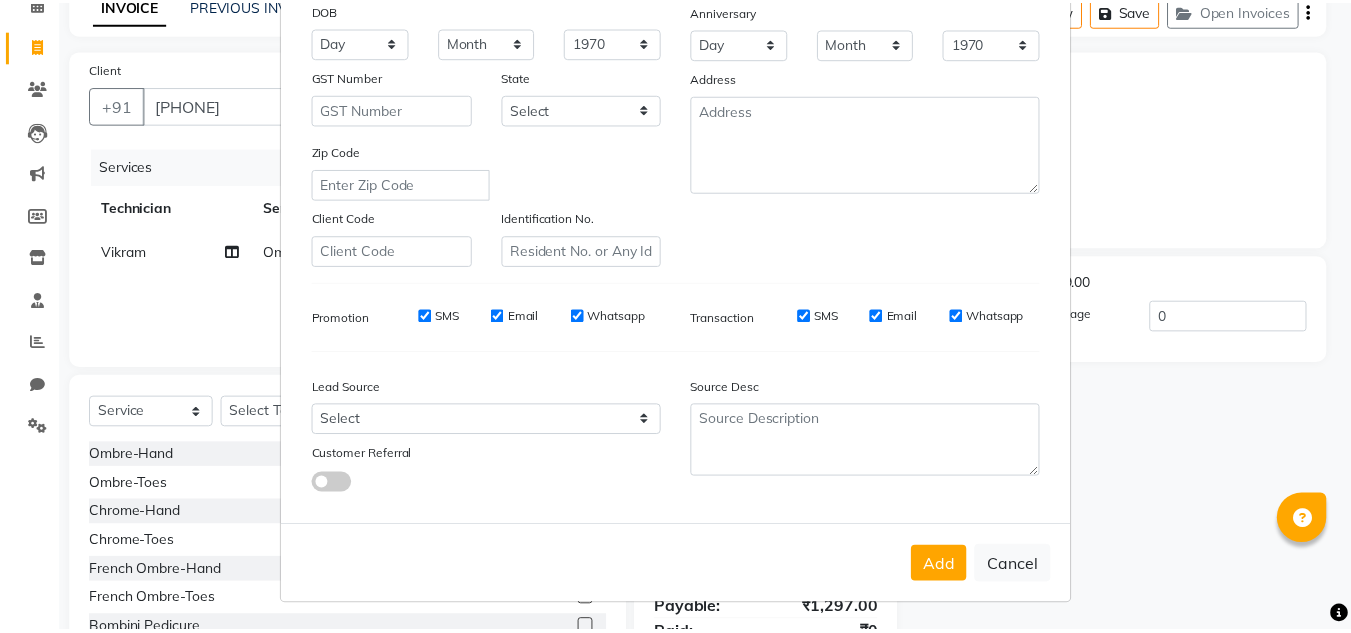 scroll, scrollTop: 290, scrollLeft: 0, axis: vertical 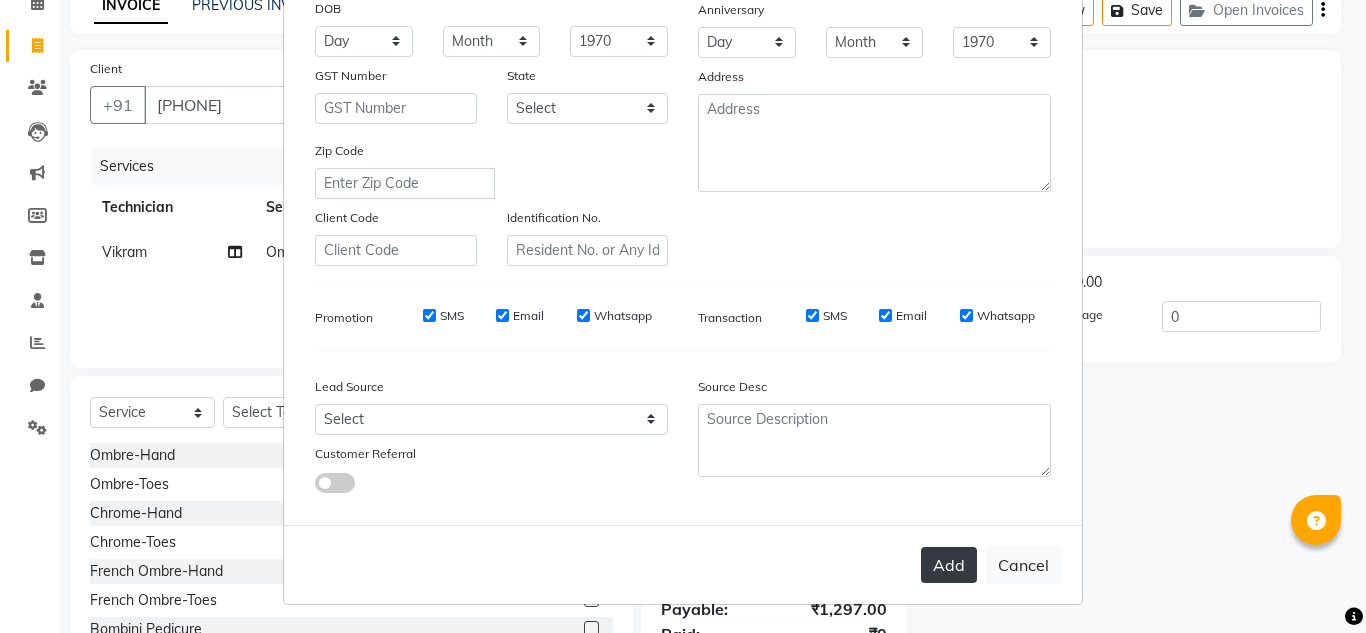 click on "Add" at bounding box center [949, 565] 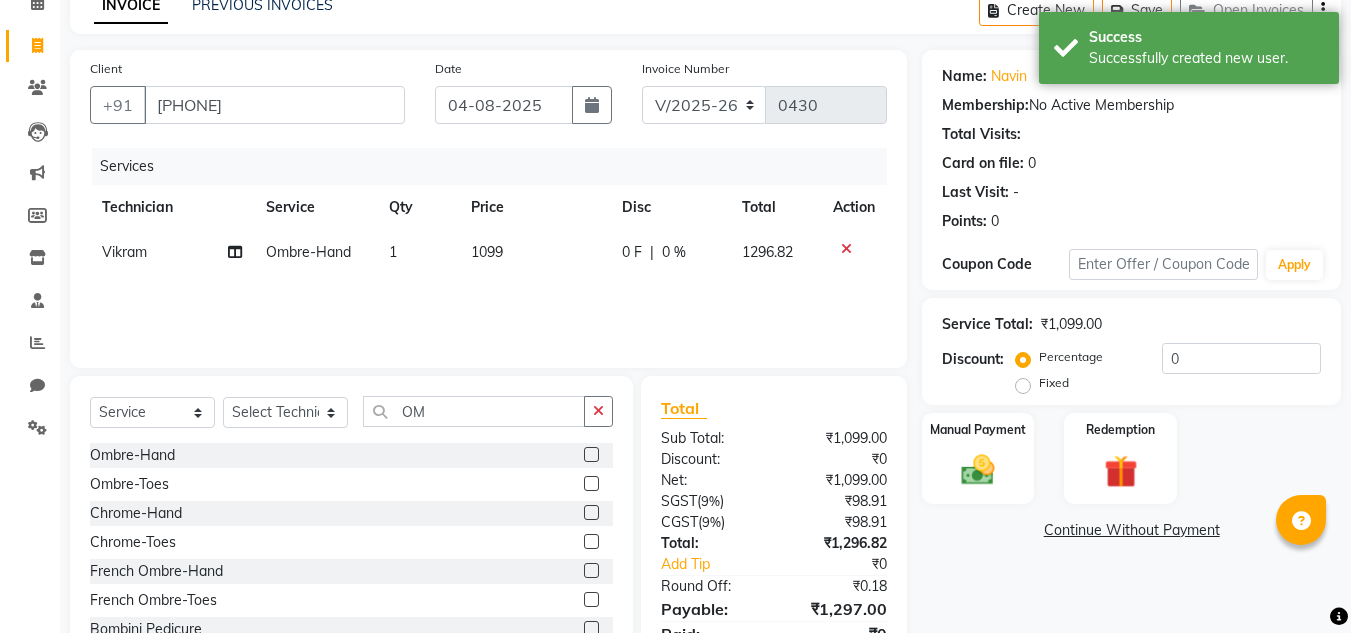 scroll, scrollTop: 188, scrollLeft: 0, axis: vertical 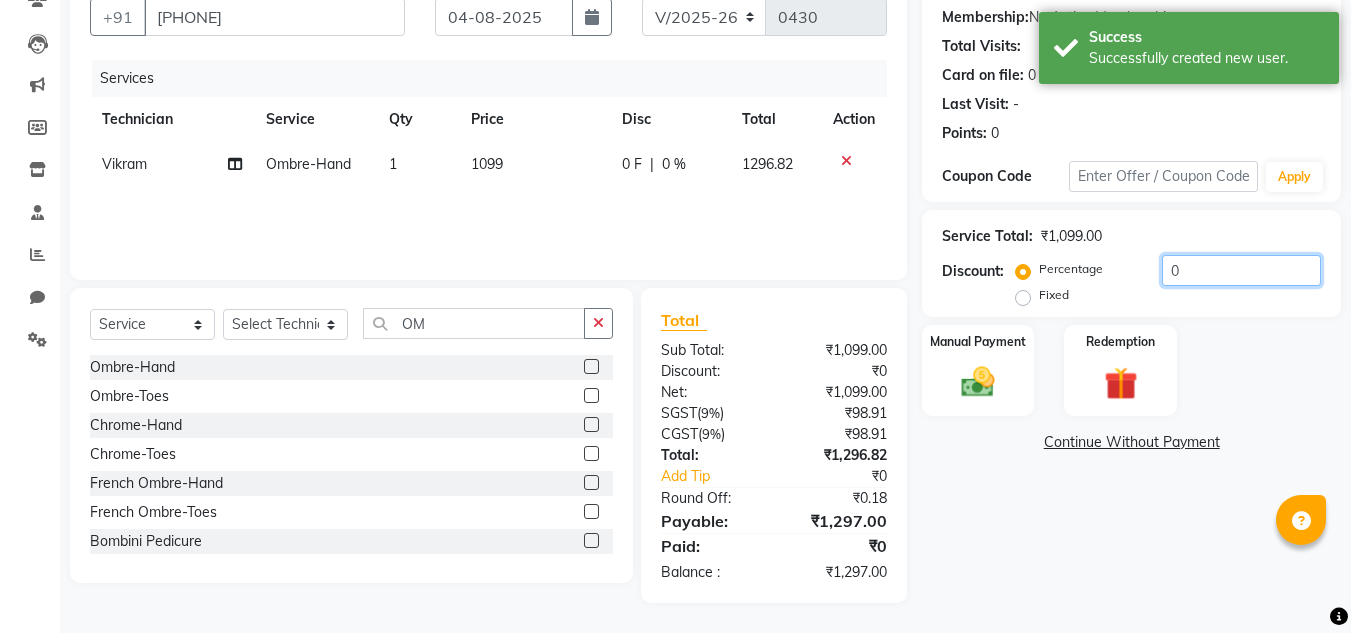 click on "0" 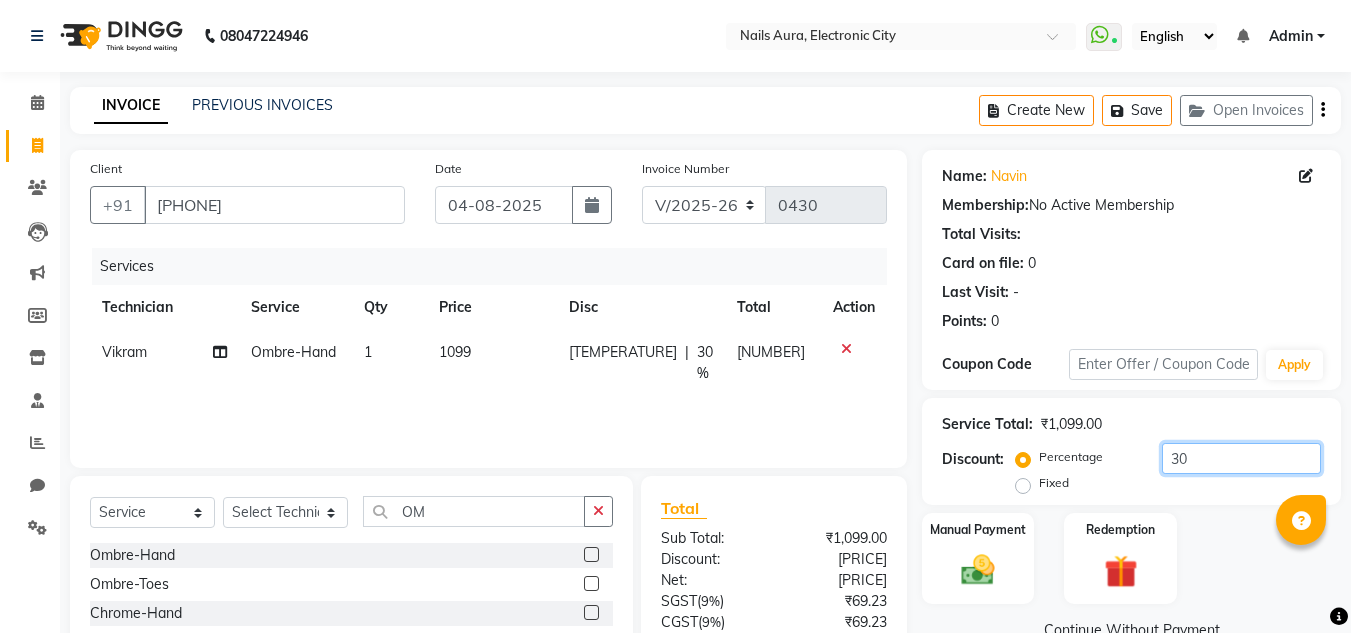 scroll, scrollTop: 188, scrollLeft: 0, axis: vertical 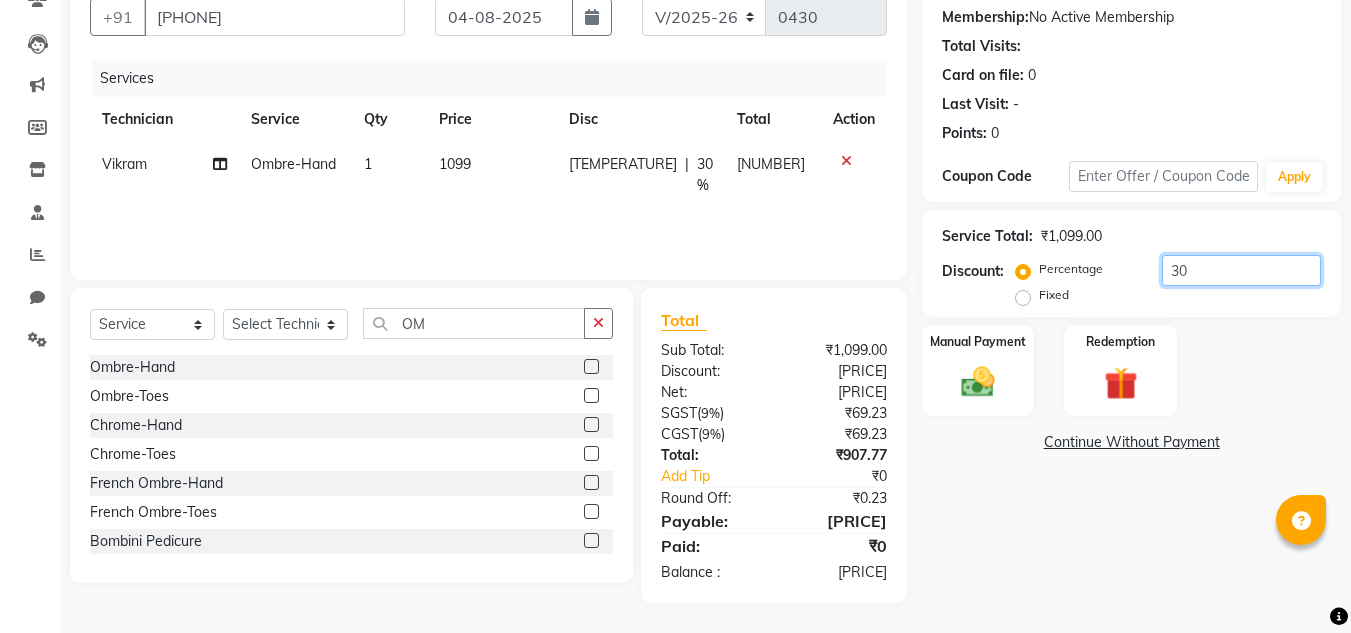 type on "30" 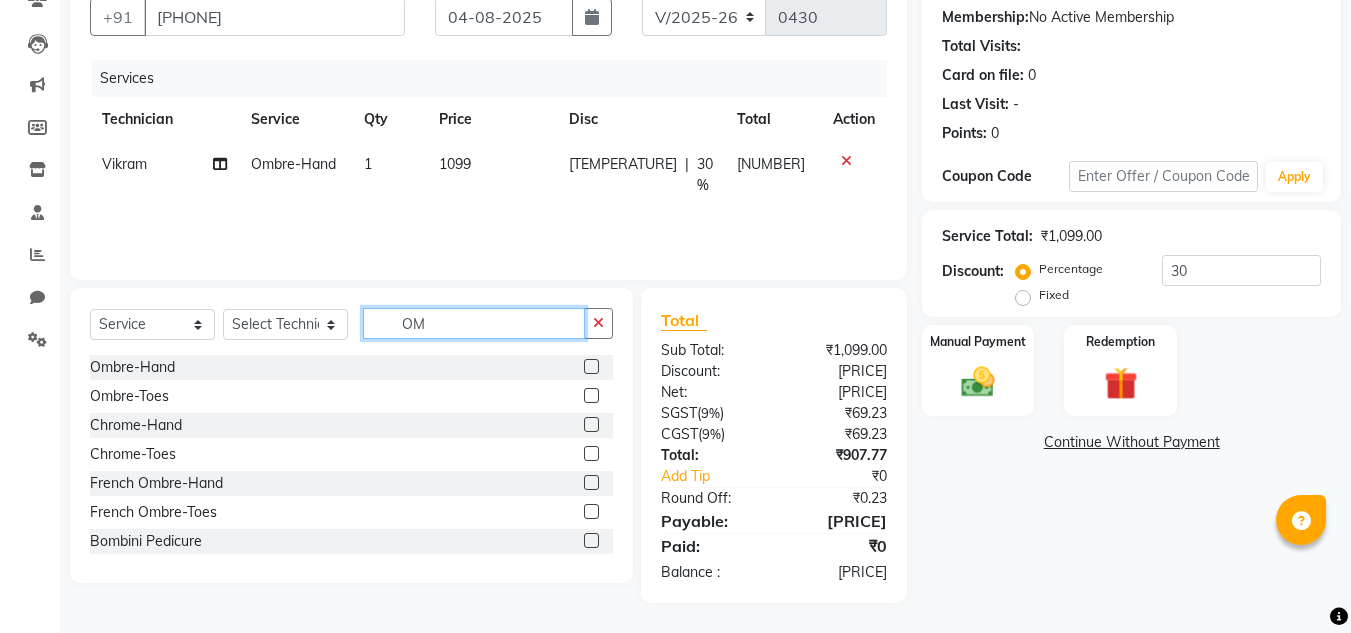click on "OM" 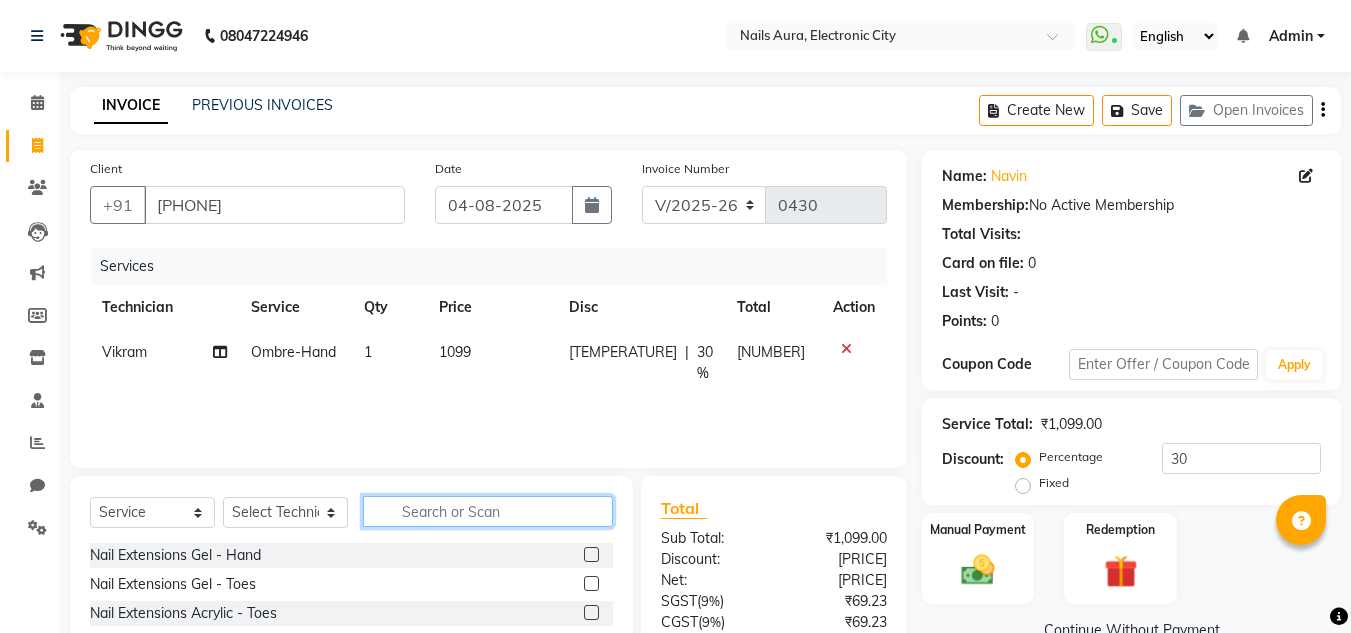 scroll, scrollTop: 188, scrollLeft: 0, axis: vertical 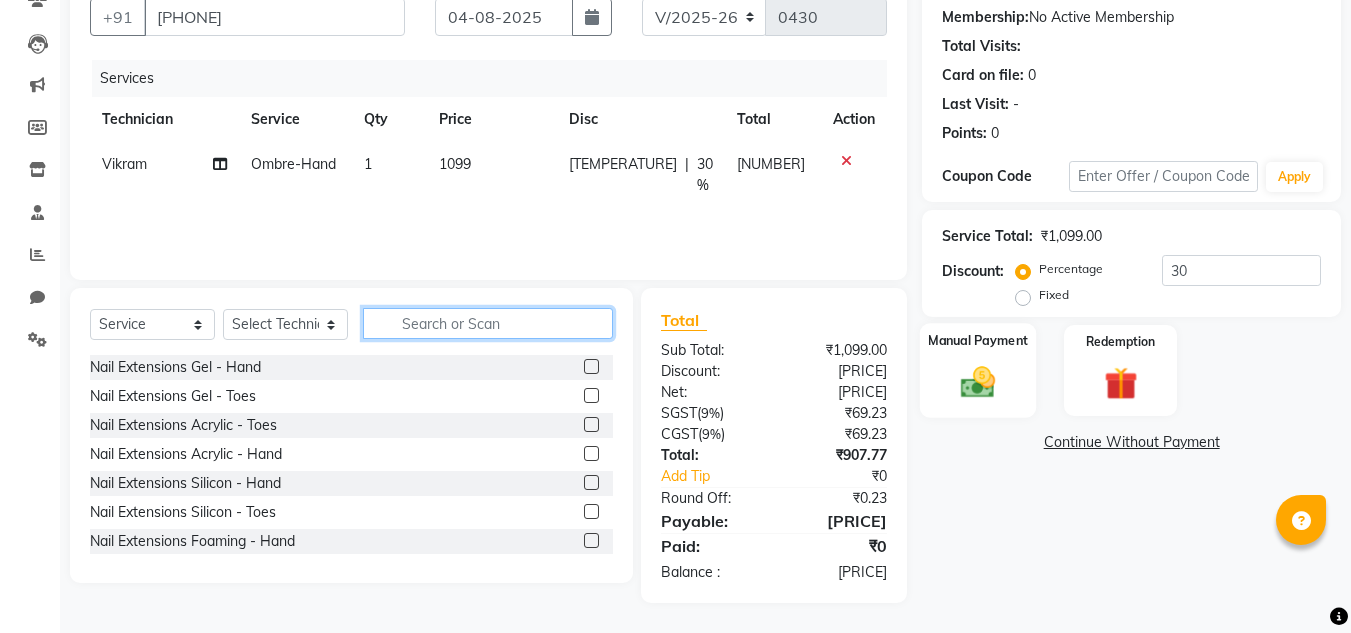 type 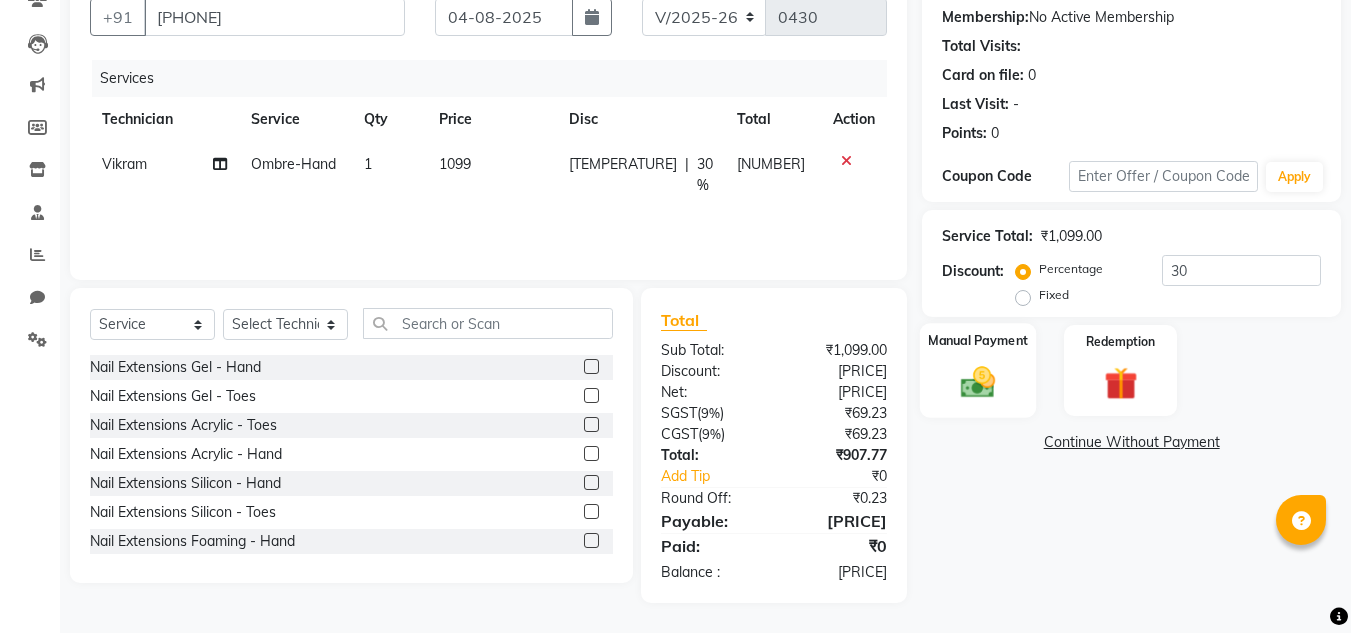 click 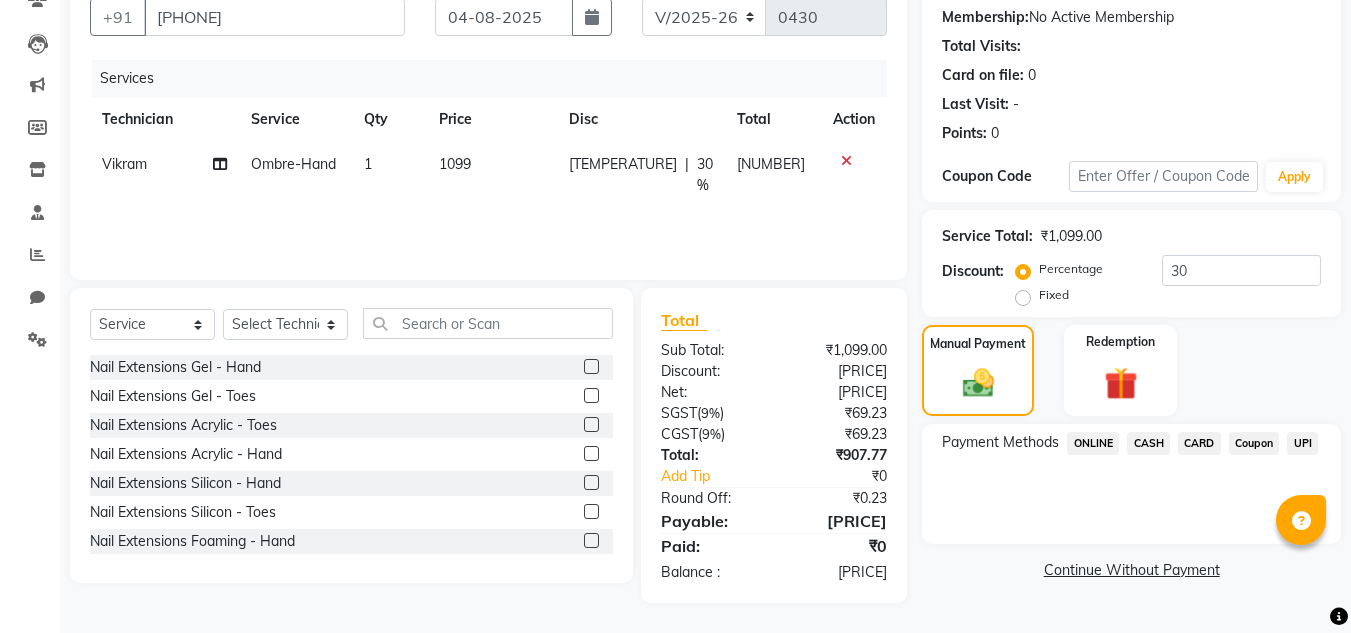 click on "UPI" 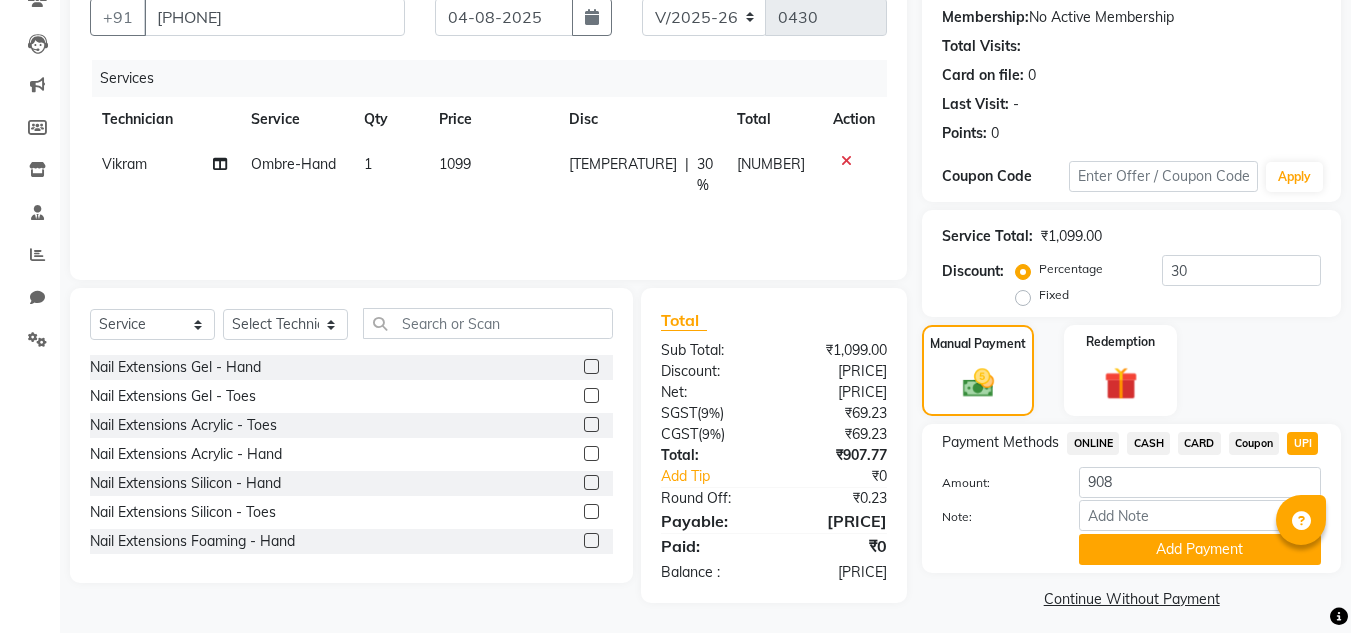 scroll, scrollTop: 199, scrollLeft: 0, axis: vertical 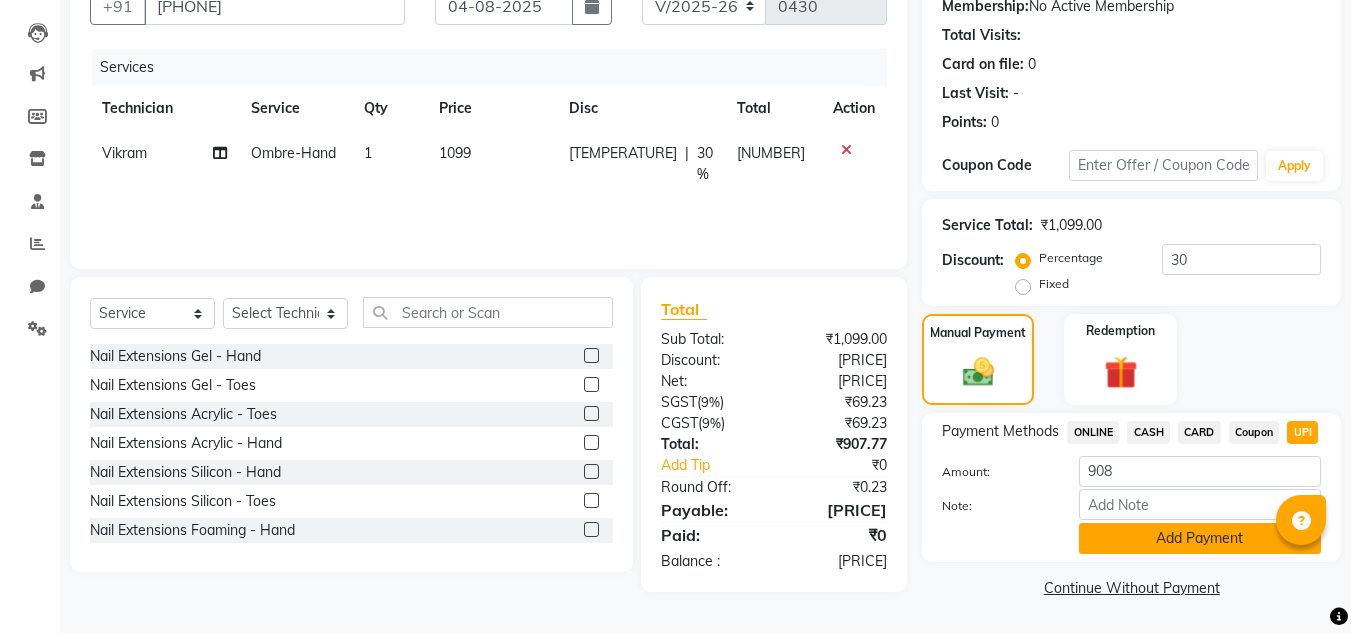 click on "Add Payment" 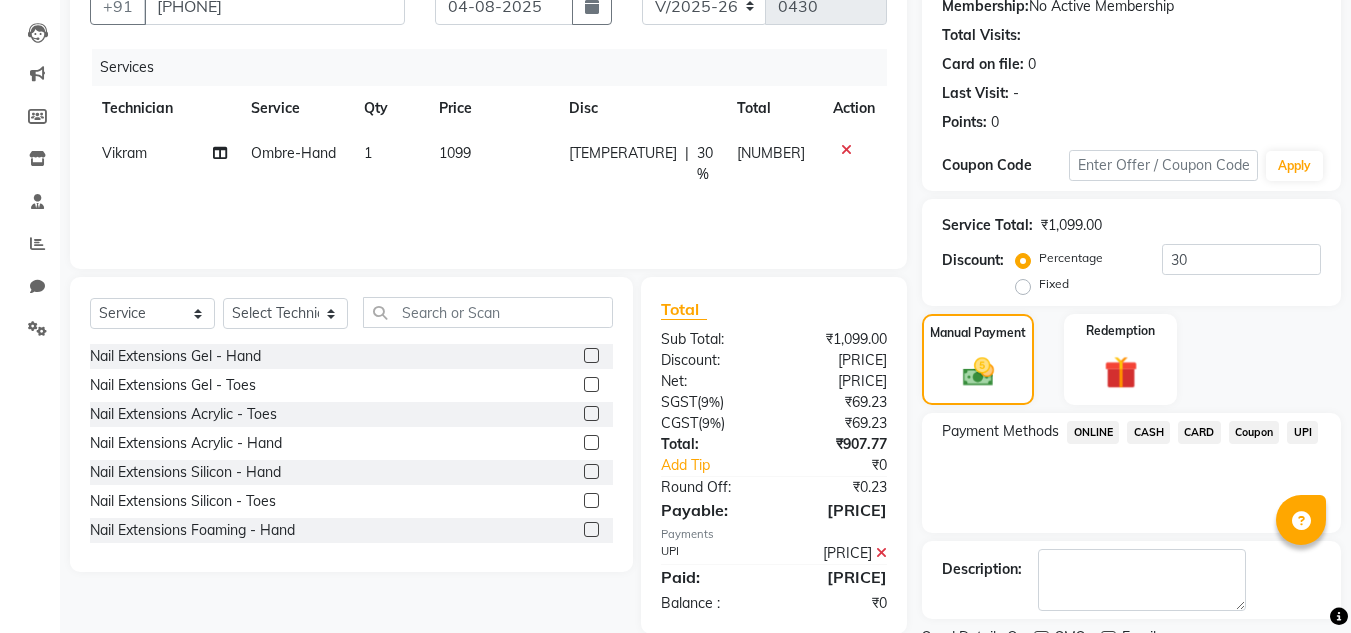 scroll, scrollTop: 283, scrollLeft: 0, axis: vertical 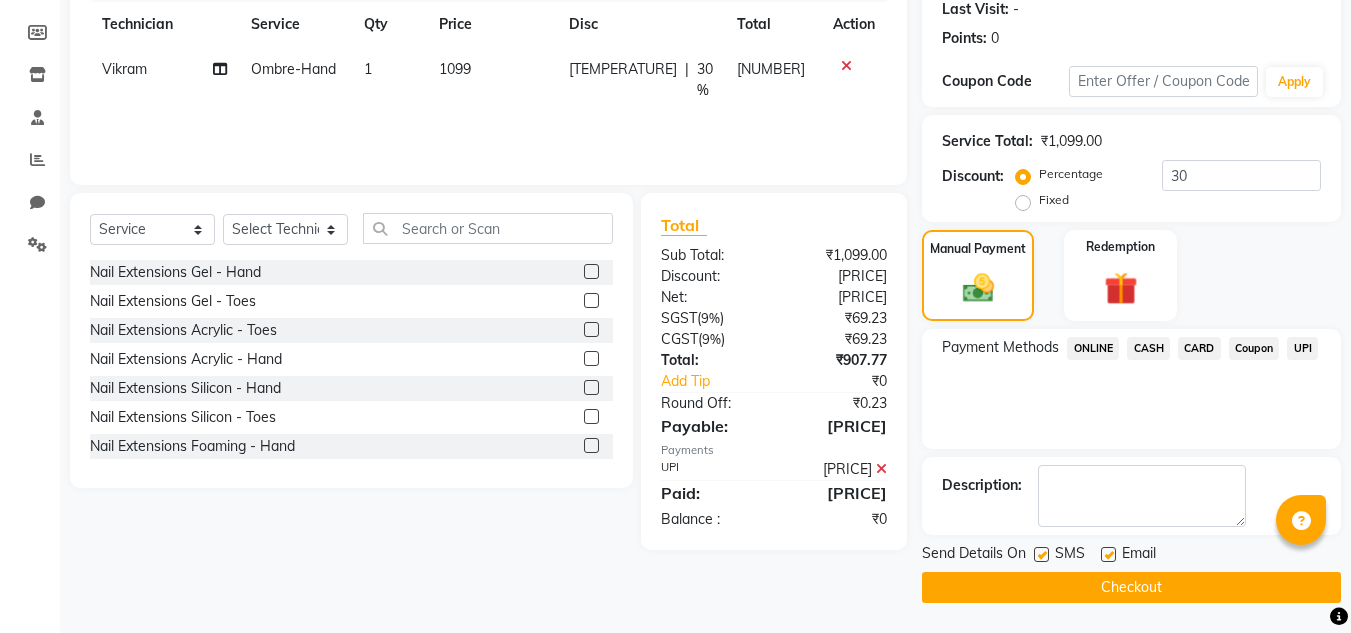 click on "Checkout" 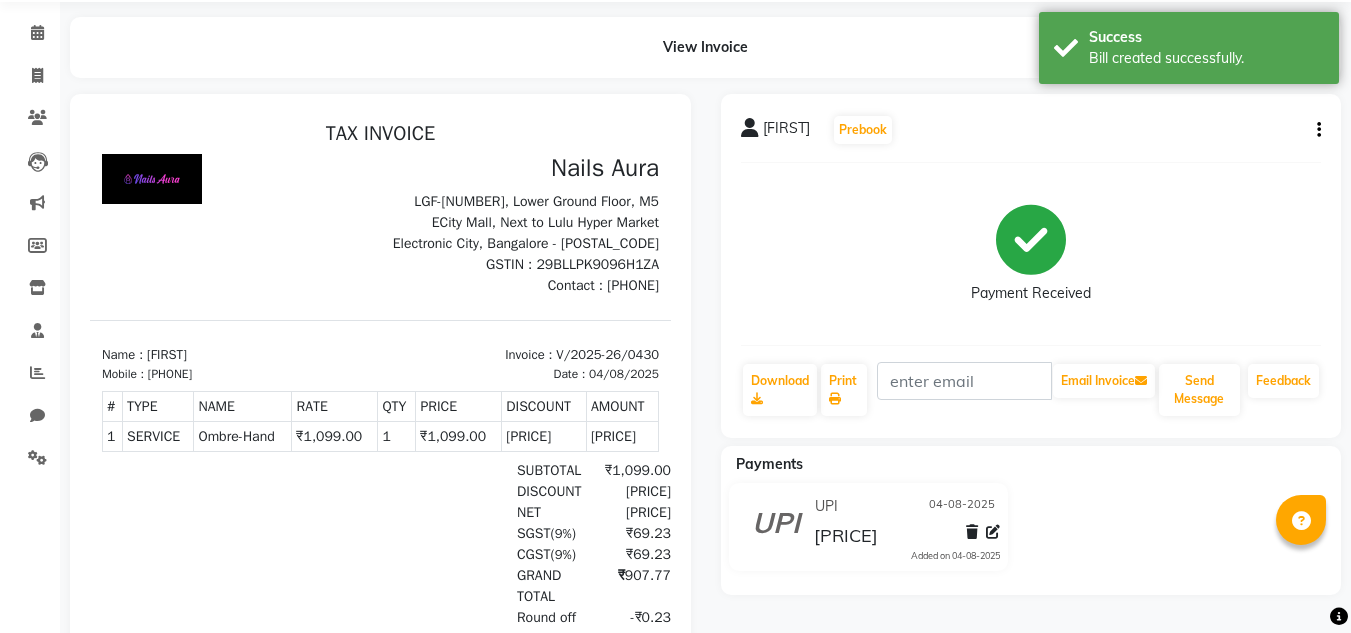 scroll, scrollTop: 0, scrollLeft: 0, axis: both 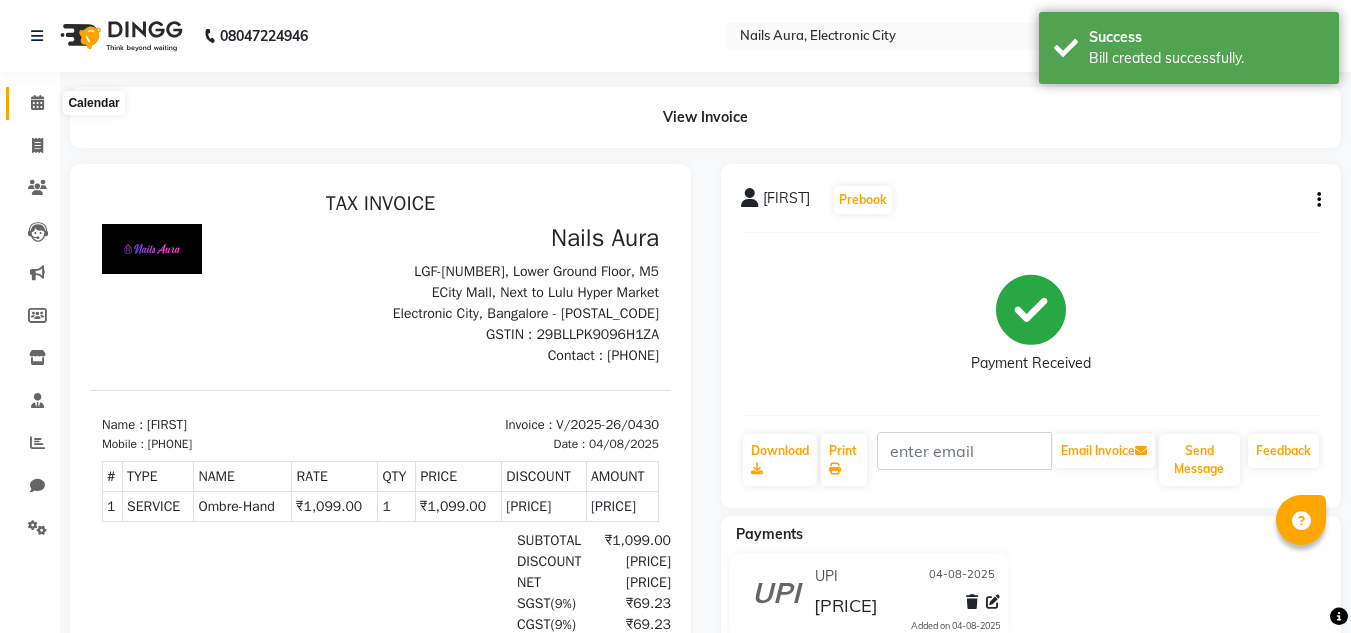 click 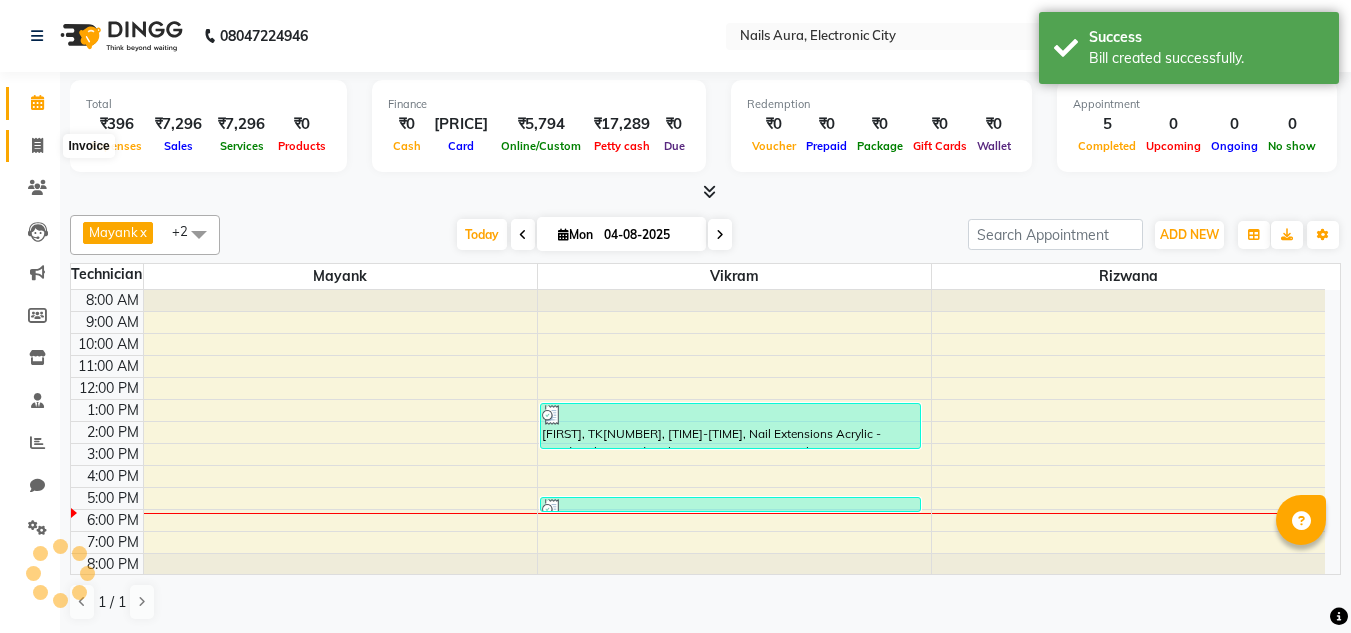 click 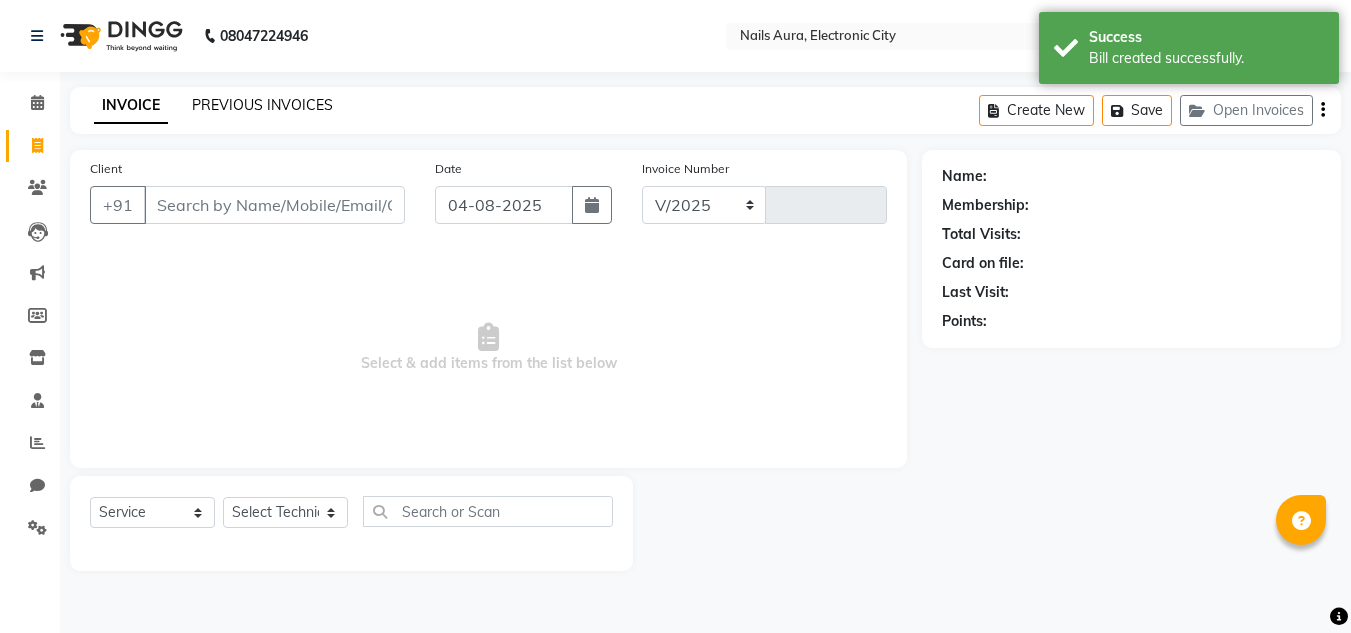 select on "8179" 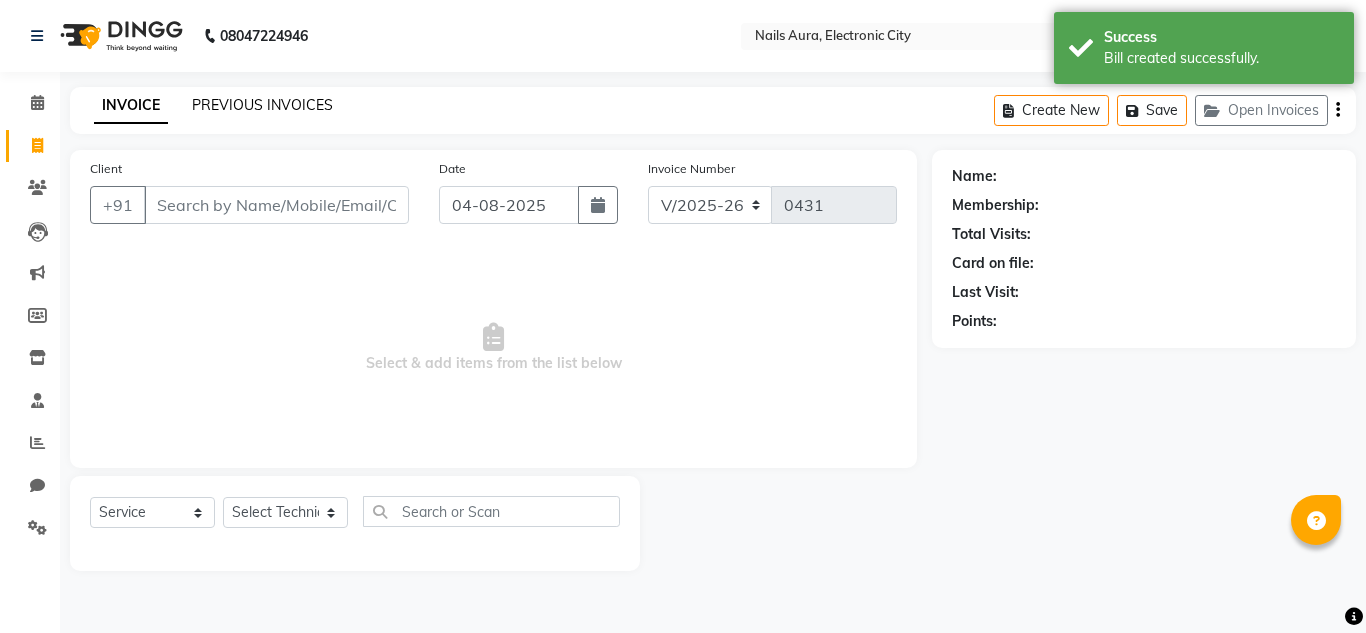 click on "PREVIOUS INVOICES" 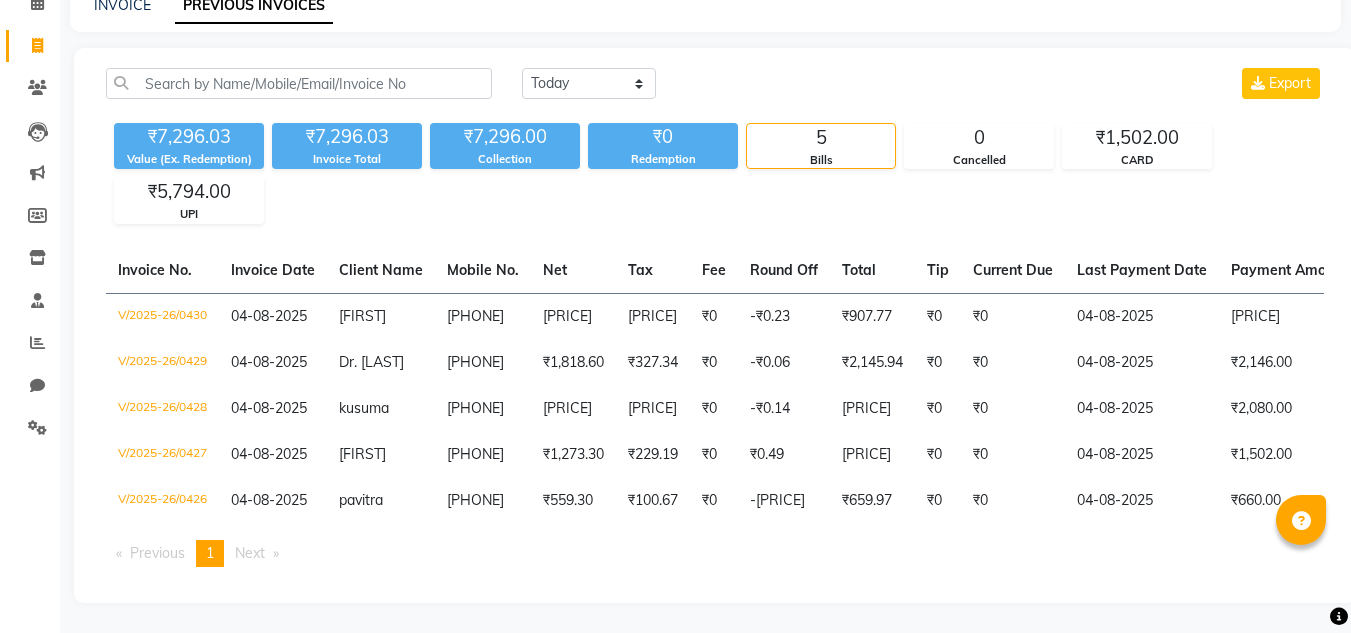 scroll, scrollTop: 115, scrollLeft: 0, axis: vertical 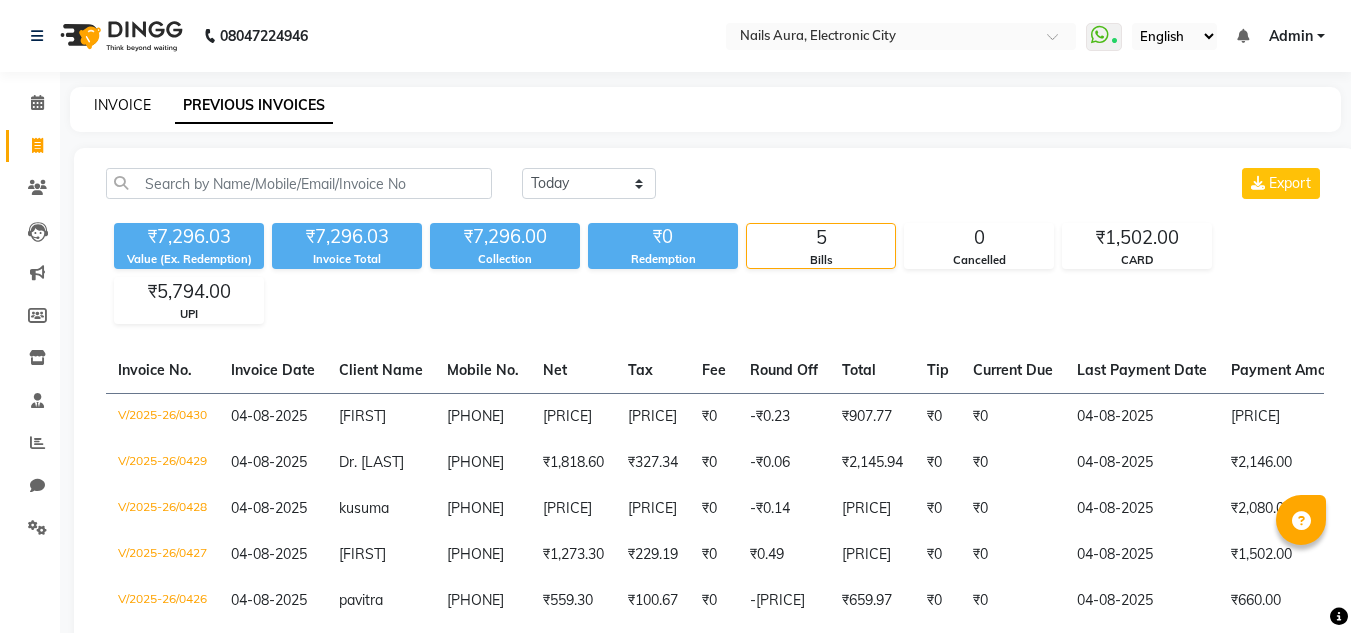 click on "INVOICE" 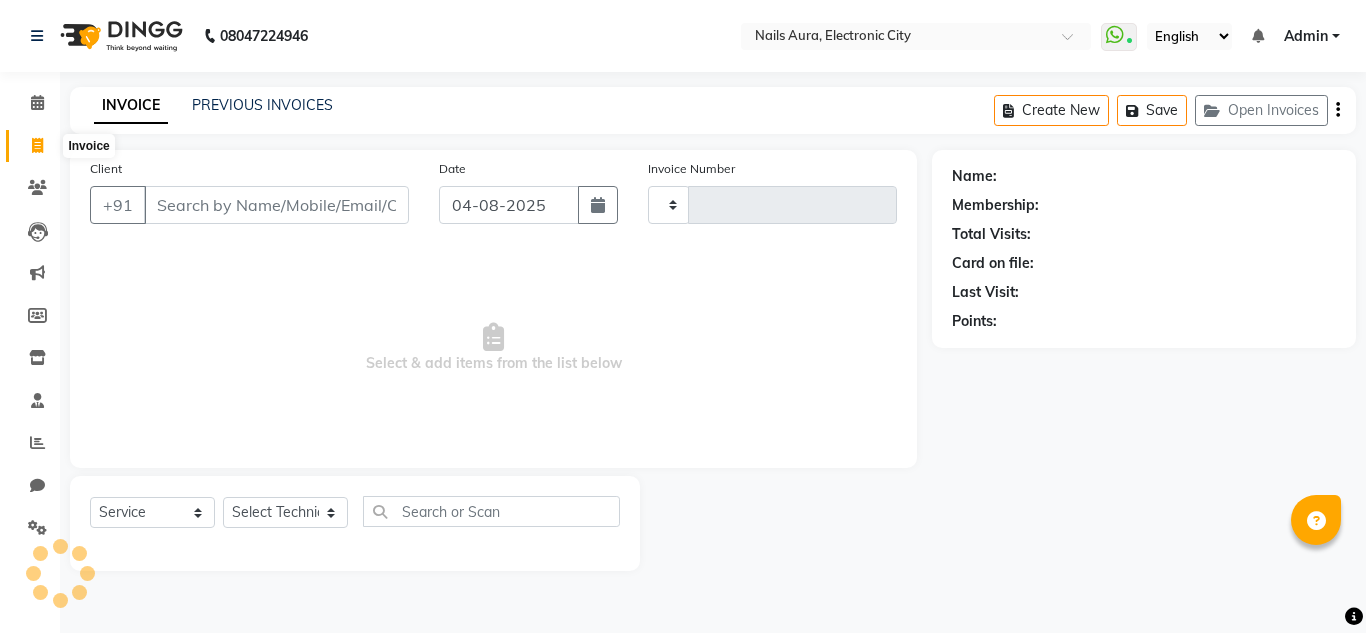 type on "0431" 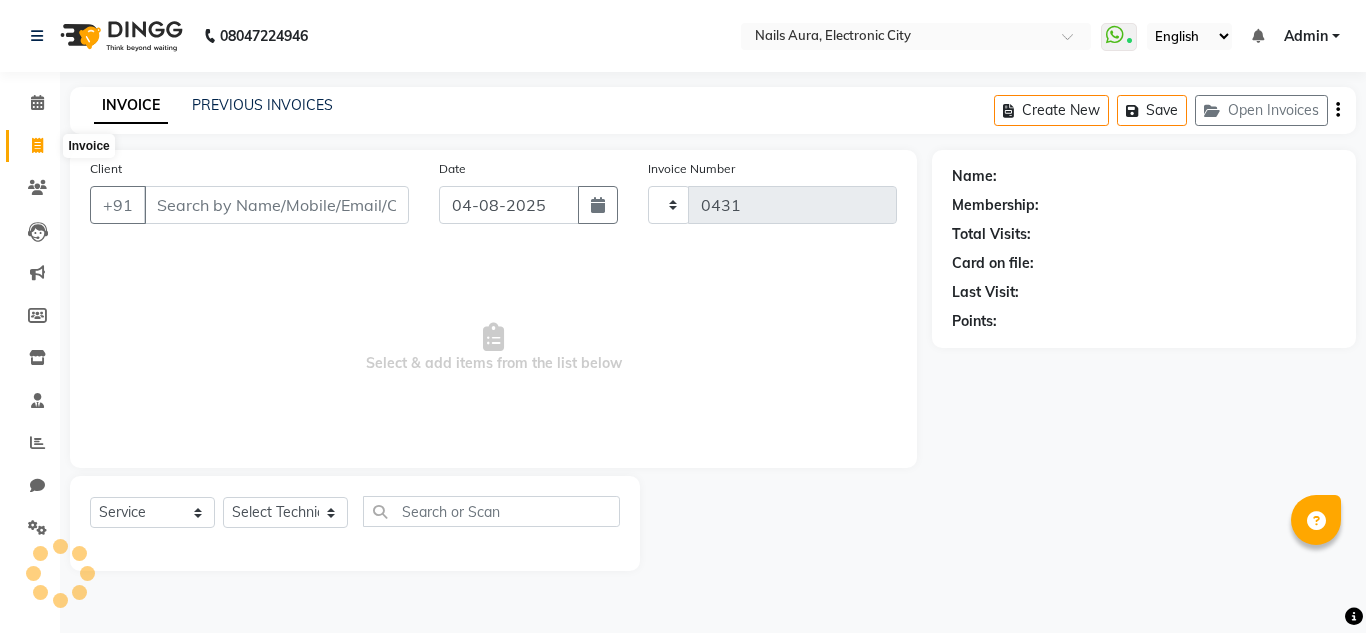 select on "8179" 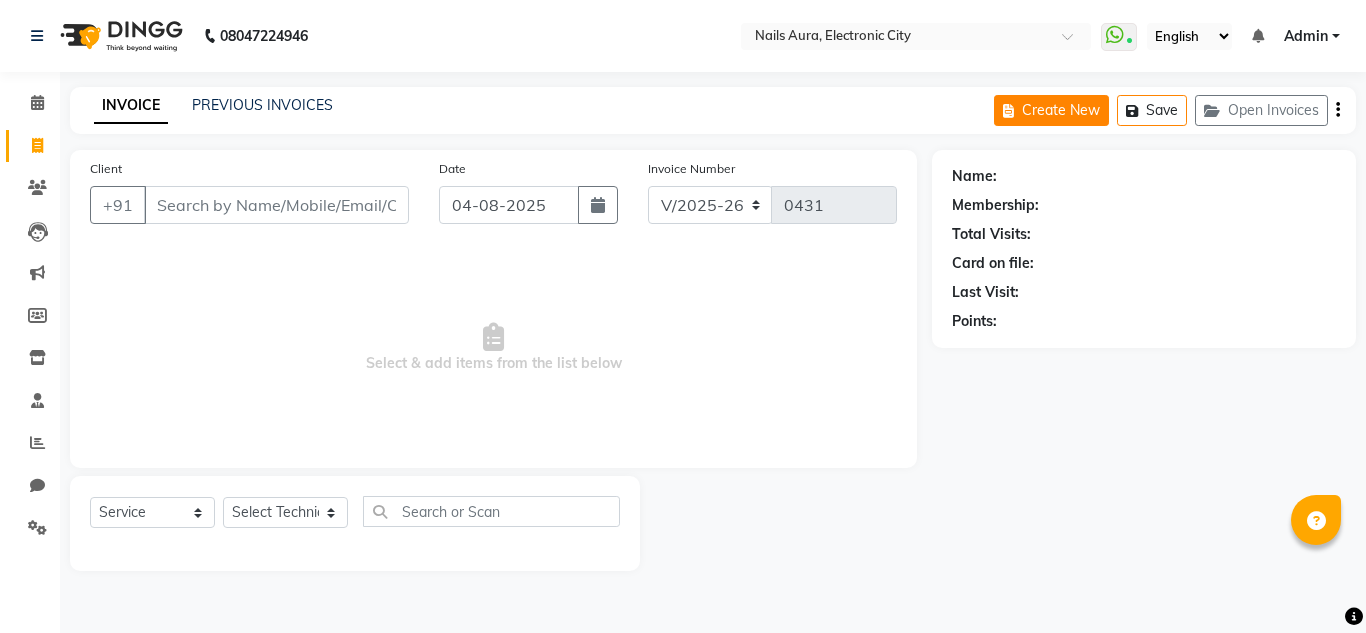 click on "Create New" 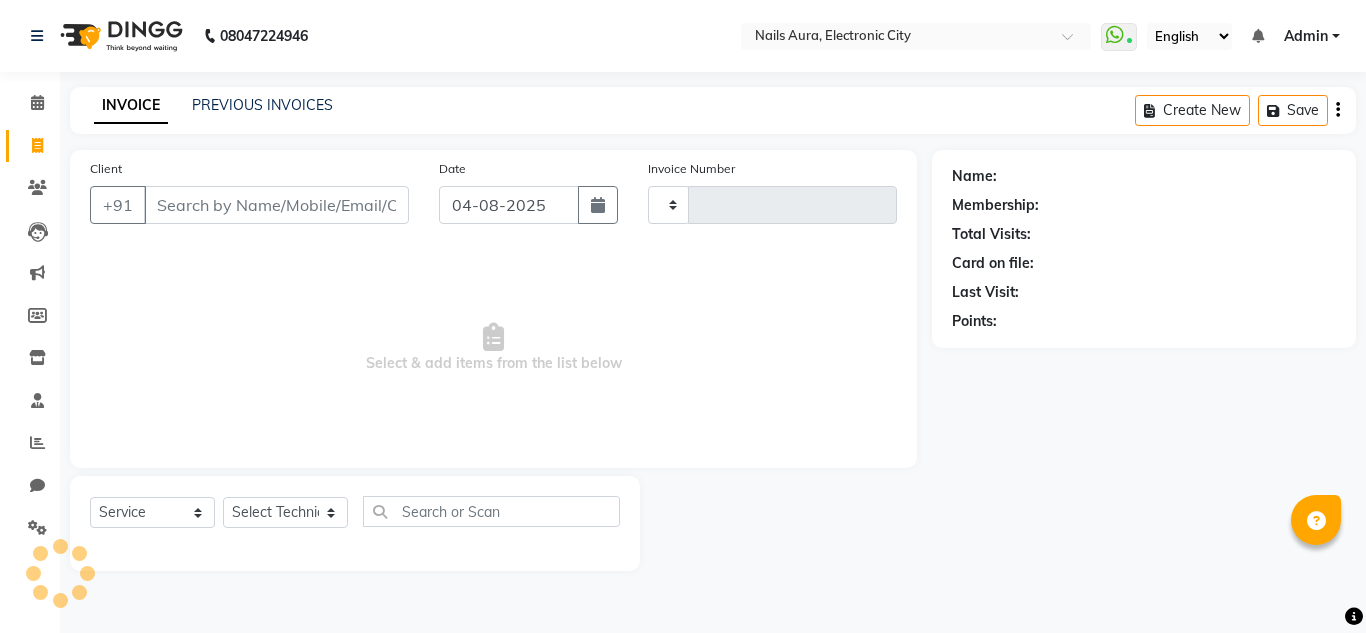 type on "0431" 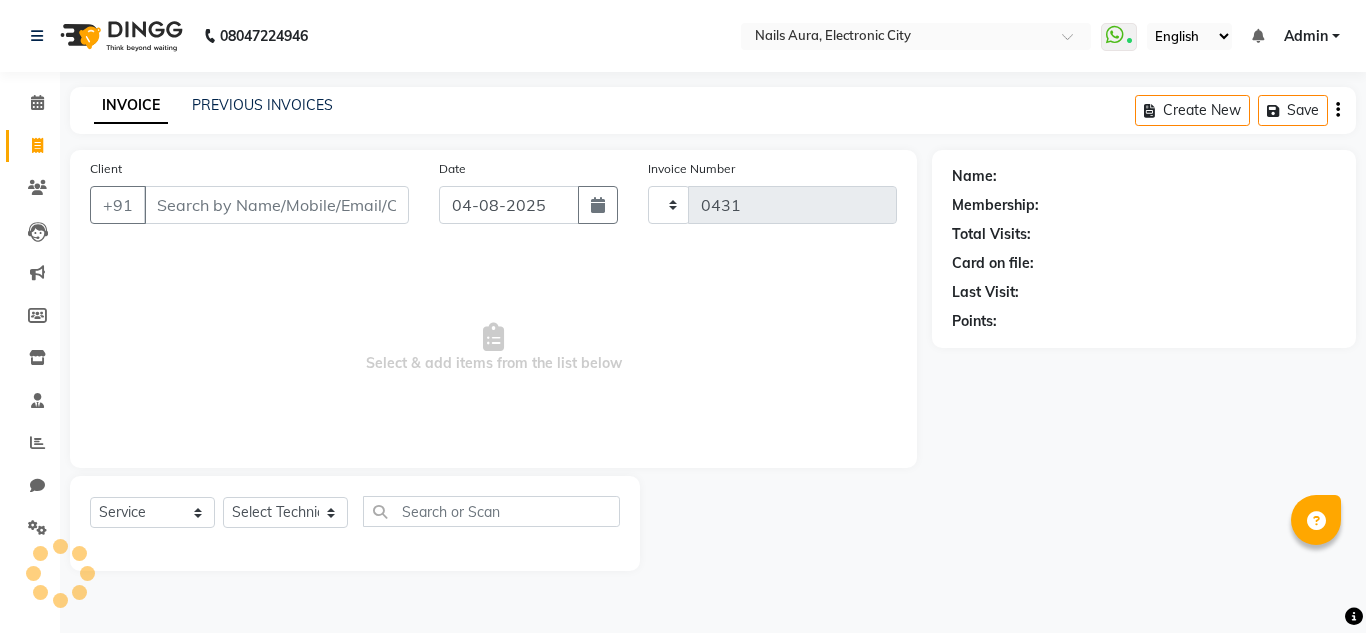 select on "8179" 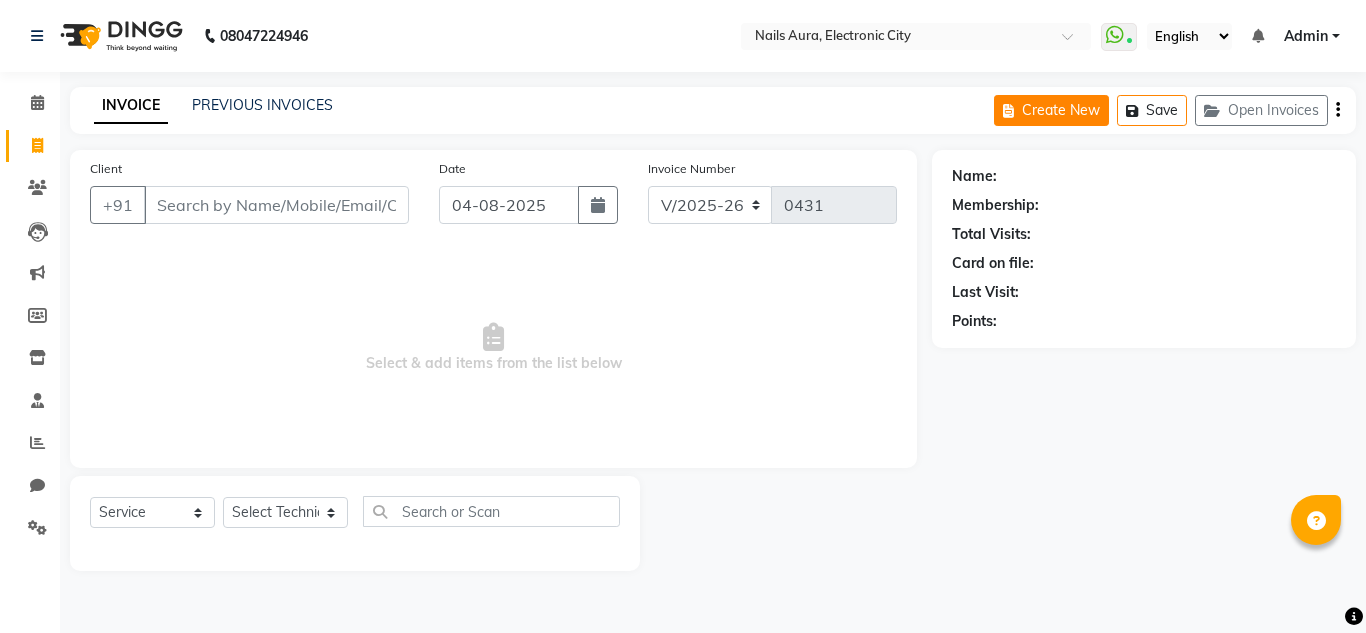 click on "Create New" 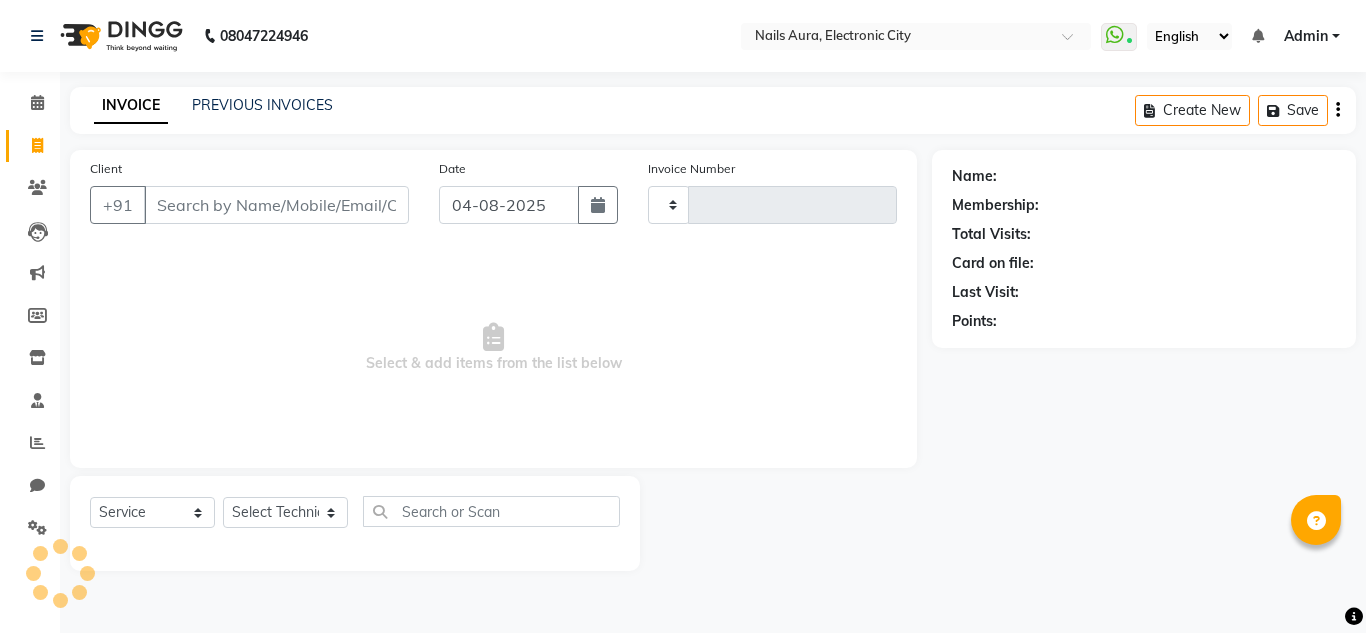 type on "0431" 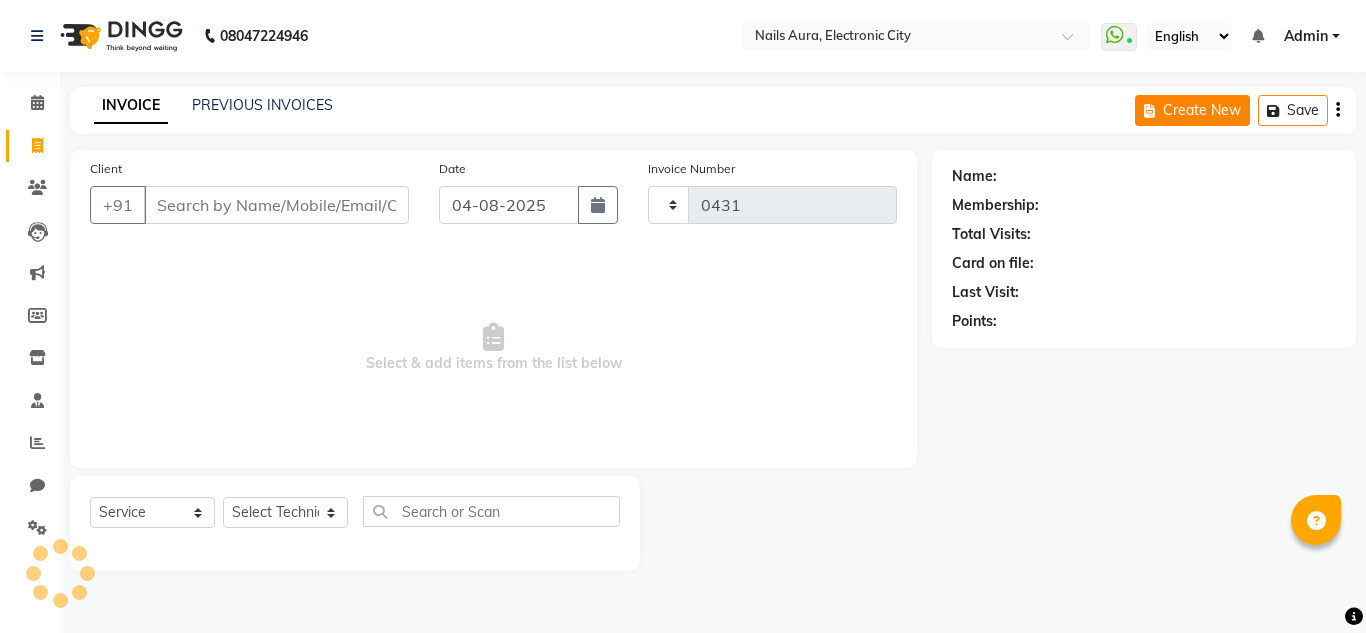 select on "8179" 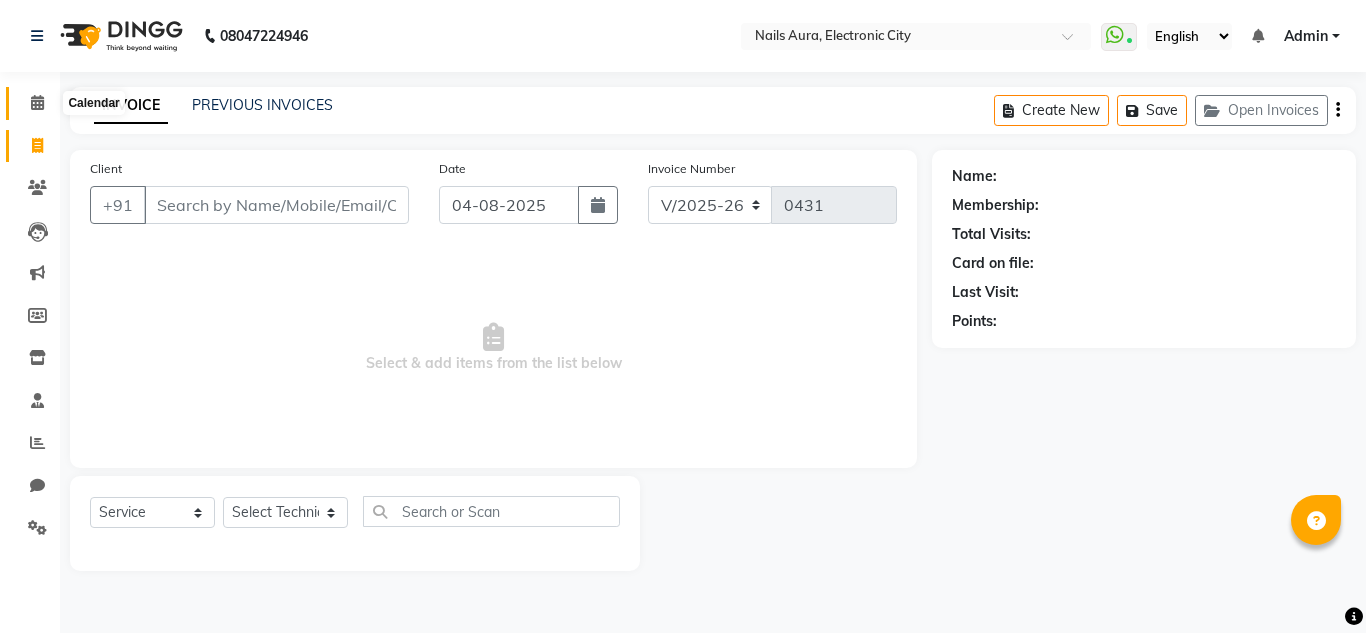 click 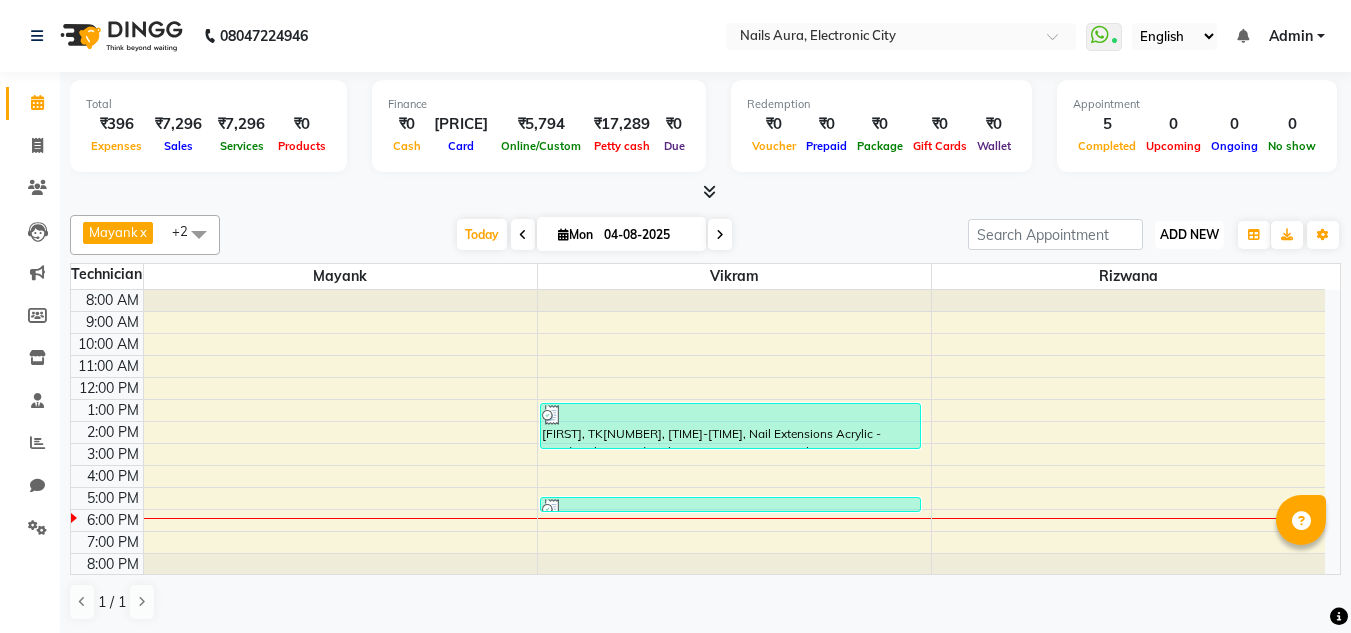 click on "ADD NEW" at bounding box center [1189, 234] 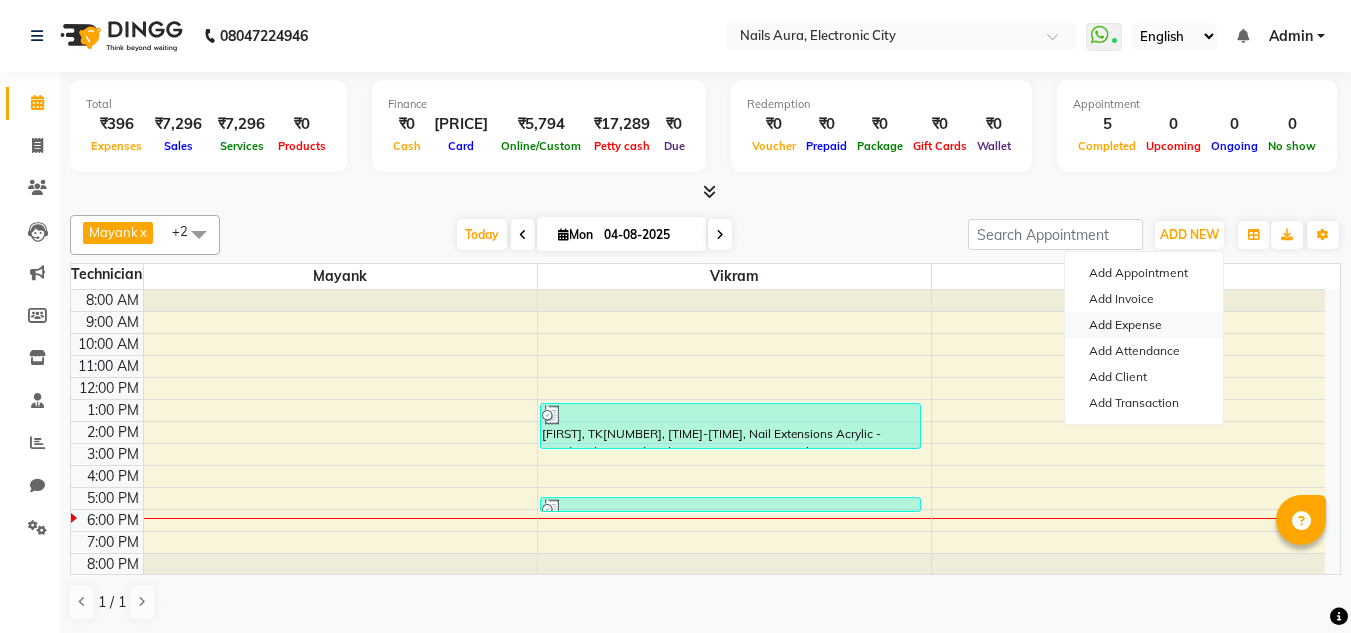 click on "Add Expense" at bounding box center [1144, 325] 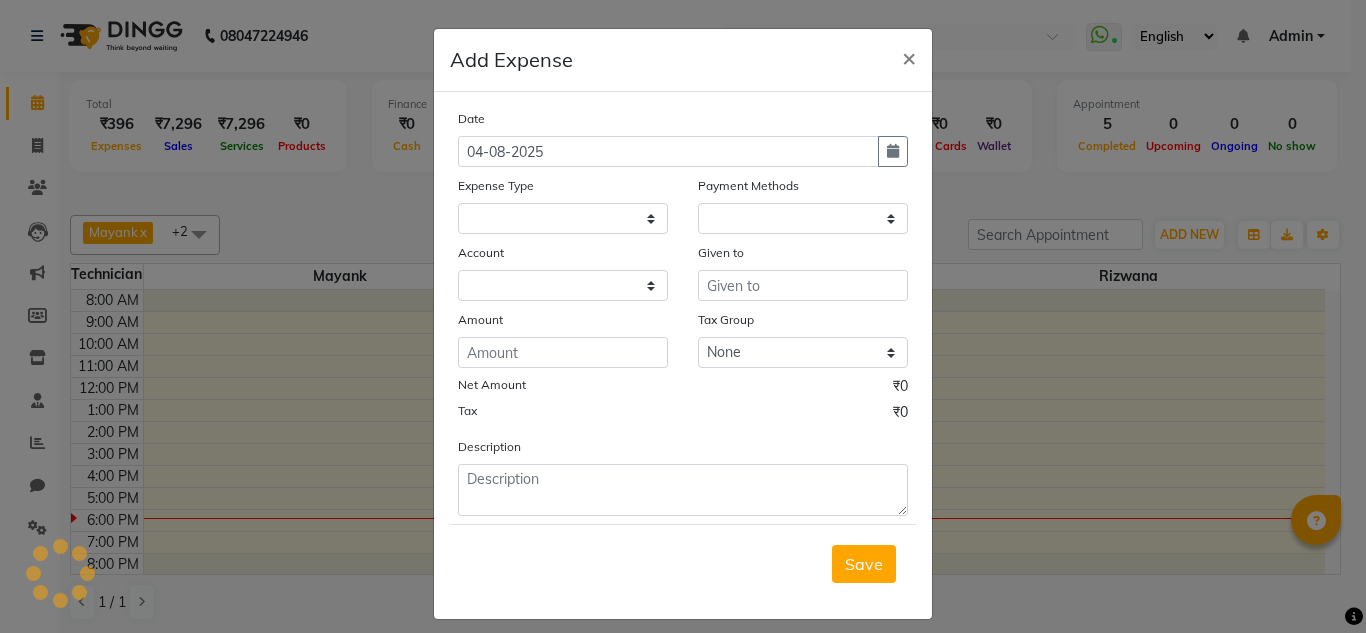 select on "1" 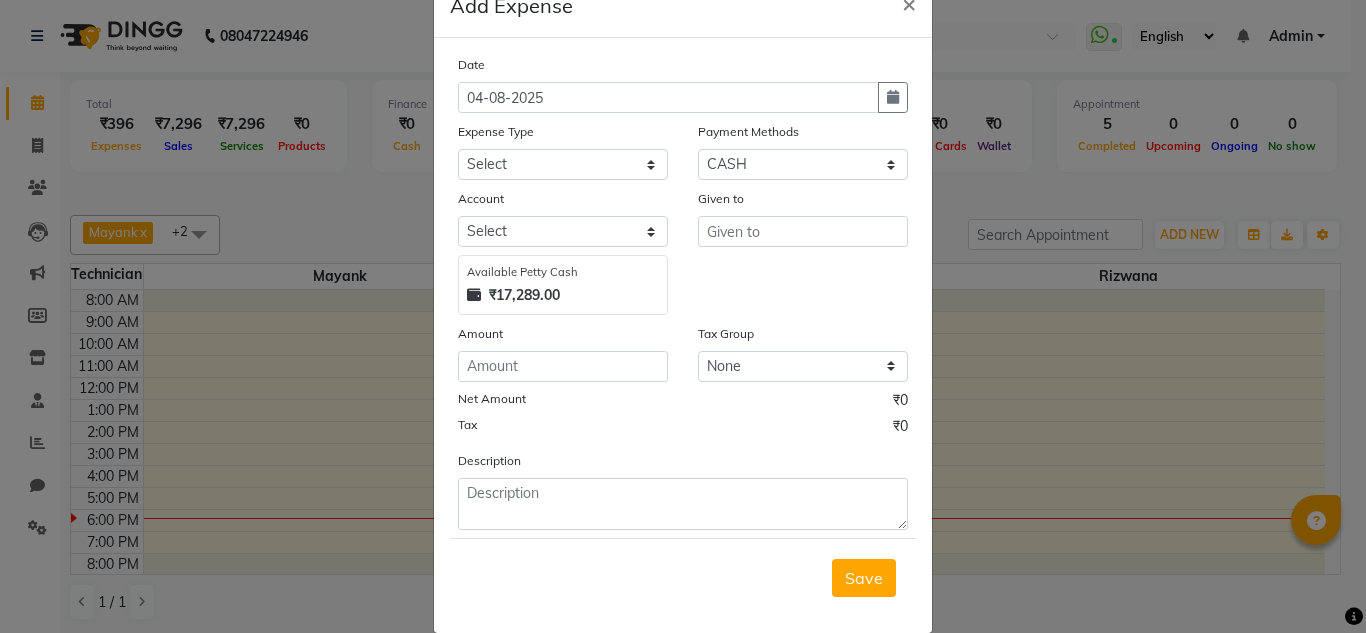 scroll, scrollTop: 83, scrollLeft: 0, axis: vertical 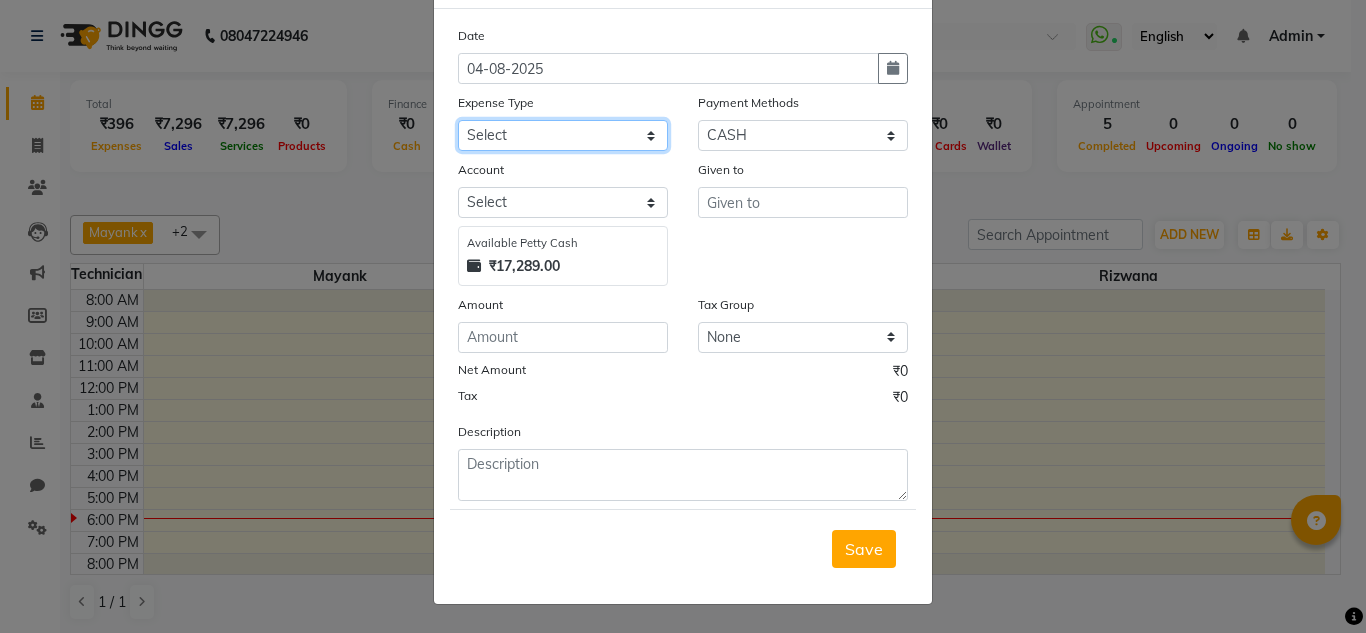 click on "Select AC Advance Salary Bank charges Car maintenance  Cash transfer to bank Cash transfer to hub Client Snacks Clinical charges Equipment Fuel Govt fee Incentive Insurance International purchase Loan Repayment Maintenance Marketing Miscellaneous MRA Other Pantry Post Paid Bill Product Salary Shop Rent Staff Room Rent Staff Snacks Tax tea for staff Tea & Refreshment Transport Utilities water bottle" 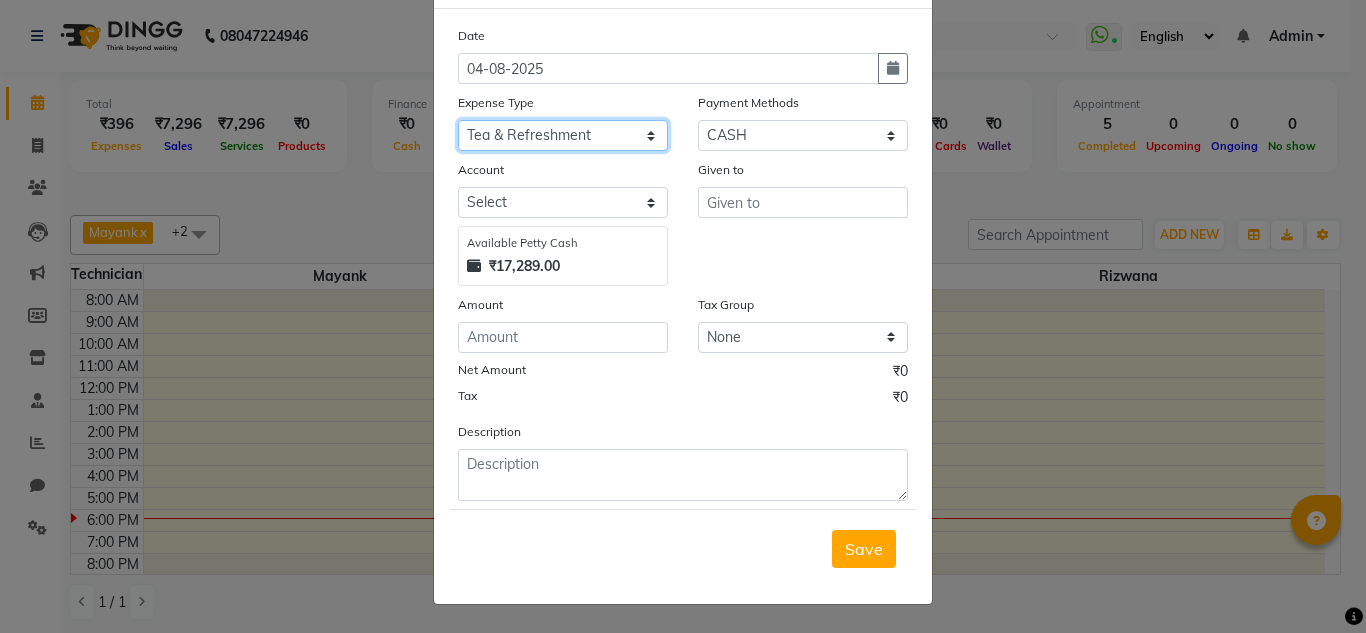 click on "Select AC Advance Salary Bank charges Car maintenance  Cash transfer to bank Cash transfer to hub Client Snacks Clinical charges Equipment Fuel Govt fee Incentive Insurance International purchase Loan Repayment Maintenance Marketing Miscellaneous MRA Other Pantry Post Paid Bill Product Salary Shop Rent Staff Room Rent Staff Snacks Tax tea for staff Tea & Refreshment Transport Utilities water bottle" 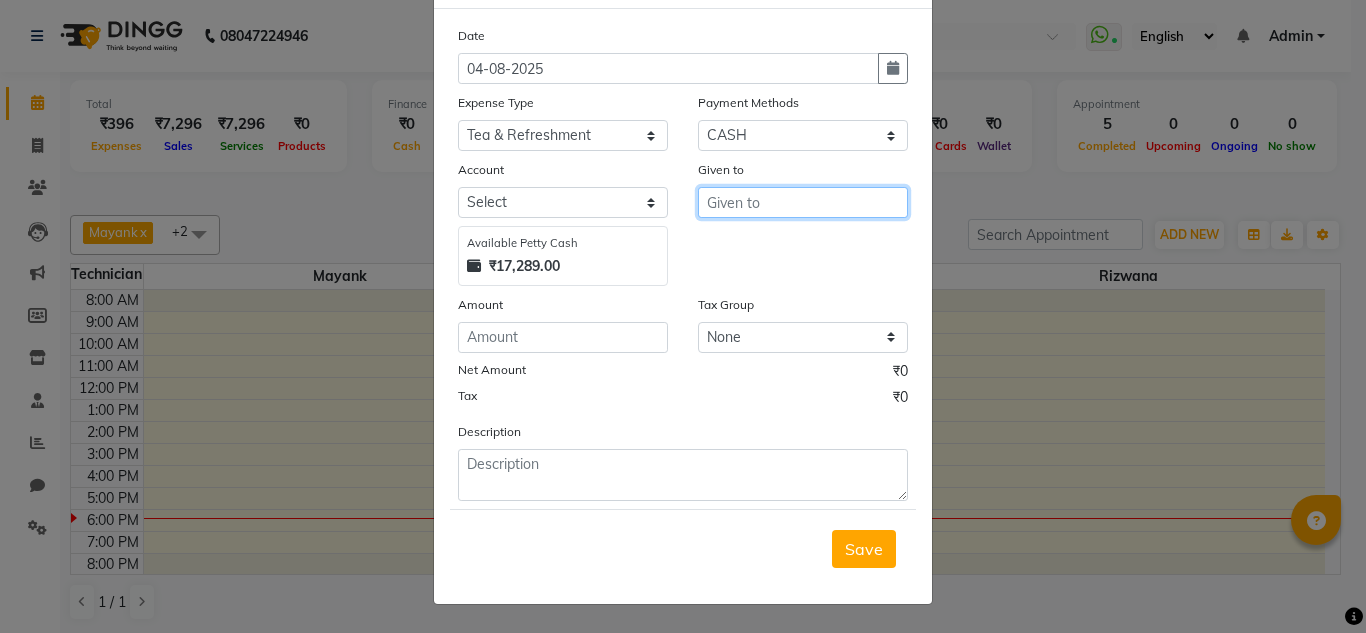 click at bounding box center [803, 202] 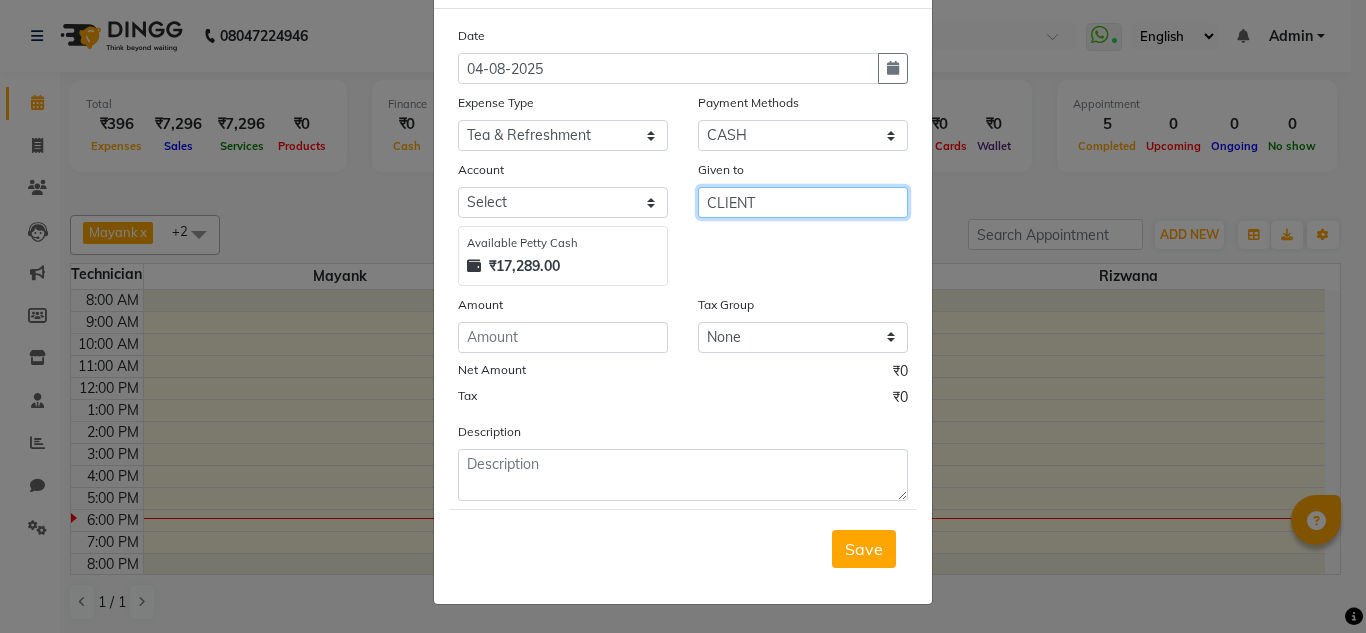 type on "CLIENT" 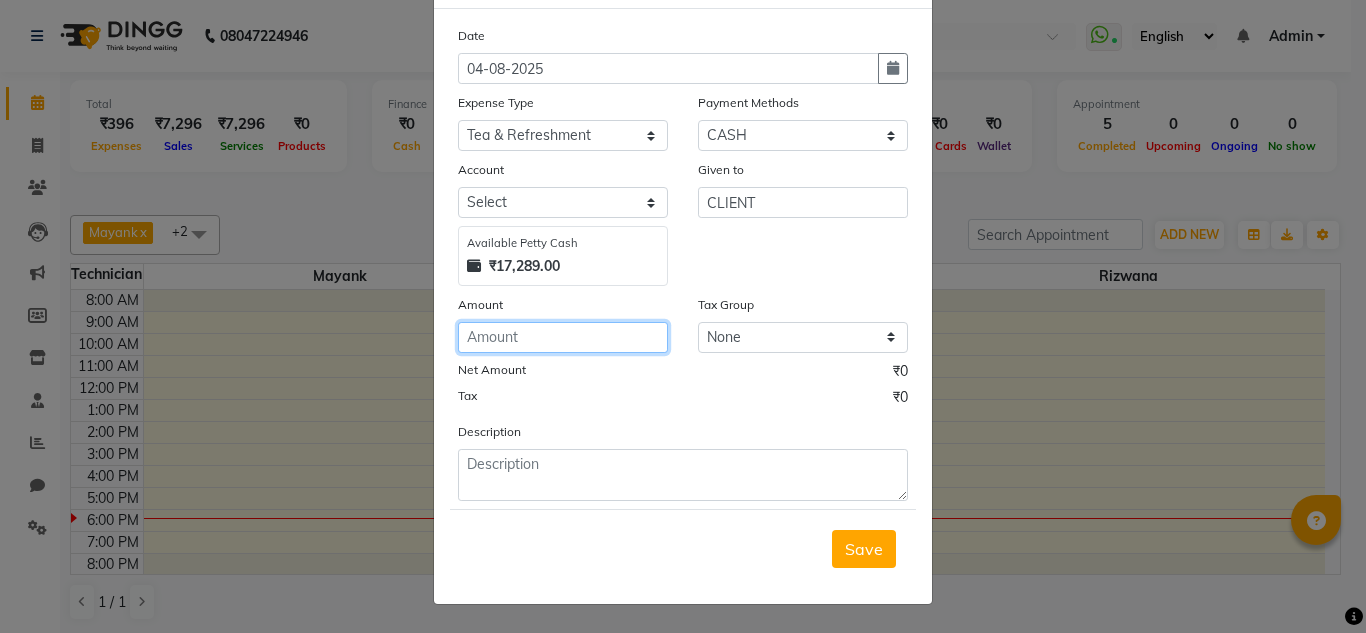click 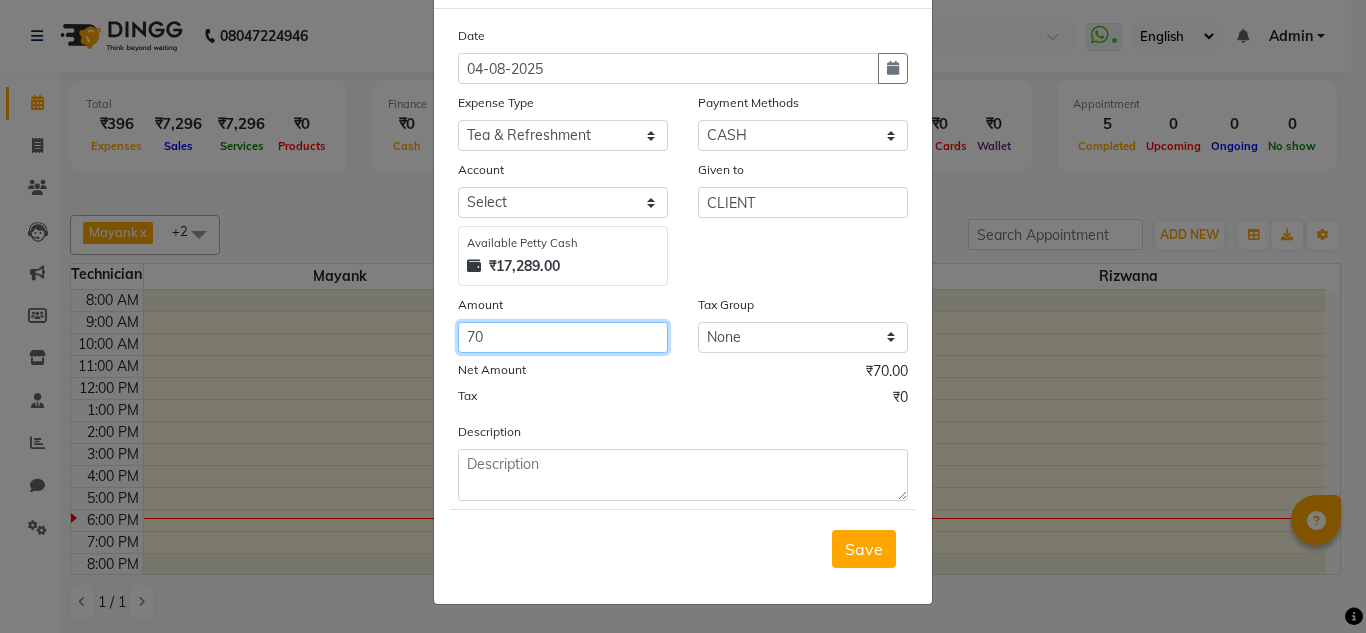 type on "70" 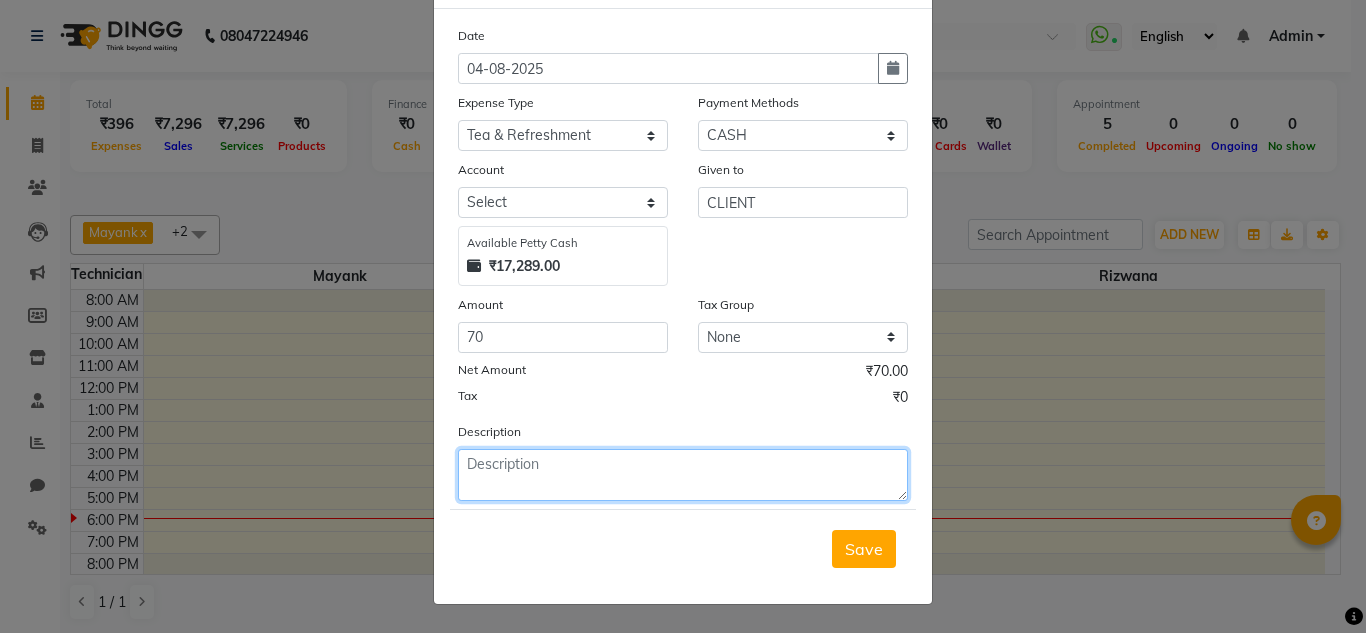click 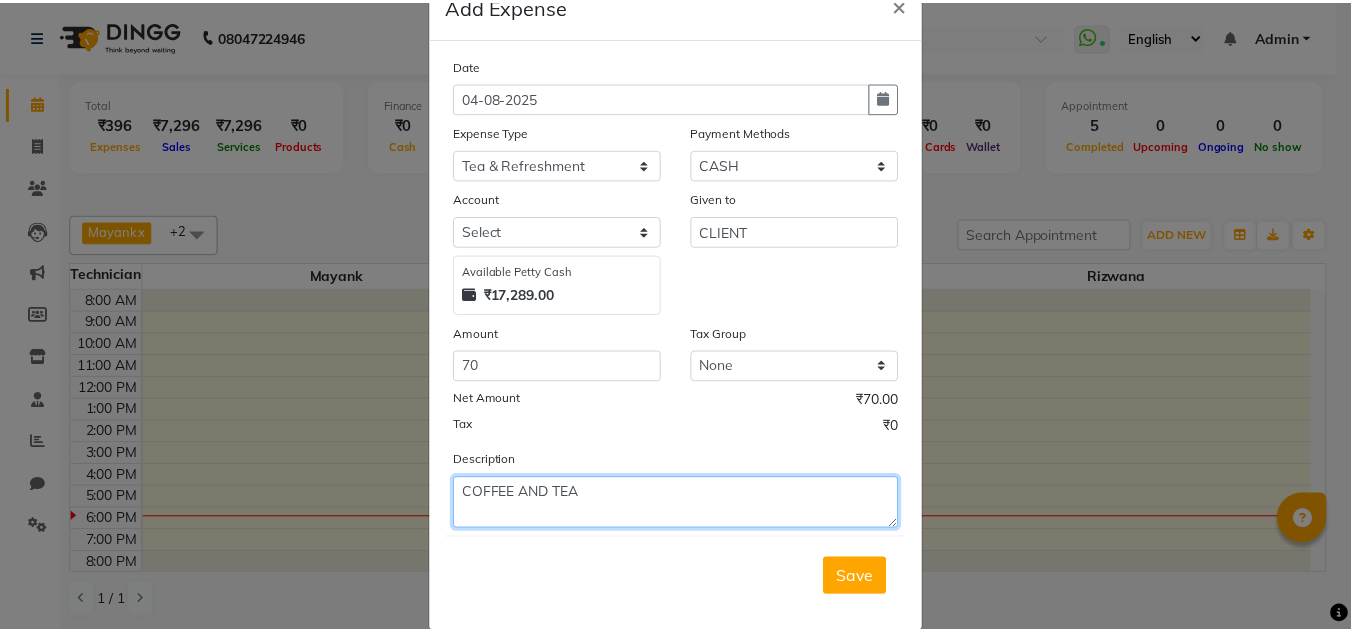 scroll, scrollTop: 83, scrollLeft: 0, axis: vertical 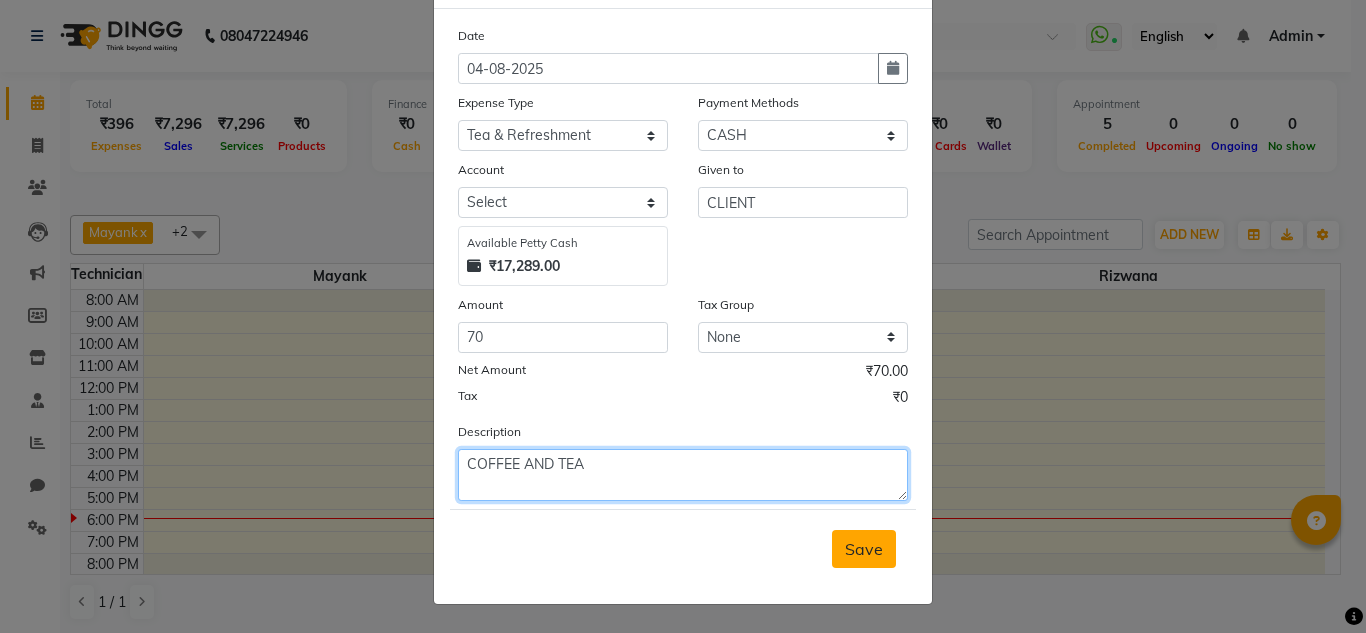 type on "COFFEE AND TEA" 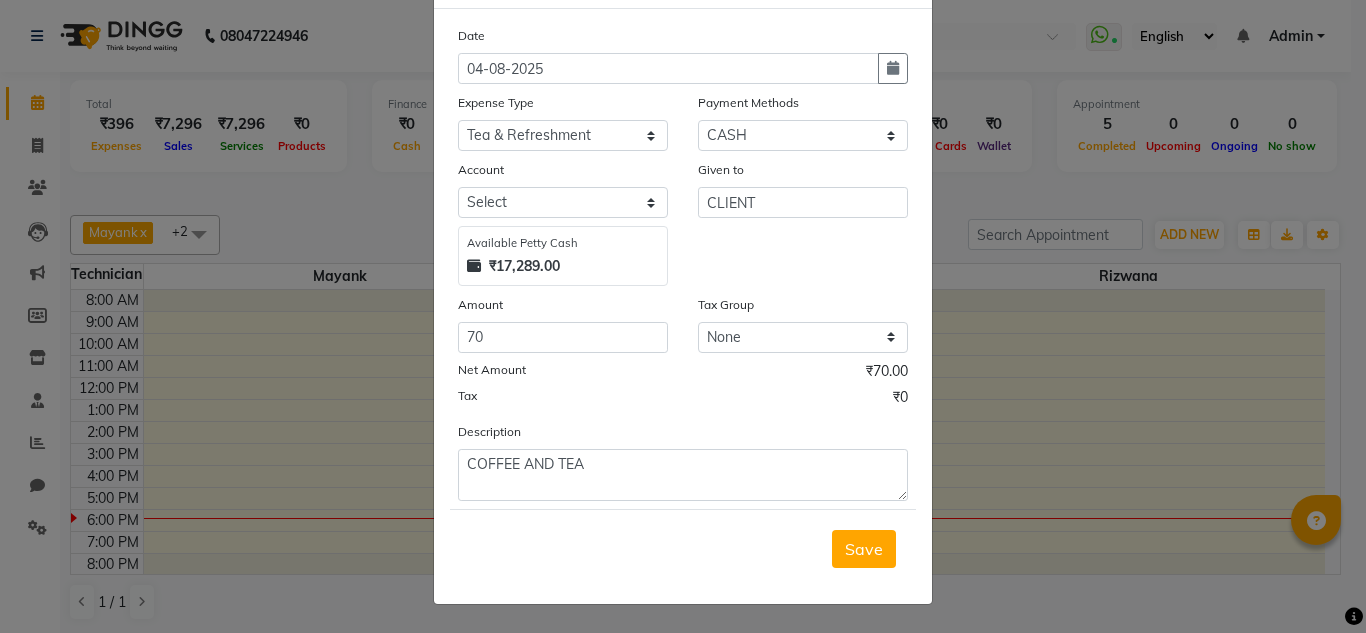 click on "Save" at bounding box center [864, 549] 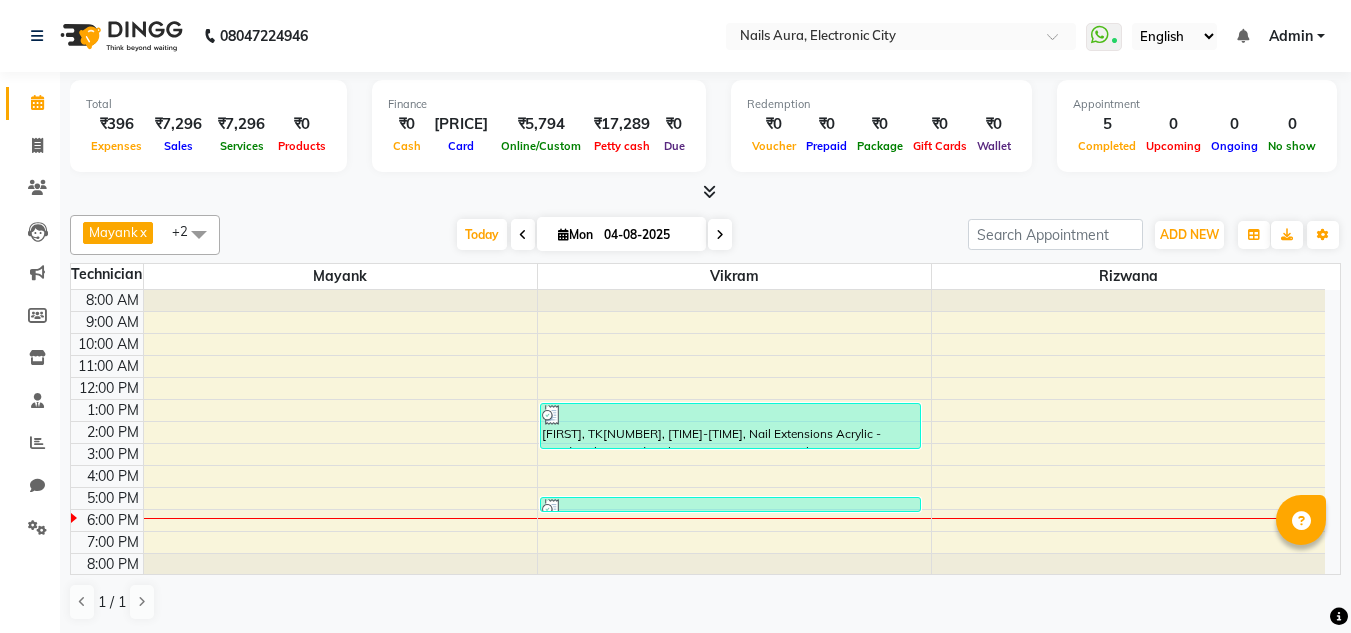 scroll, scrollTop: 1, scrollLeft: 0, axis: vertical 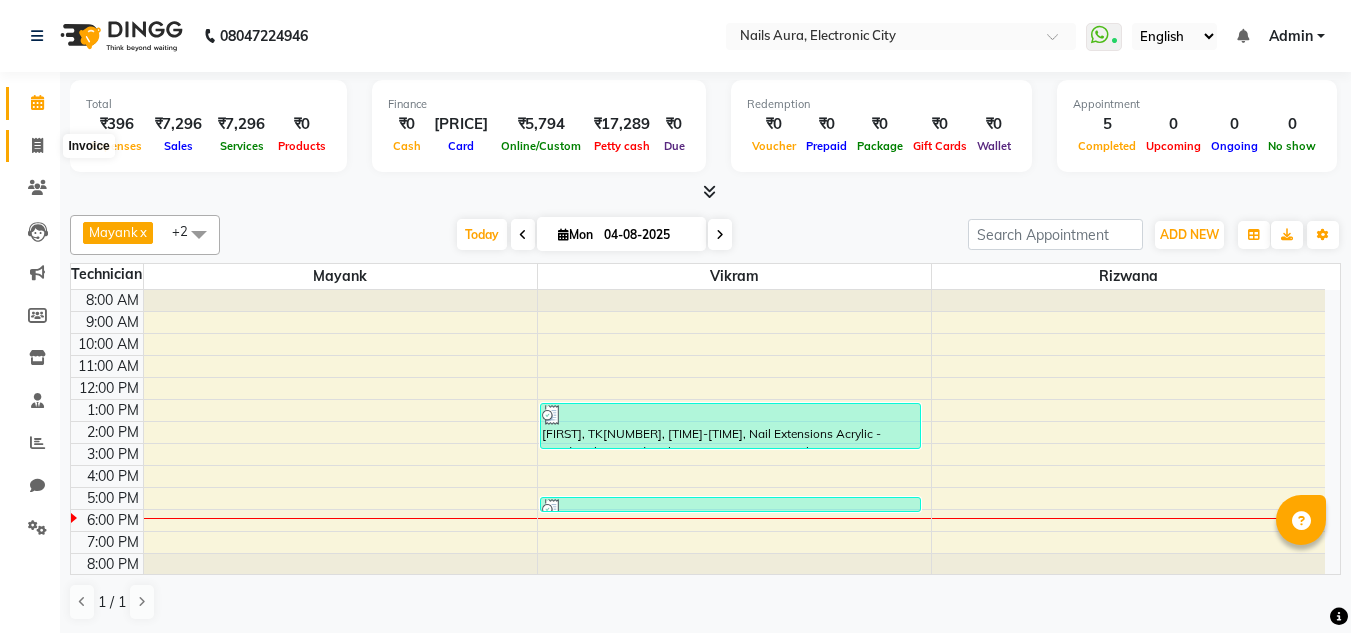 click 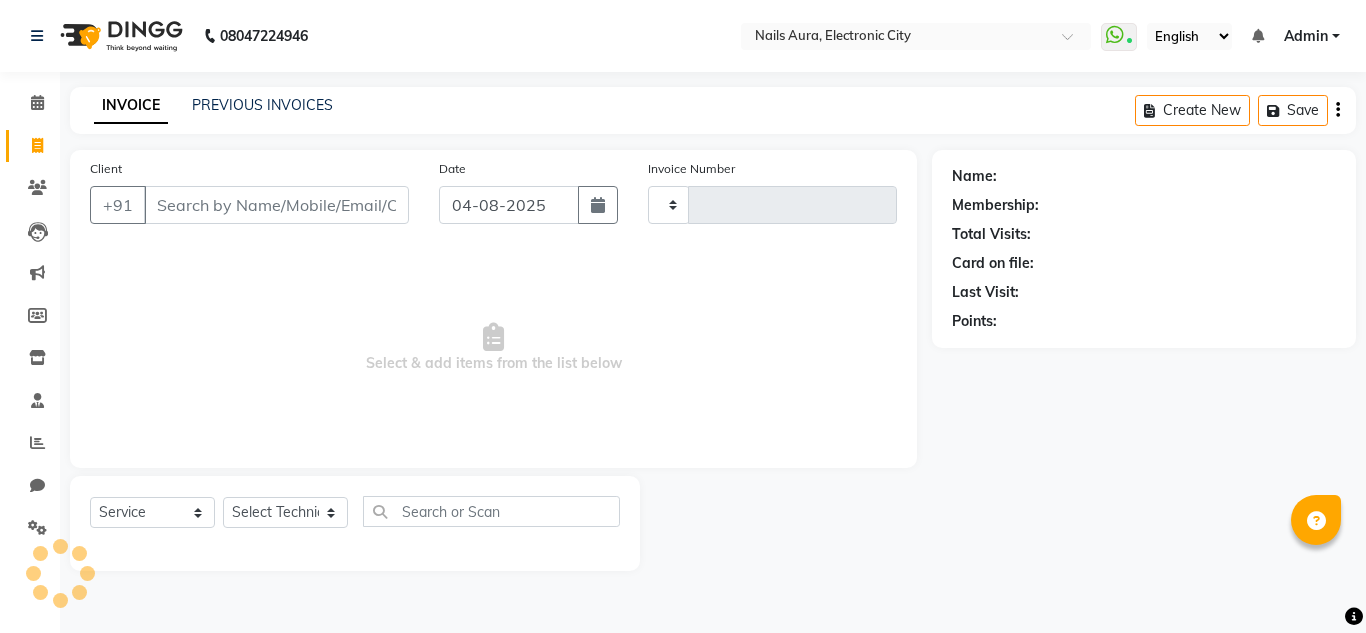 type on "0431" 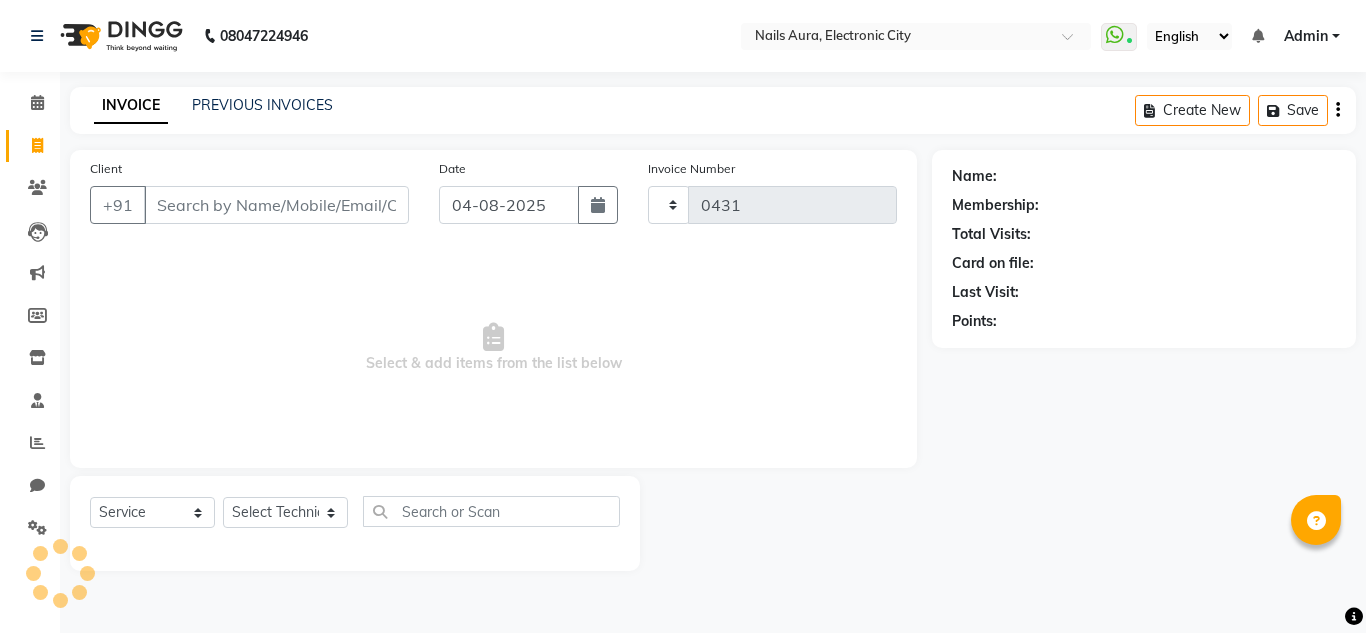 select on "8179" 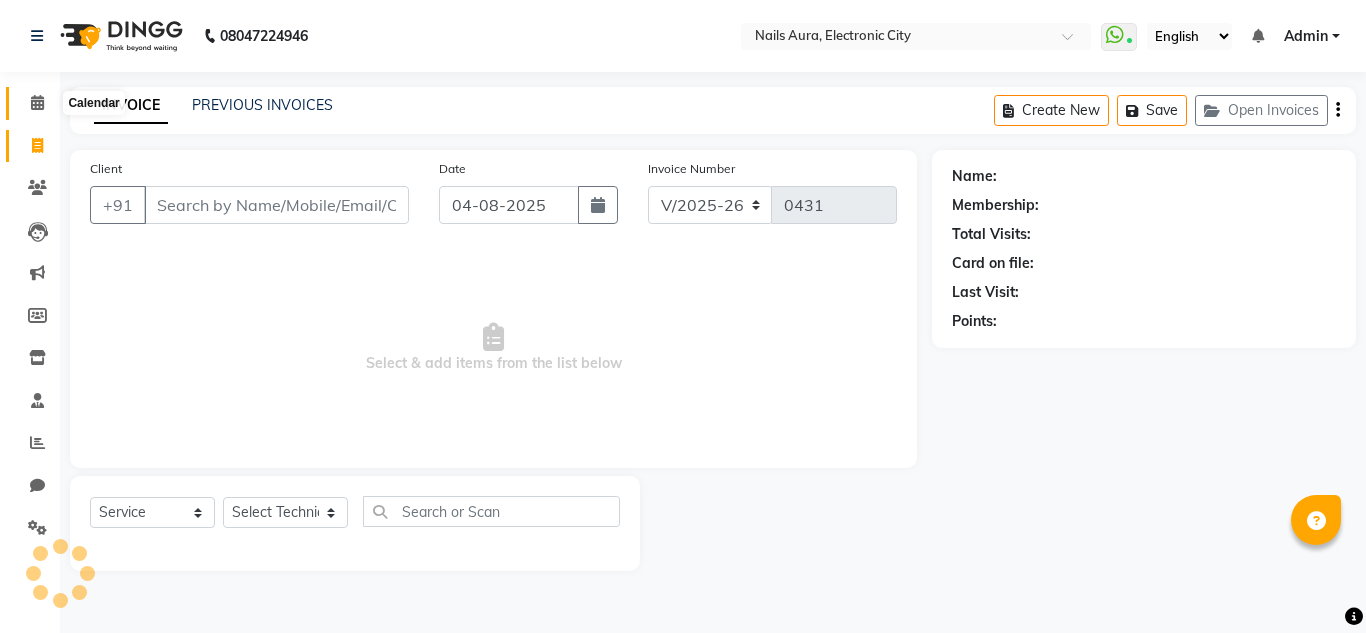 click 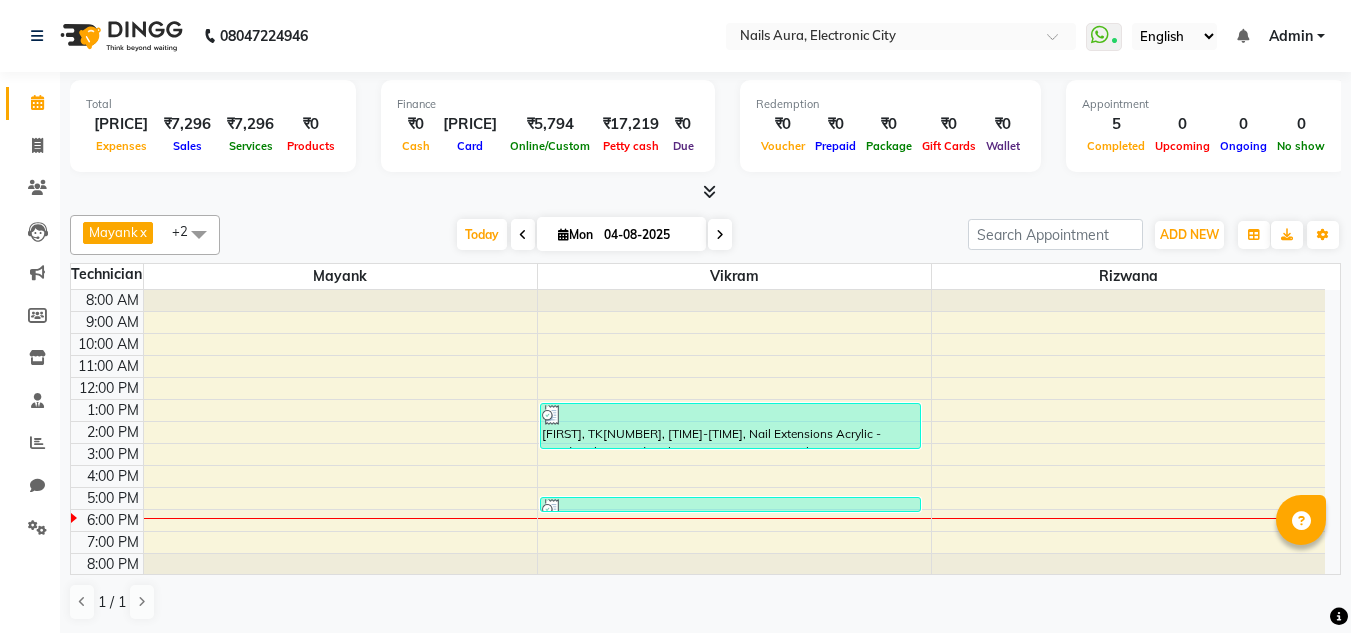 scroll, scrollTop: 1, scrollLeft: 0, axis: vertical 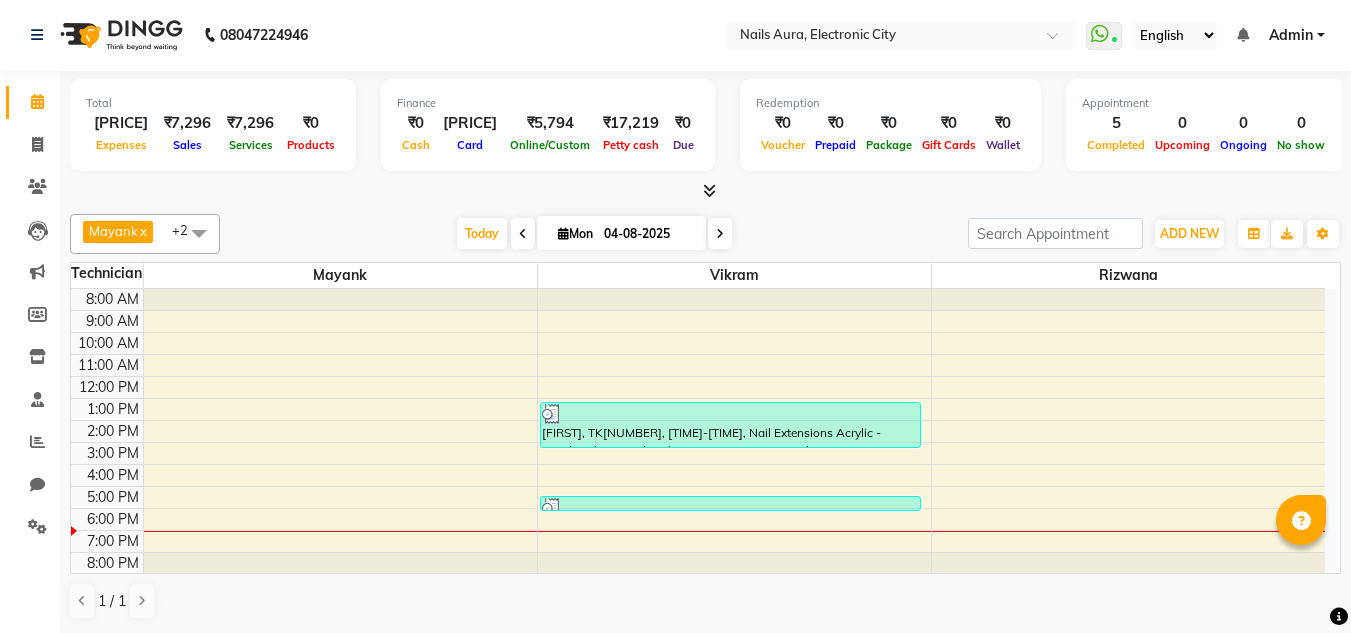 click on "[PHONE] Select Location × Nails Aura, Electronic City WhatsApp Status ✕ Status: Connected Most Recent Message: [DATE] [TIME] [DATE] [TIME] Recent Service Activity: [DATE] [TIME] English ENGLISH Español العربية मराठी हिंदी ગુજરાતી தமிழ் 中文 Notifications nothing to show Admin Manage Profile Change Password Sign out Version:3.16.0" 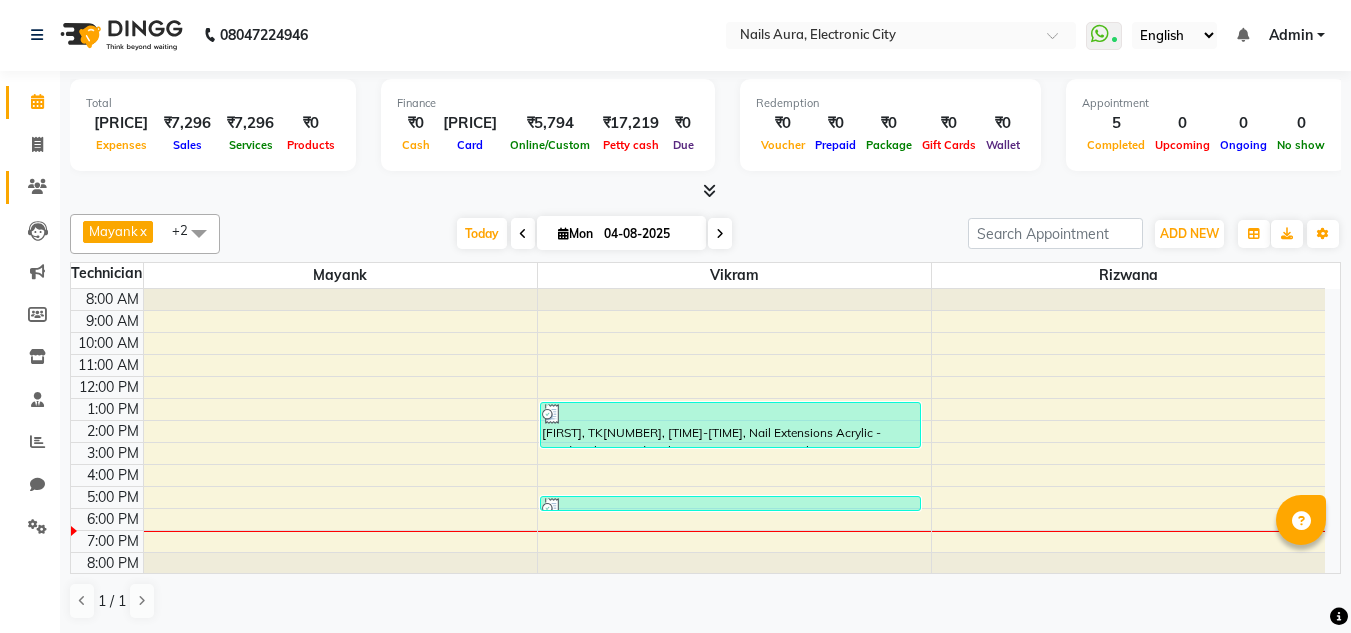 scroll, scrollTop: 0, scrollLeft: 0, axis: both 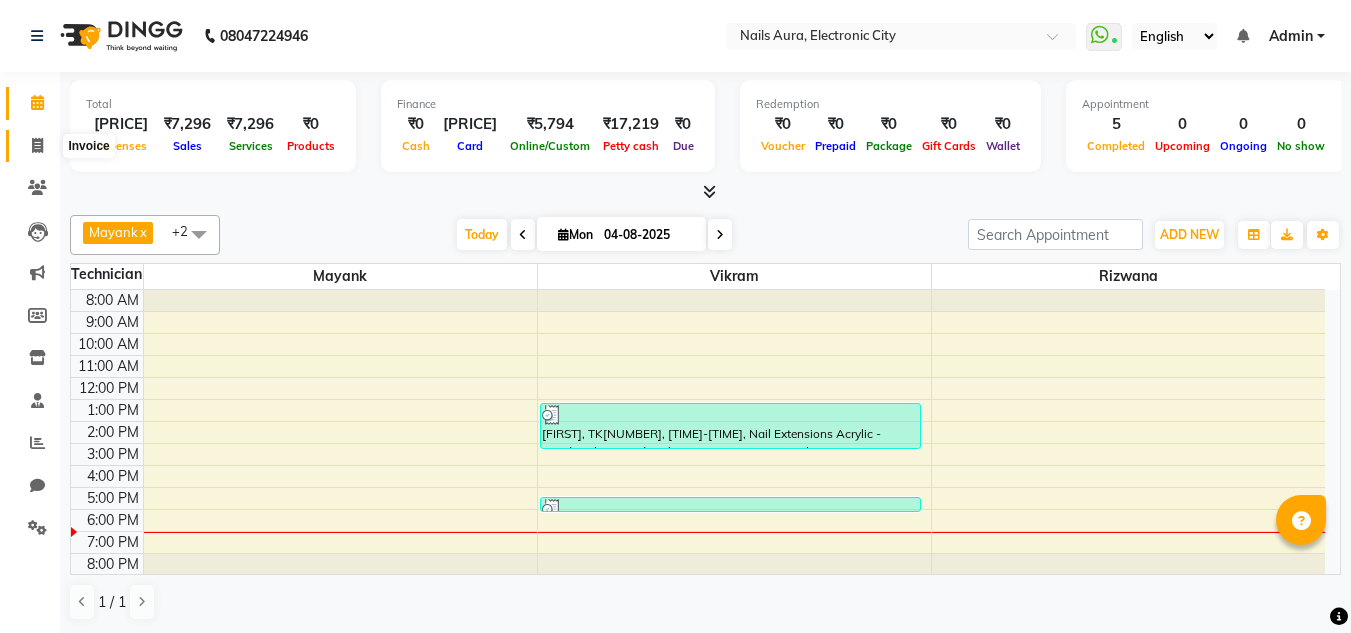 click 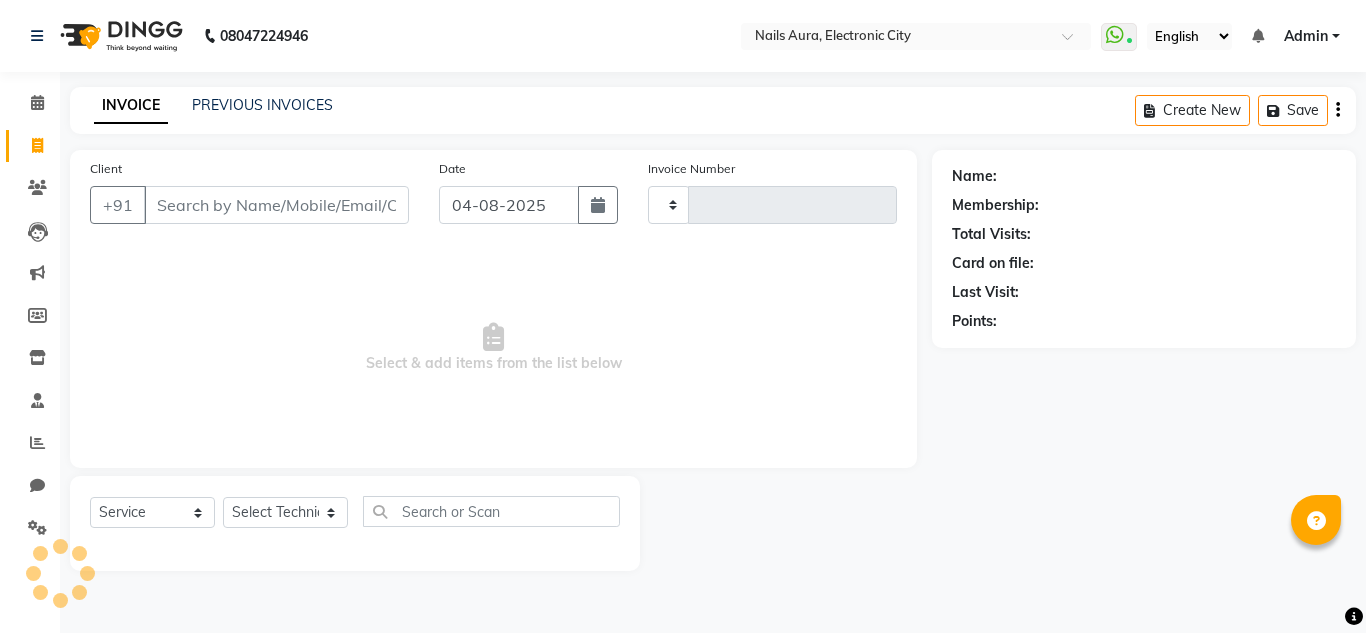 type on "0431" 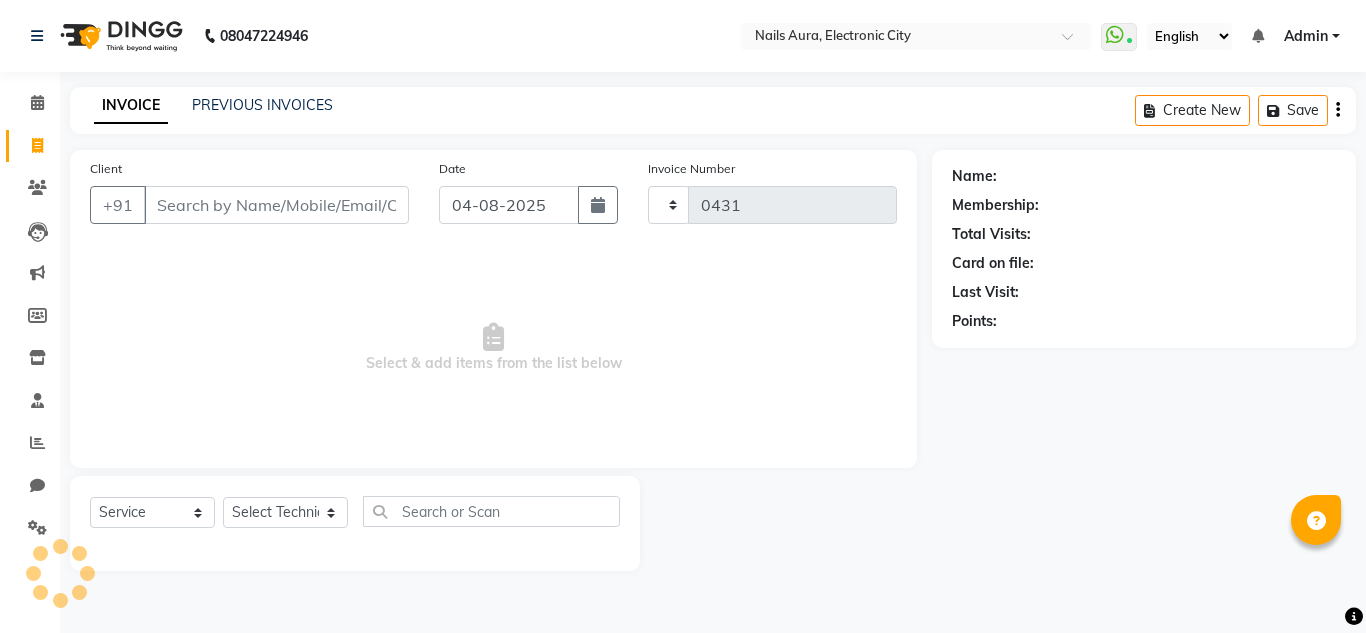 select on "8179" 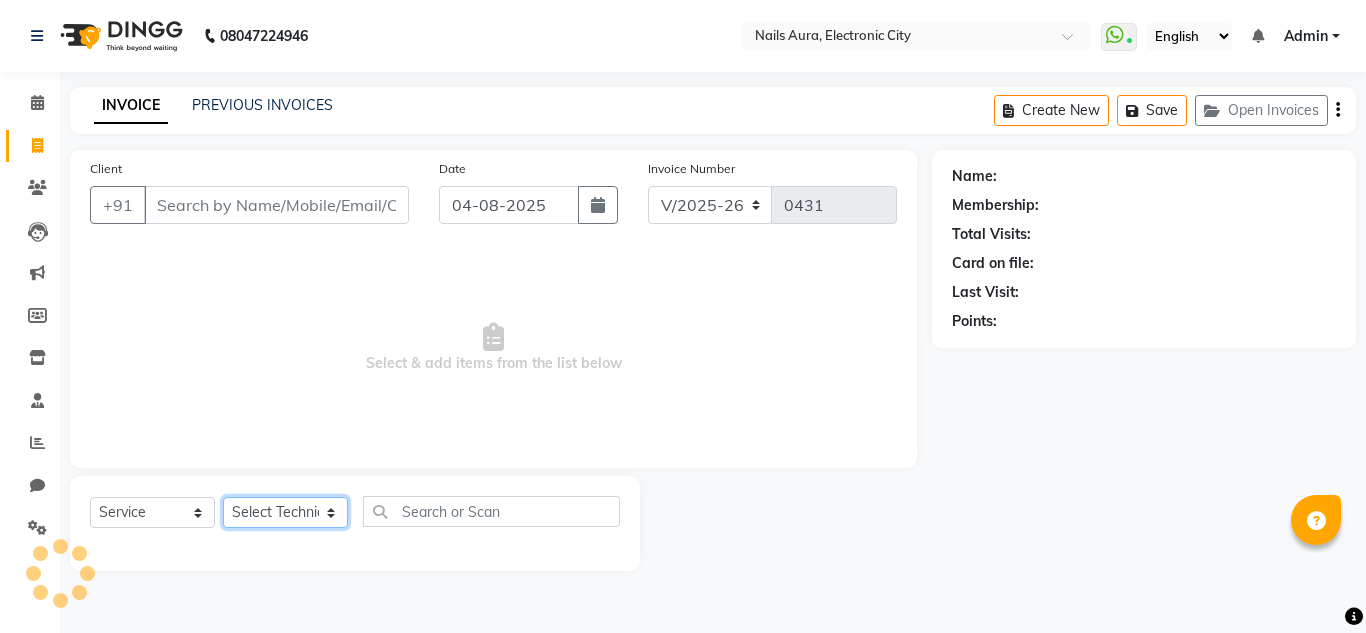 click on "Select Technician" 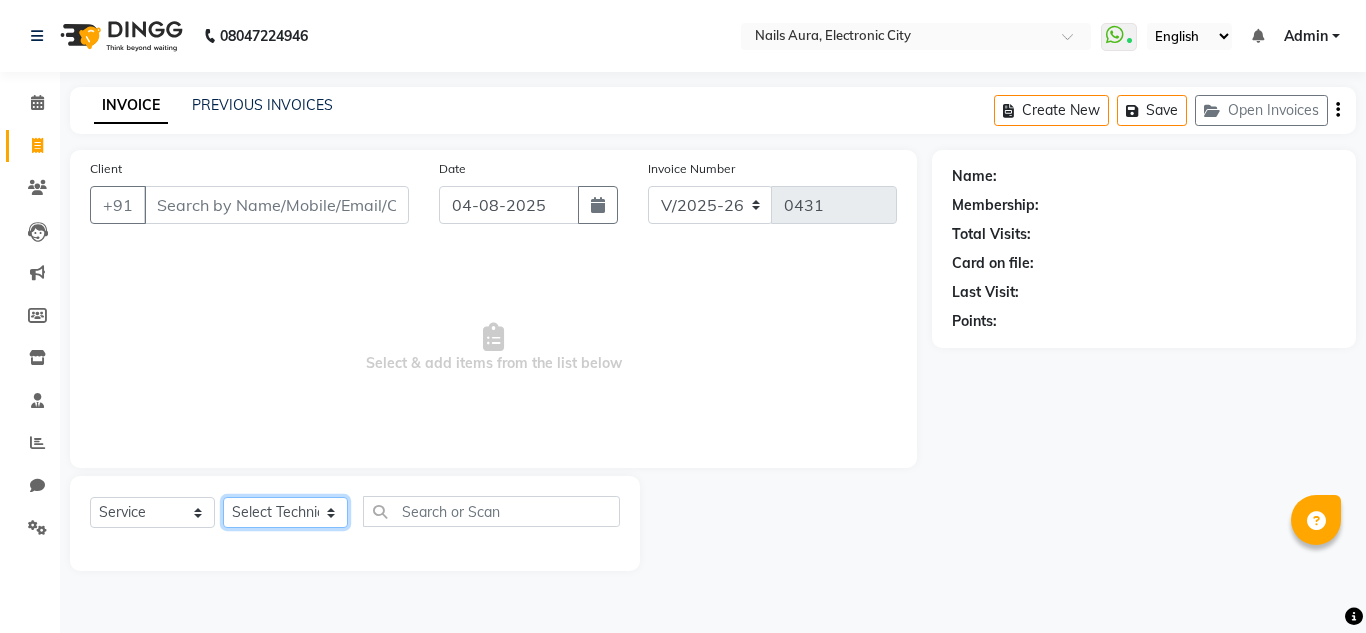 click on "Select Technician" 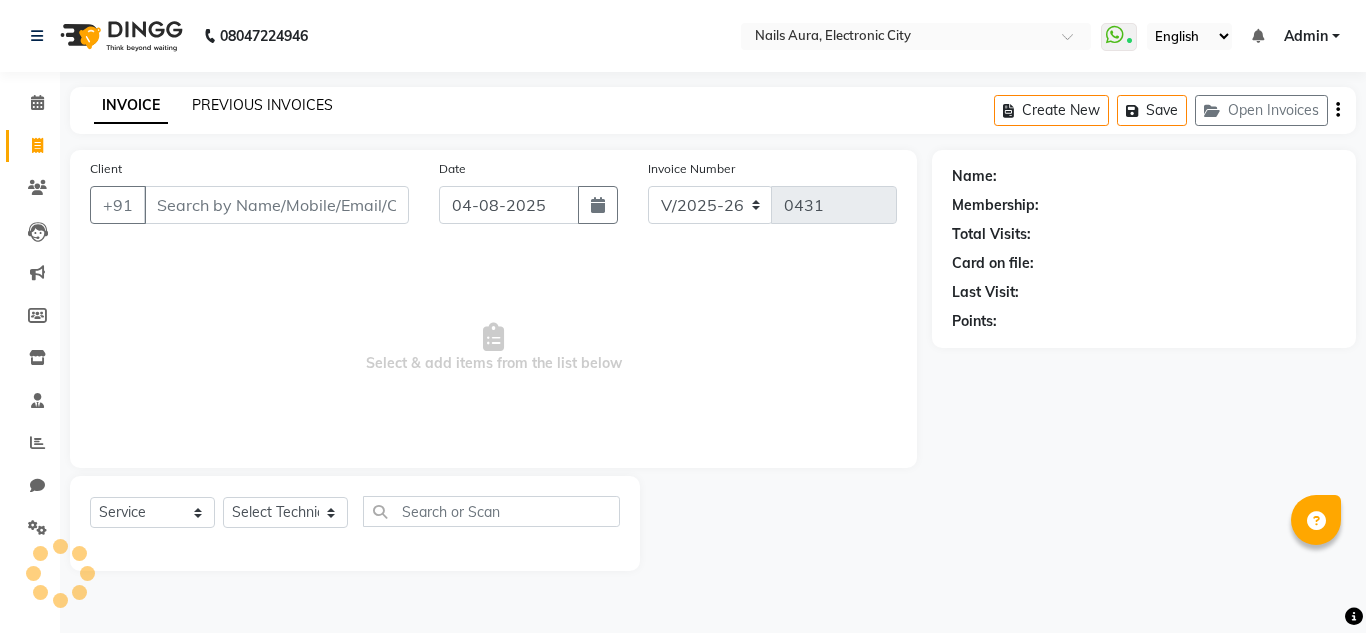 click on "PREVIOUS INVOICES" 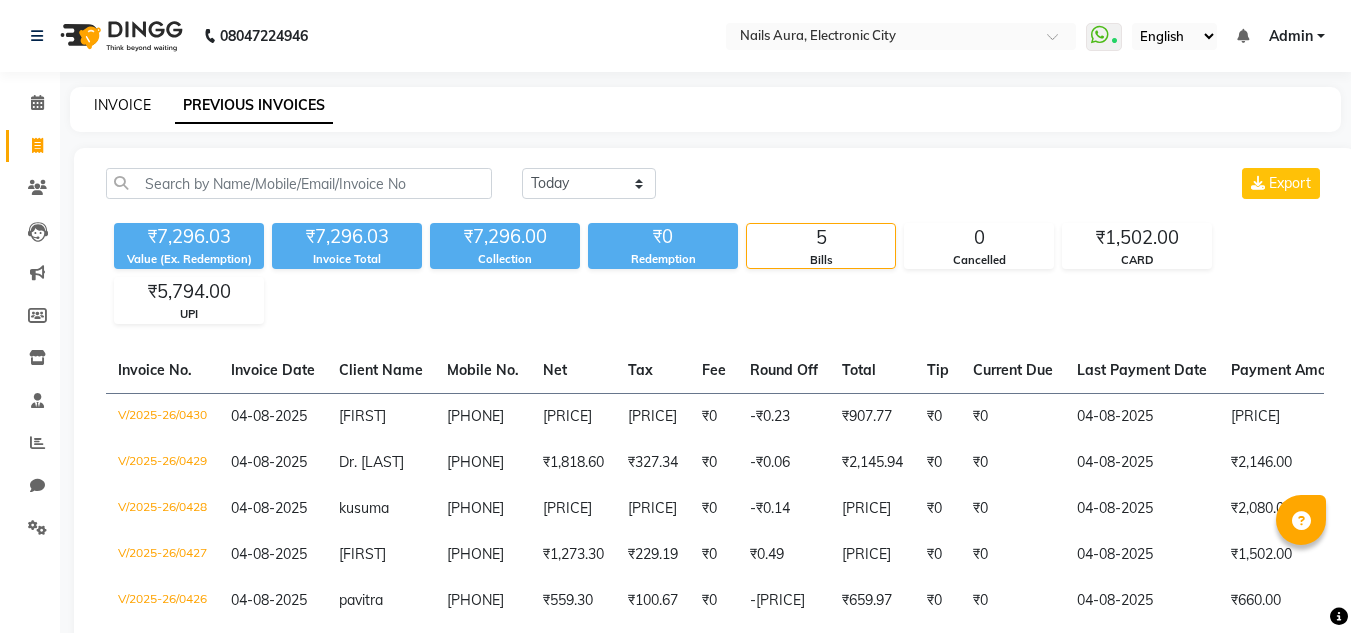 click on "INVOICE" 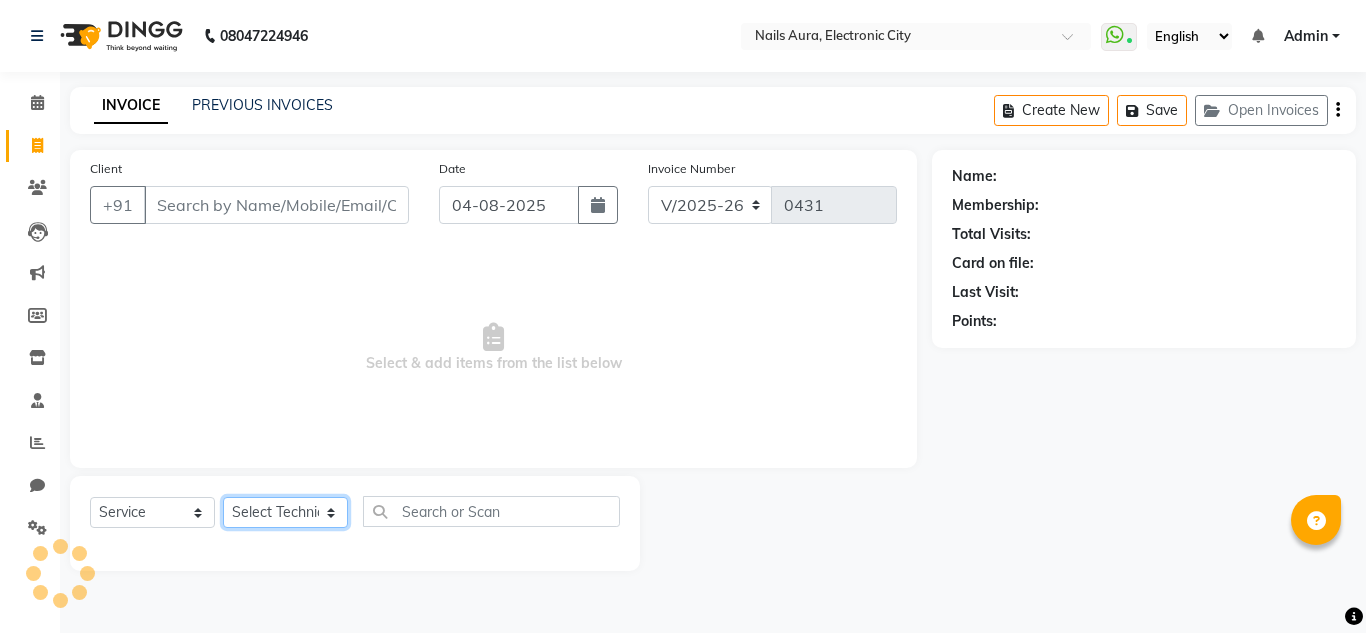 click on "Select Technician Akash Akshay Gulshan Mahi Mayank Munmun Pooja Rashmi Rima dey Rizwana Shaina Varsha Vikram" 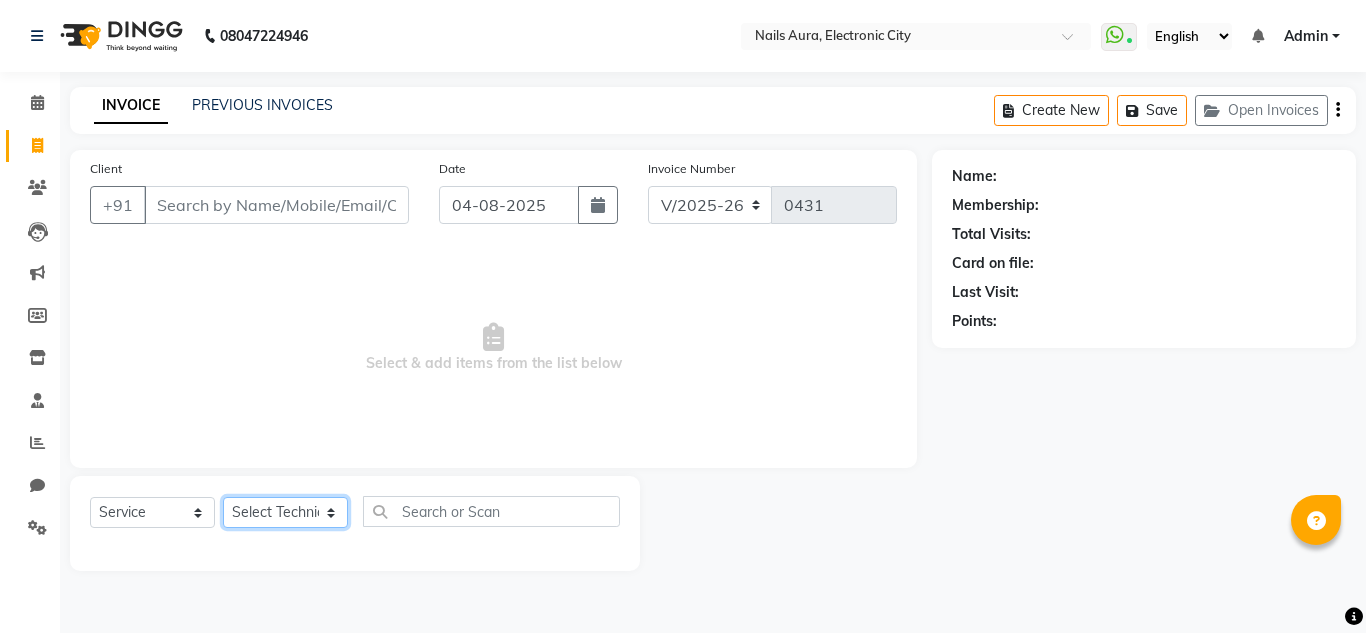 select on "[NUMBER]" 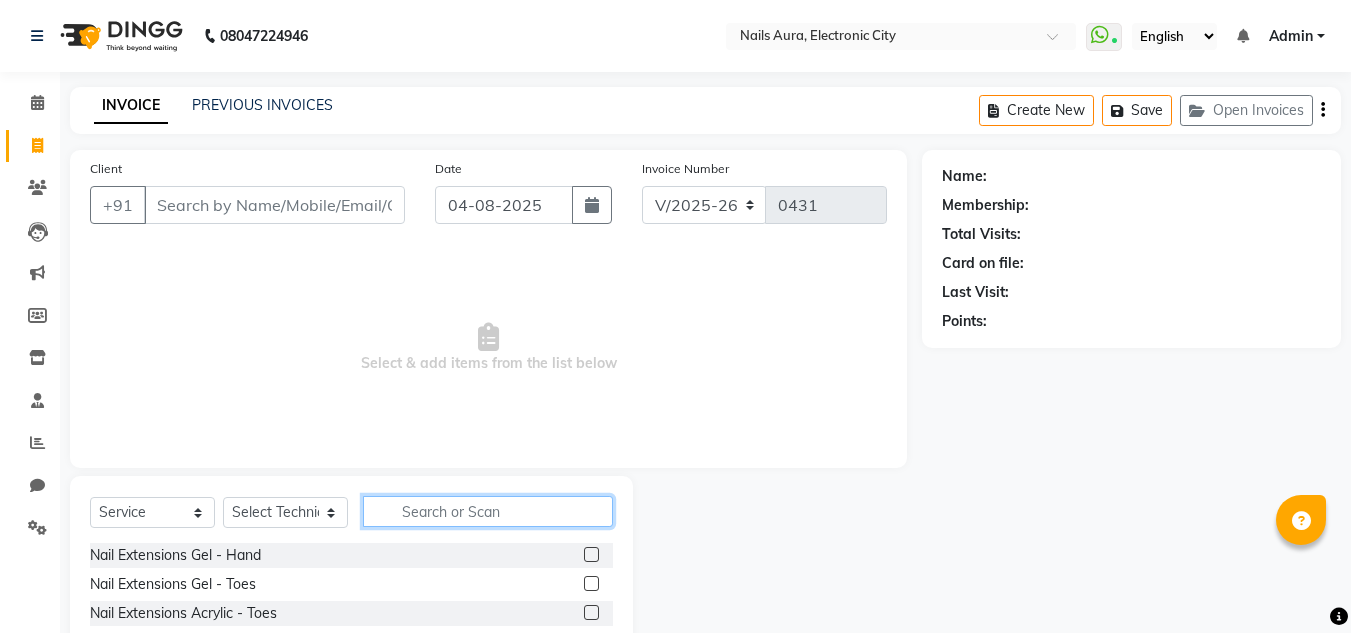 click 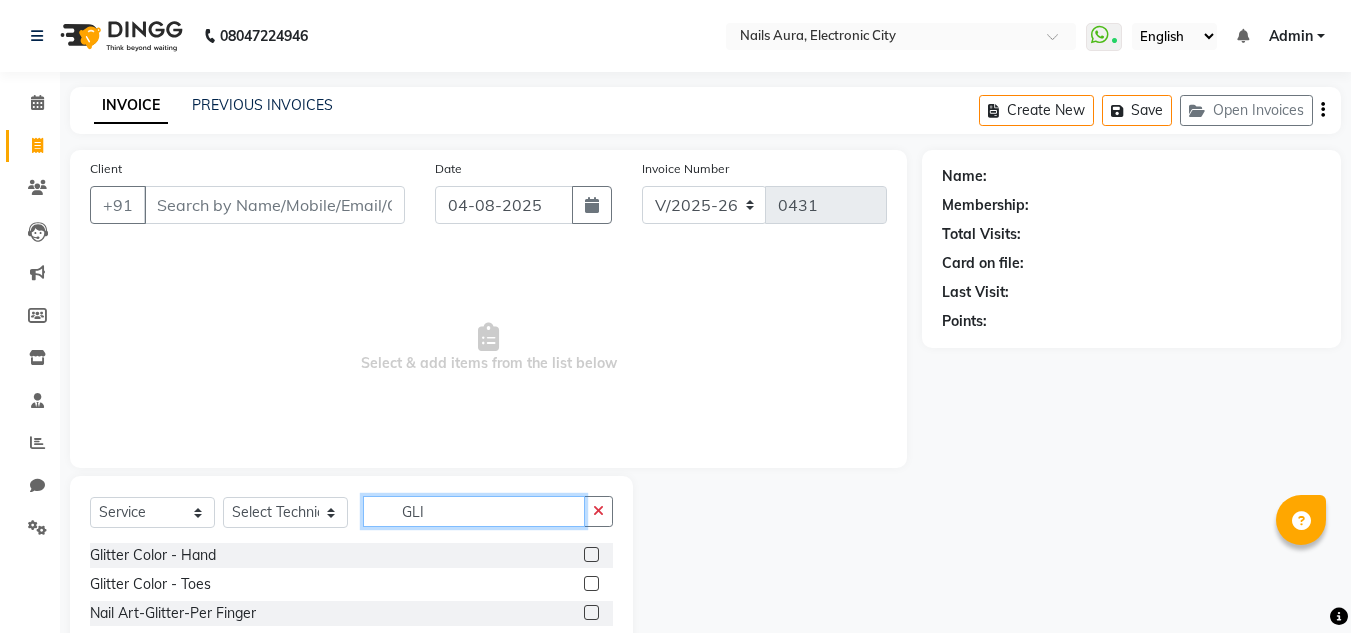 type on "GLI" 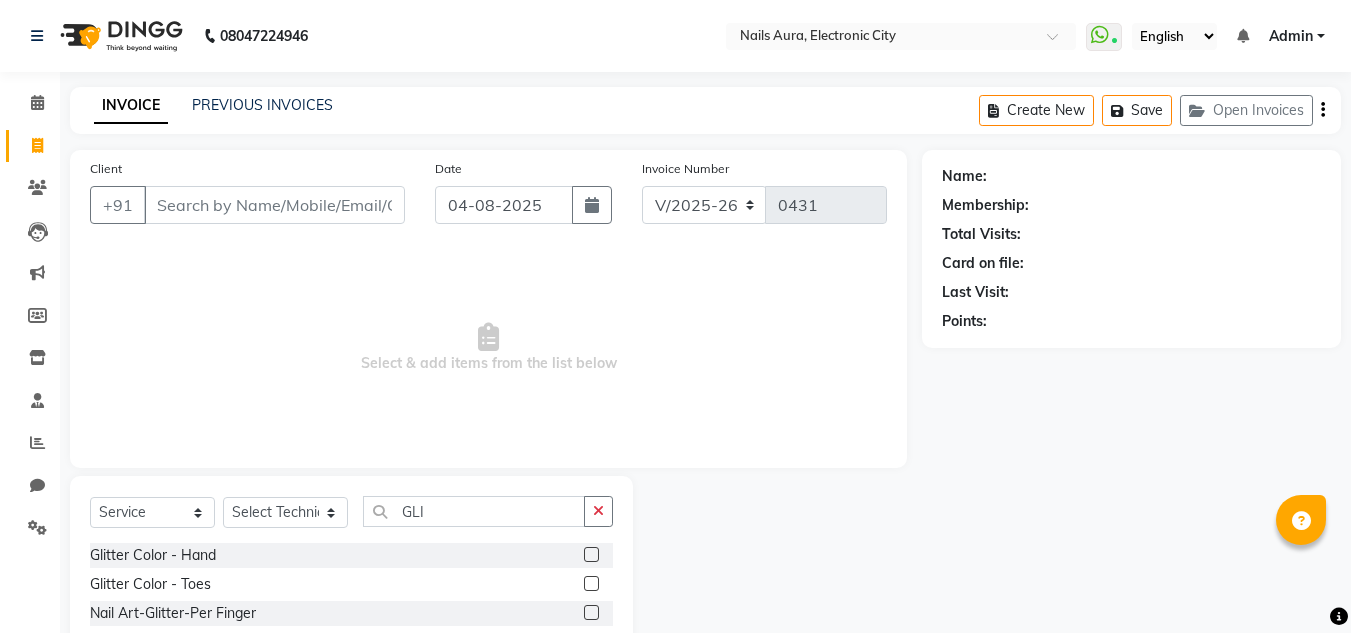 click 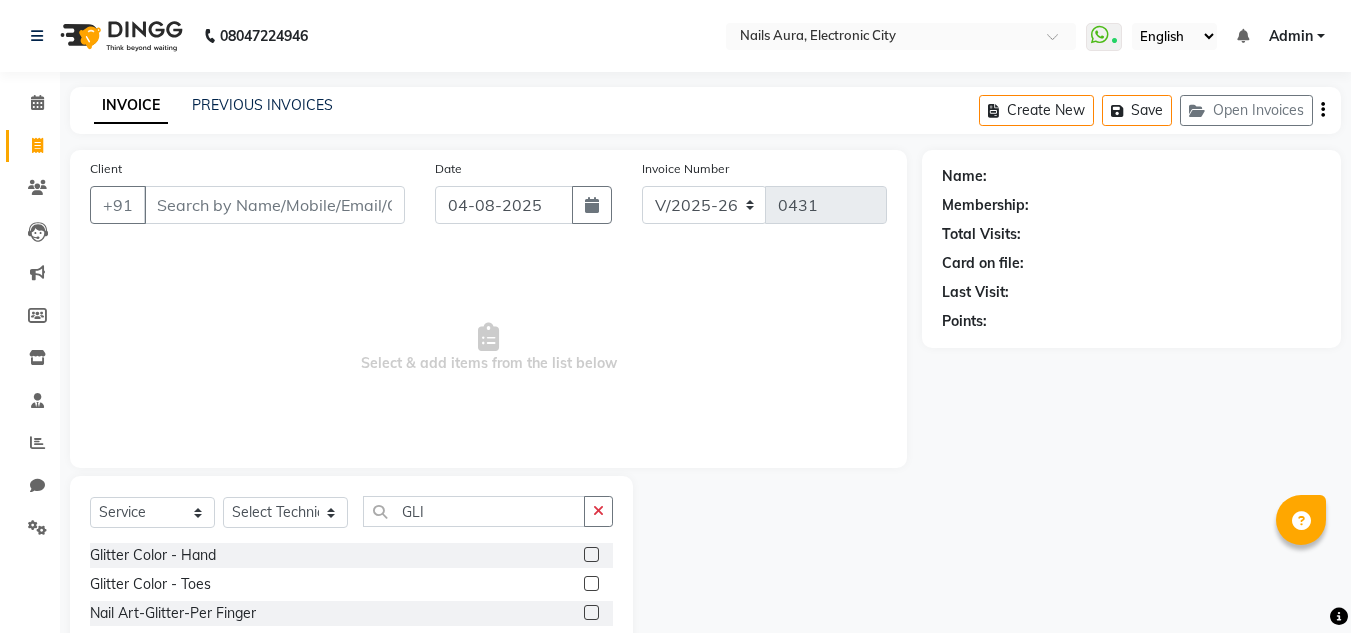 click at bounding box center [590, 555] 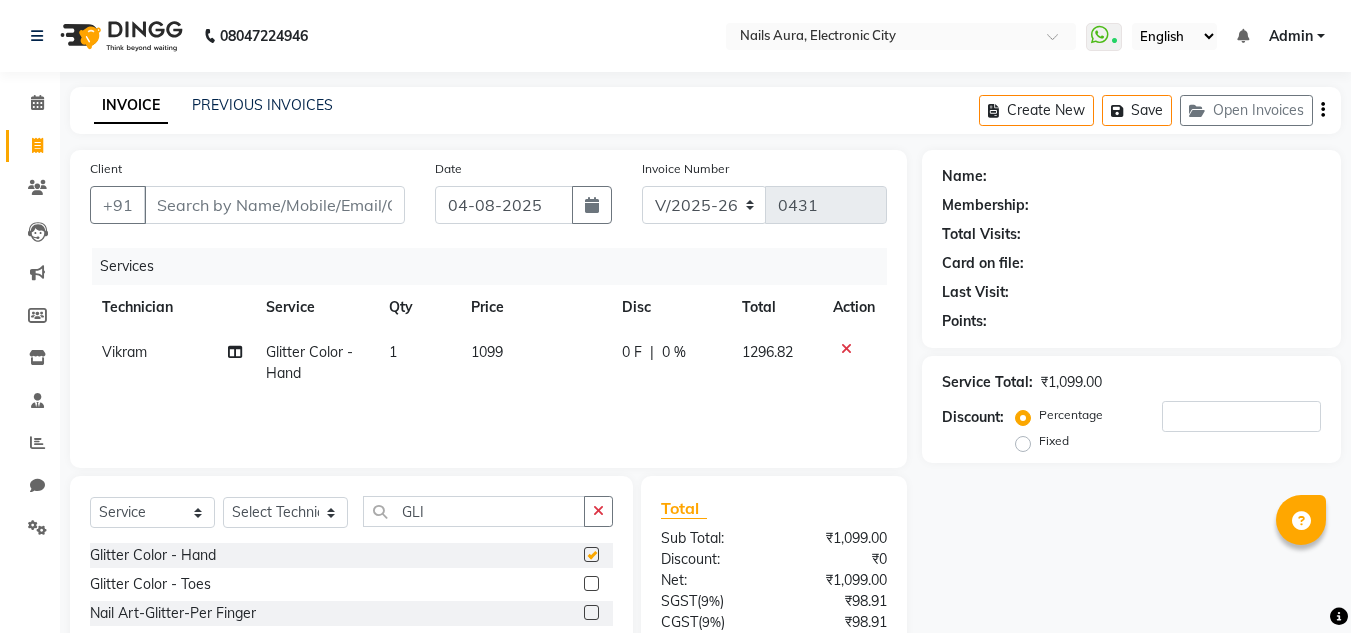 checkbox on "false" 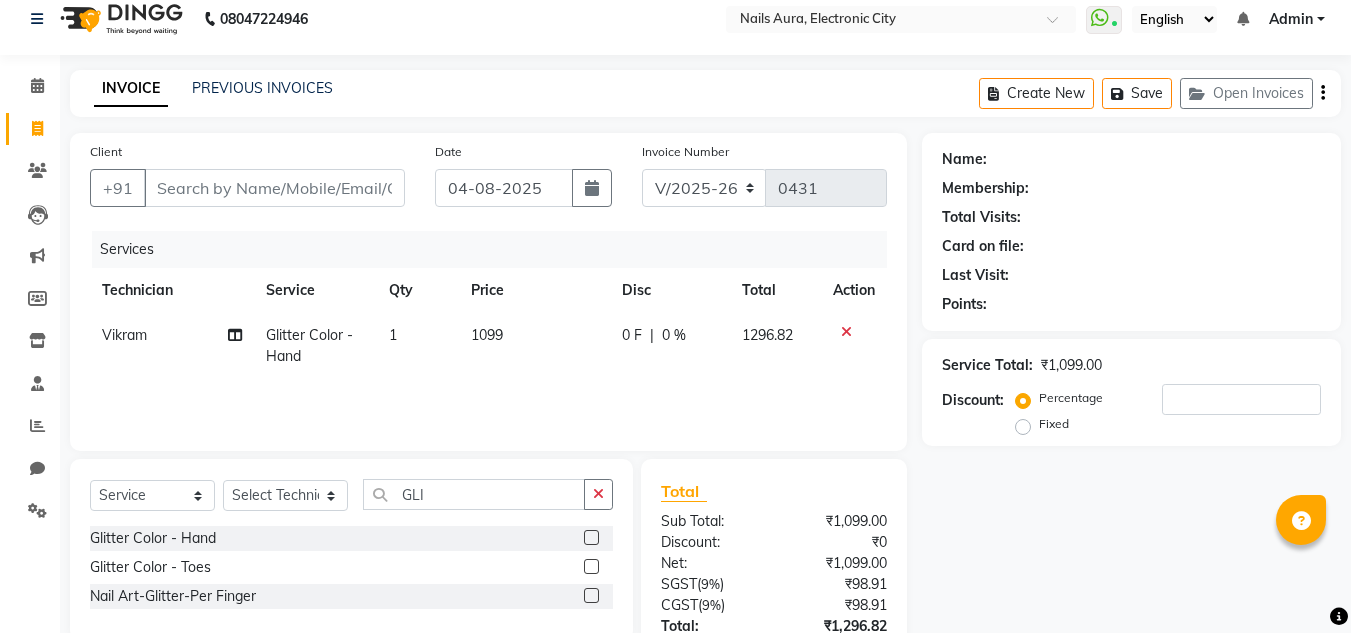 scroll, scrollTop: 0, scrollLeft: 0, axis: both 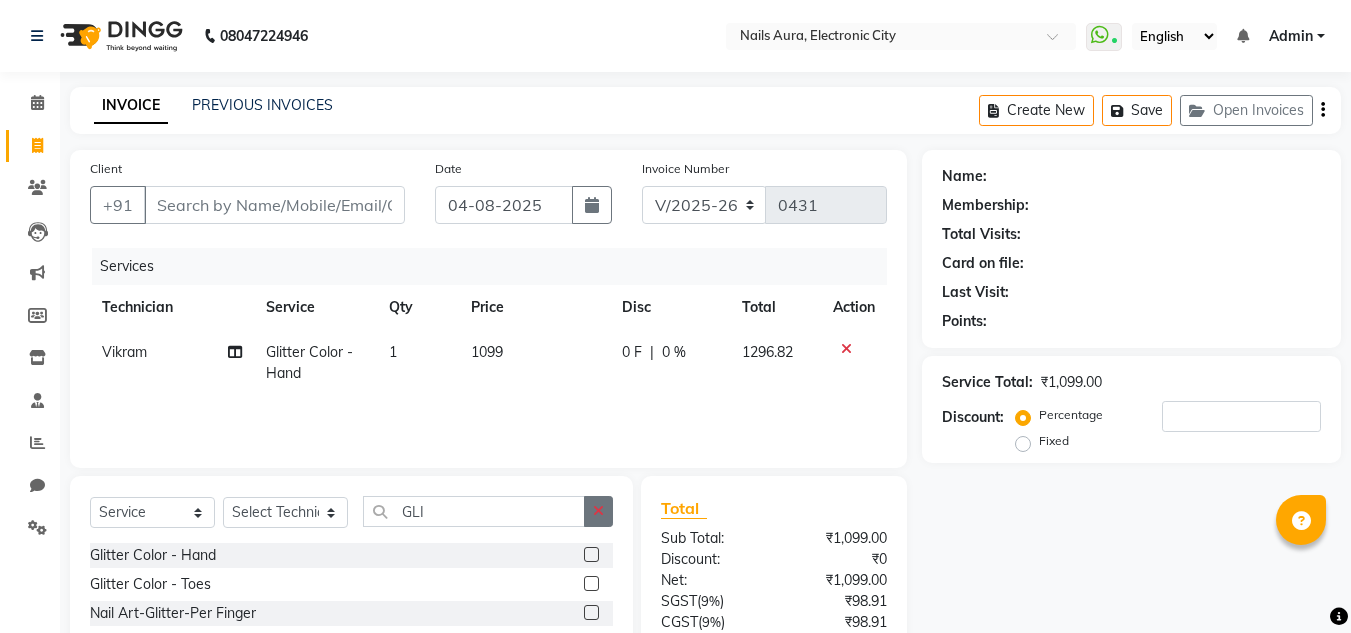 drag, startPoint x: 605, startPoint y: 511, endPoint x: 735, endPoint y: 431, distance: 152.64337 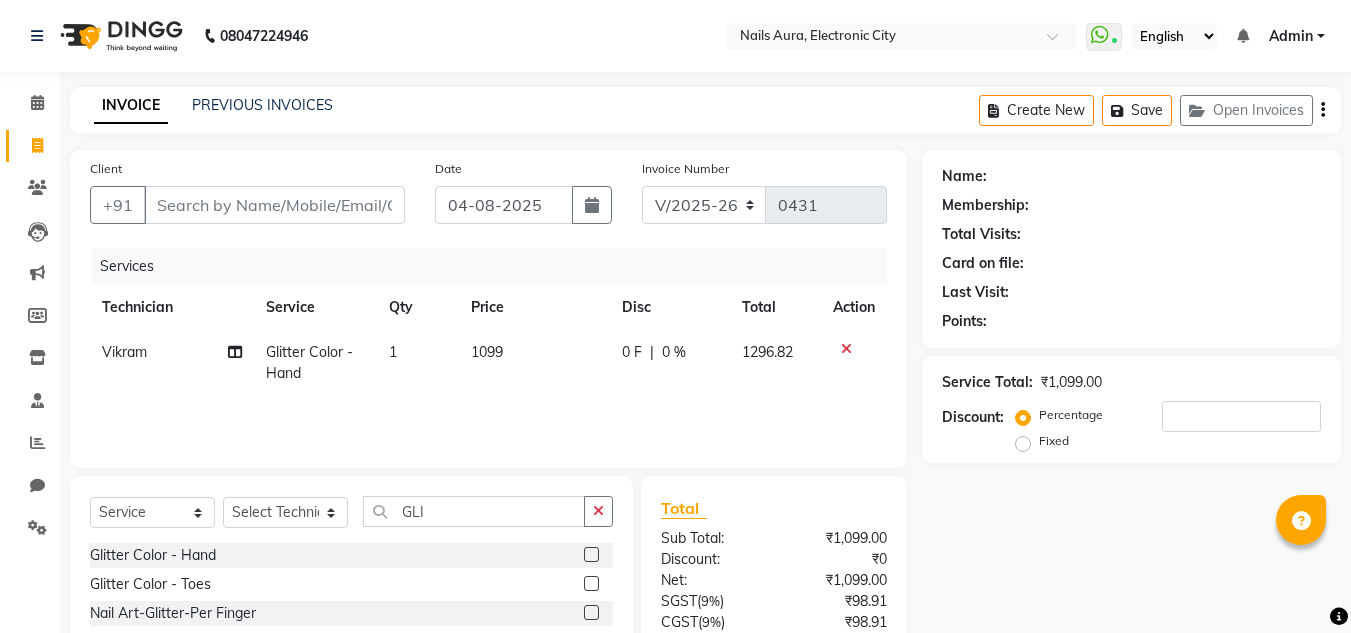 click 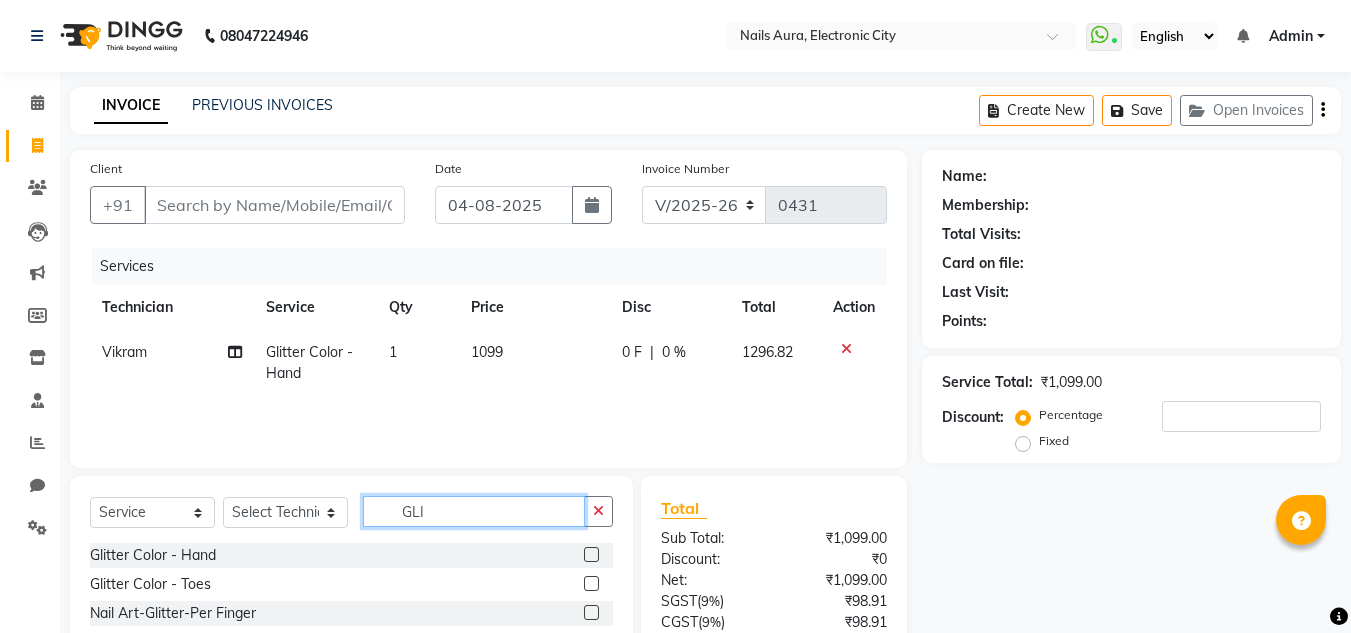 type 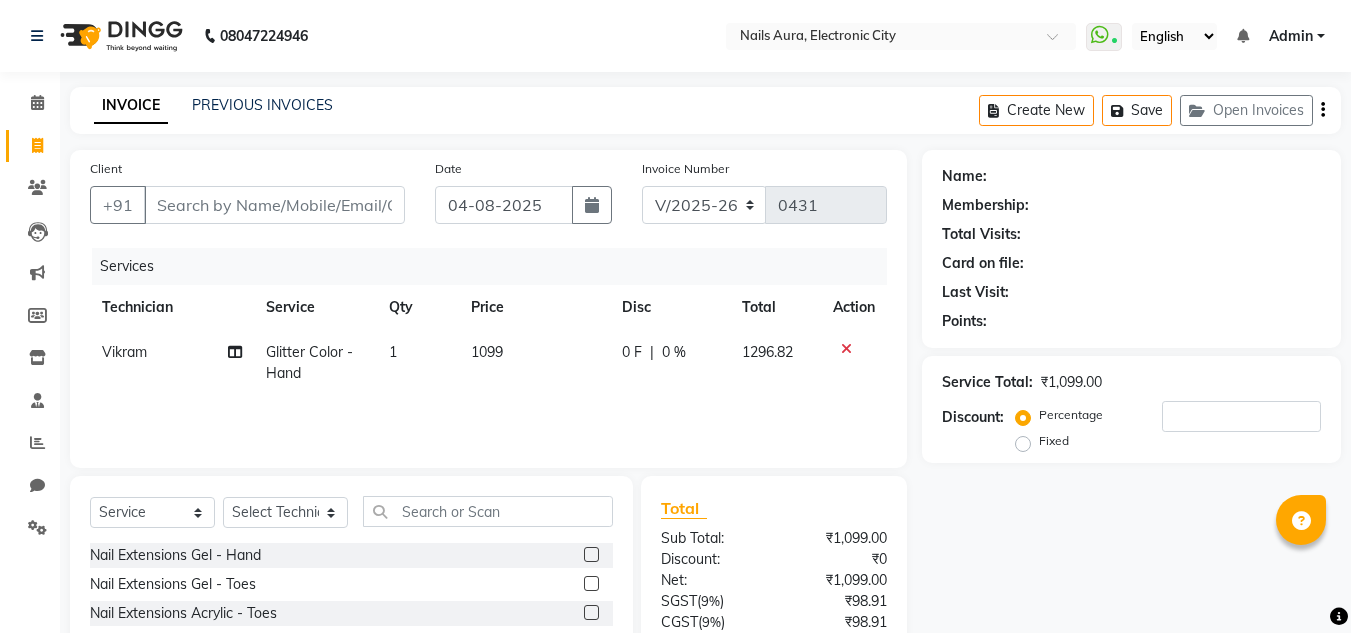 click 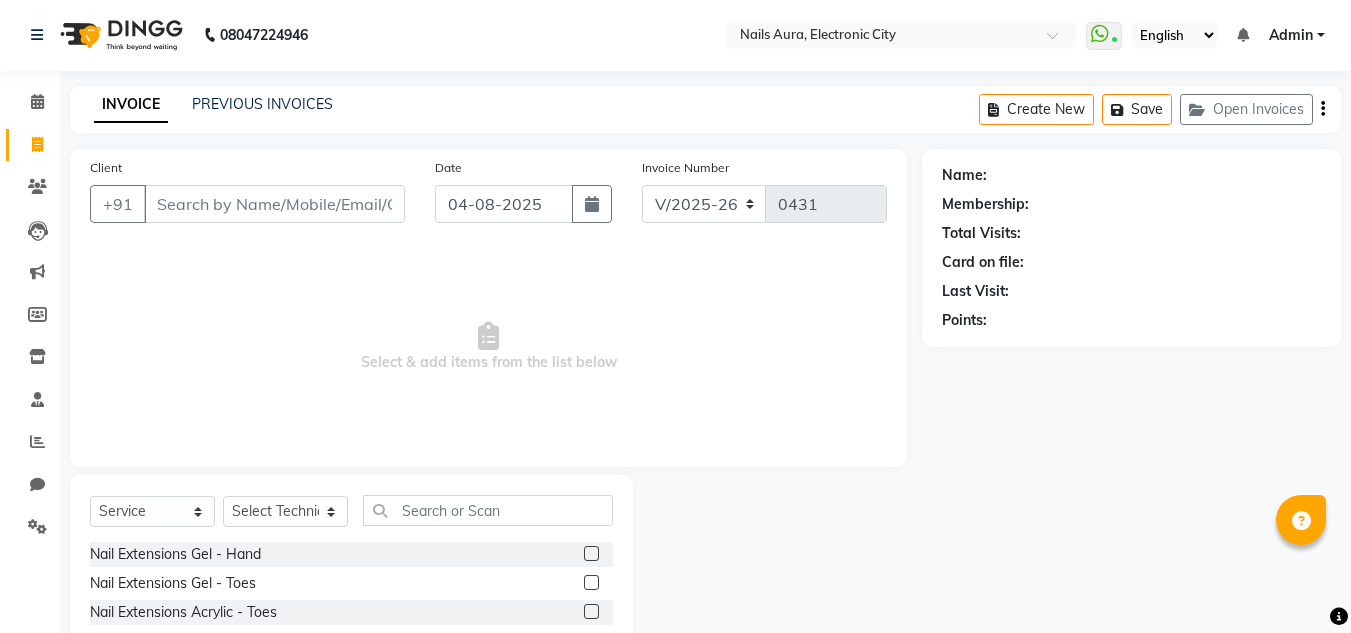 scroll, scrollTop: 0, scrollLeft: 0, axis: both 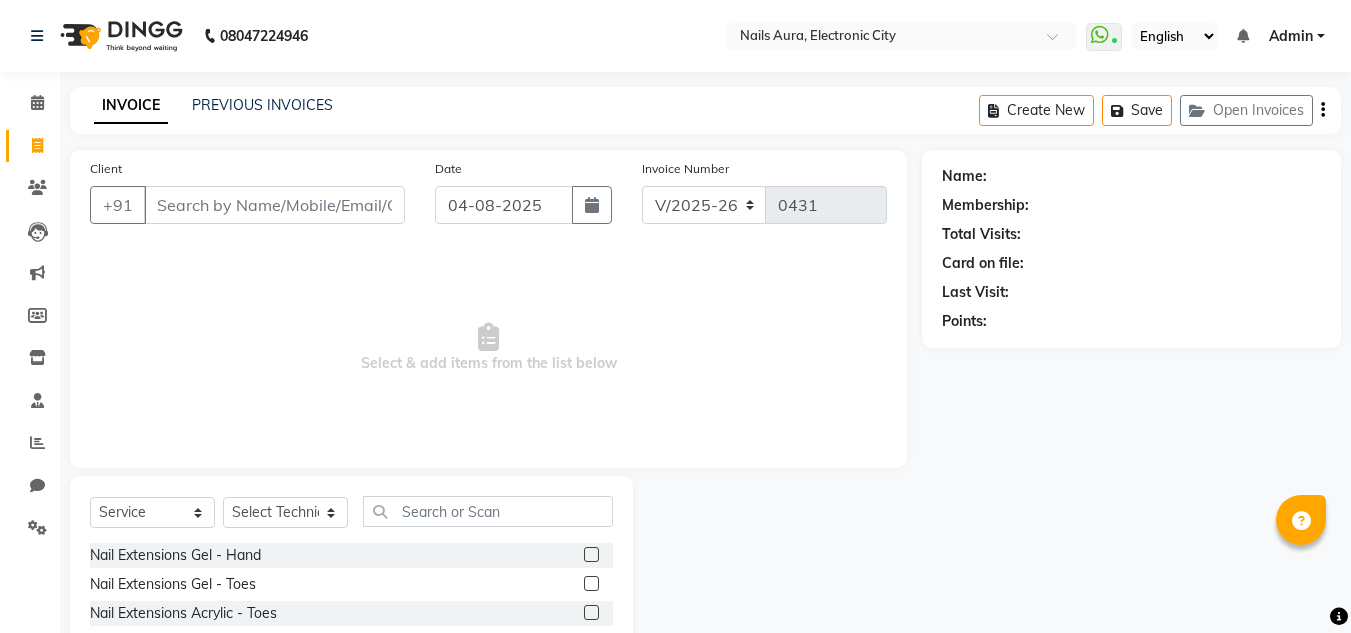 click on "INVOICE PREVIOUS INVOICES Create New   Save   Open Invoices" 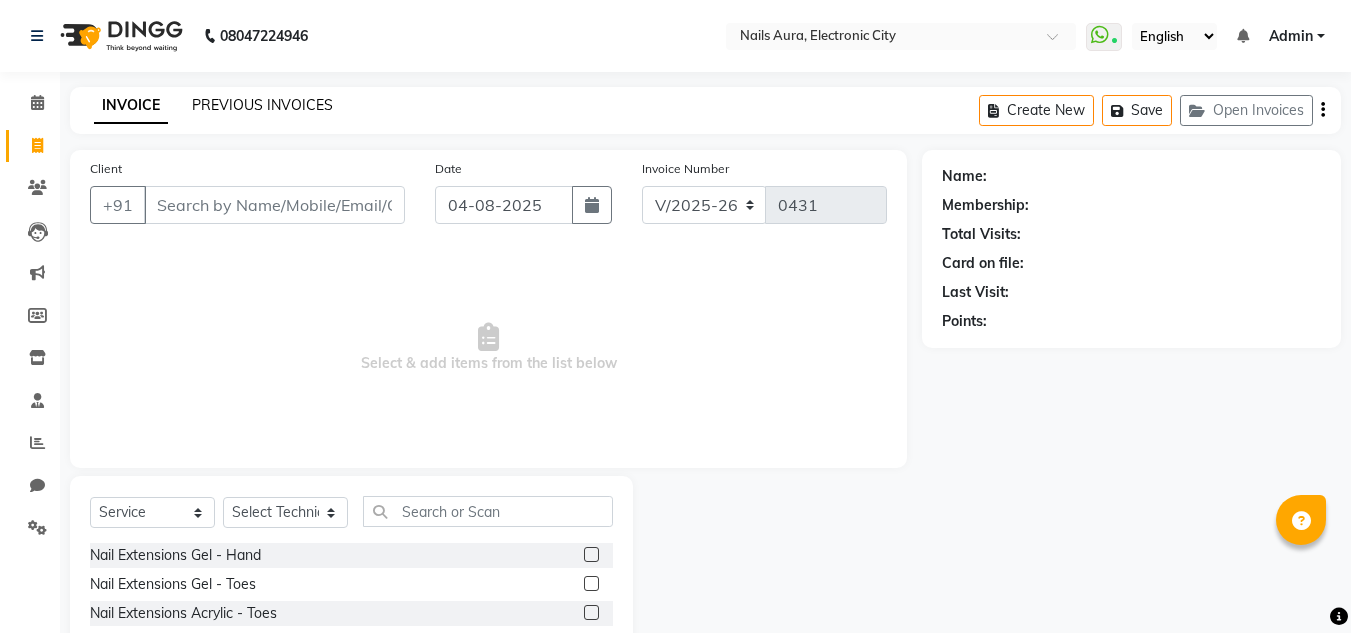 click on "PREVIOUS INVOICES" 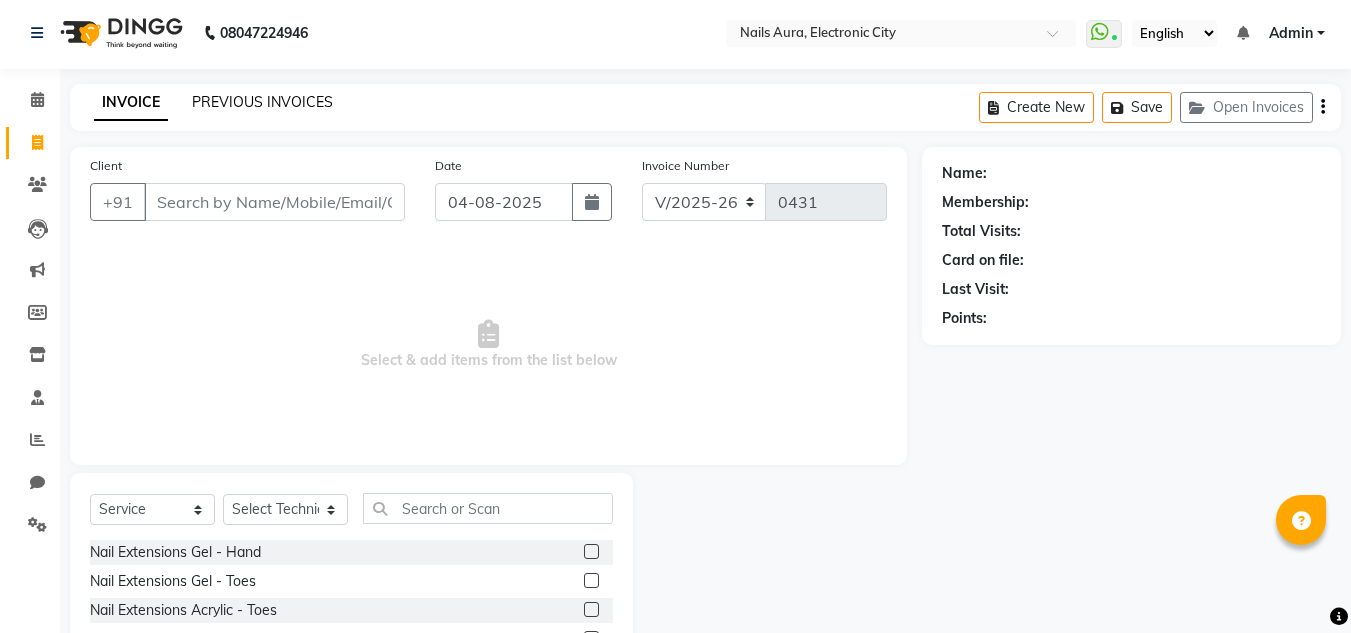 scroll, scrollTop: 0, scrollLeft: 0, axis: both 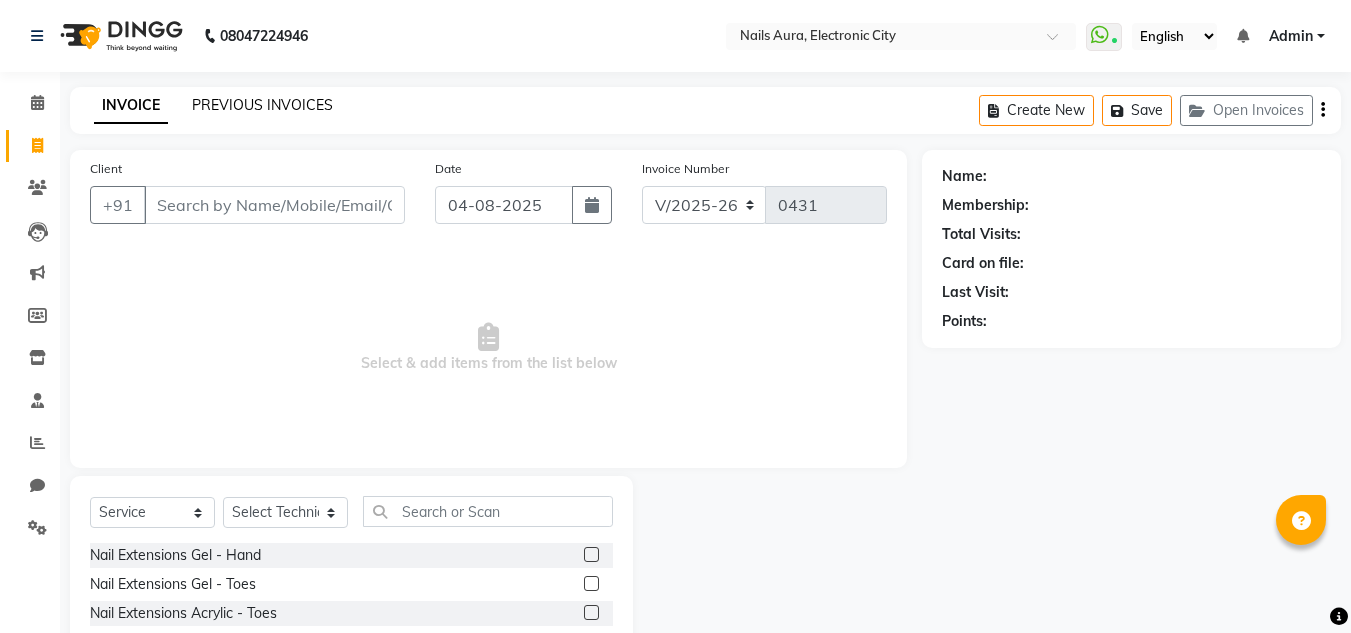 click on "PREVIOUS INVOICES" 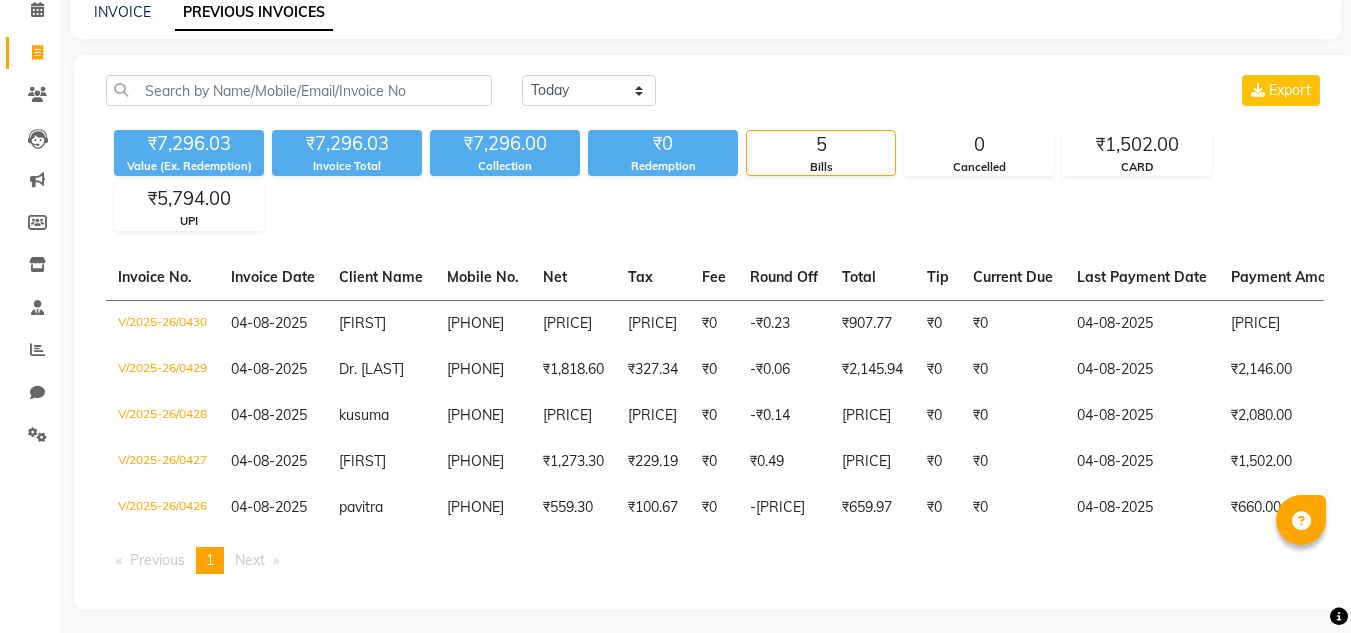 scroll, scrollTop: 115, scrollLeft: 0, axis: vertical 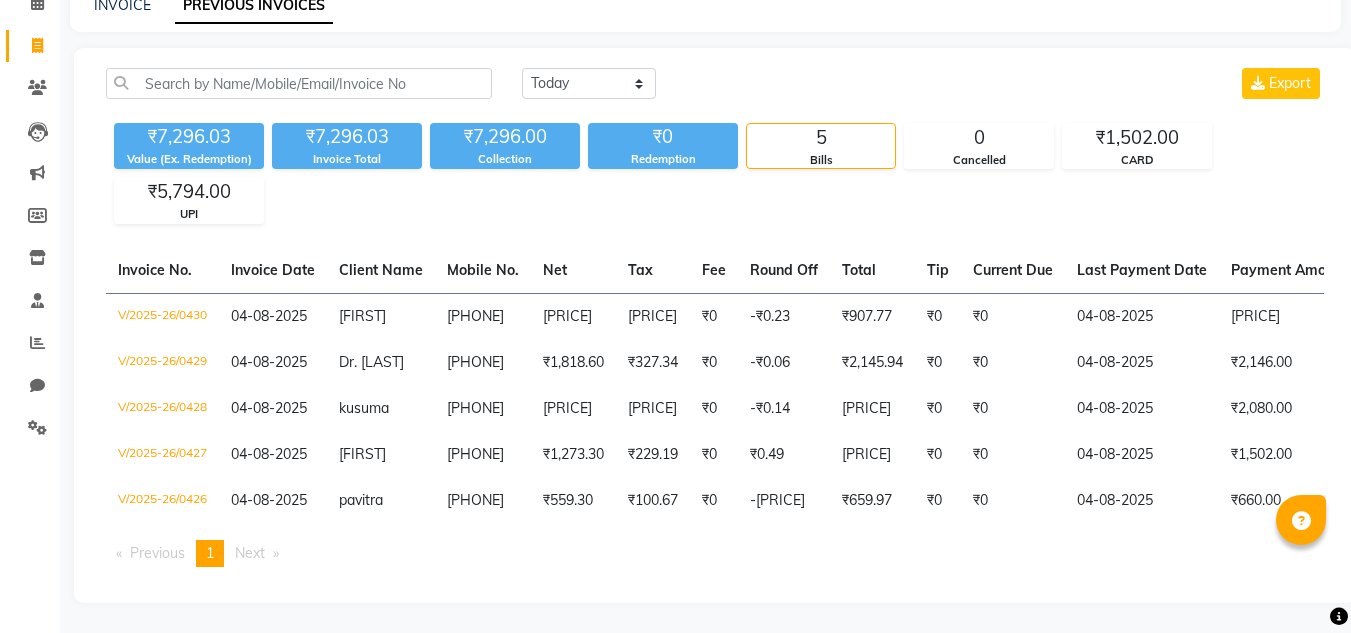 click on "5" 